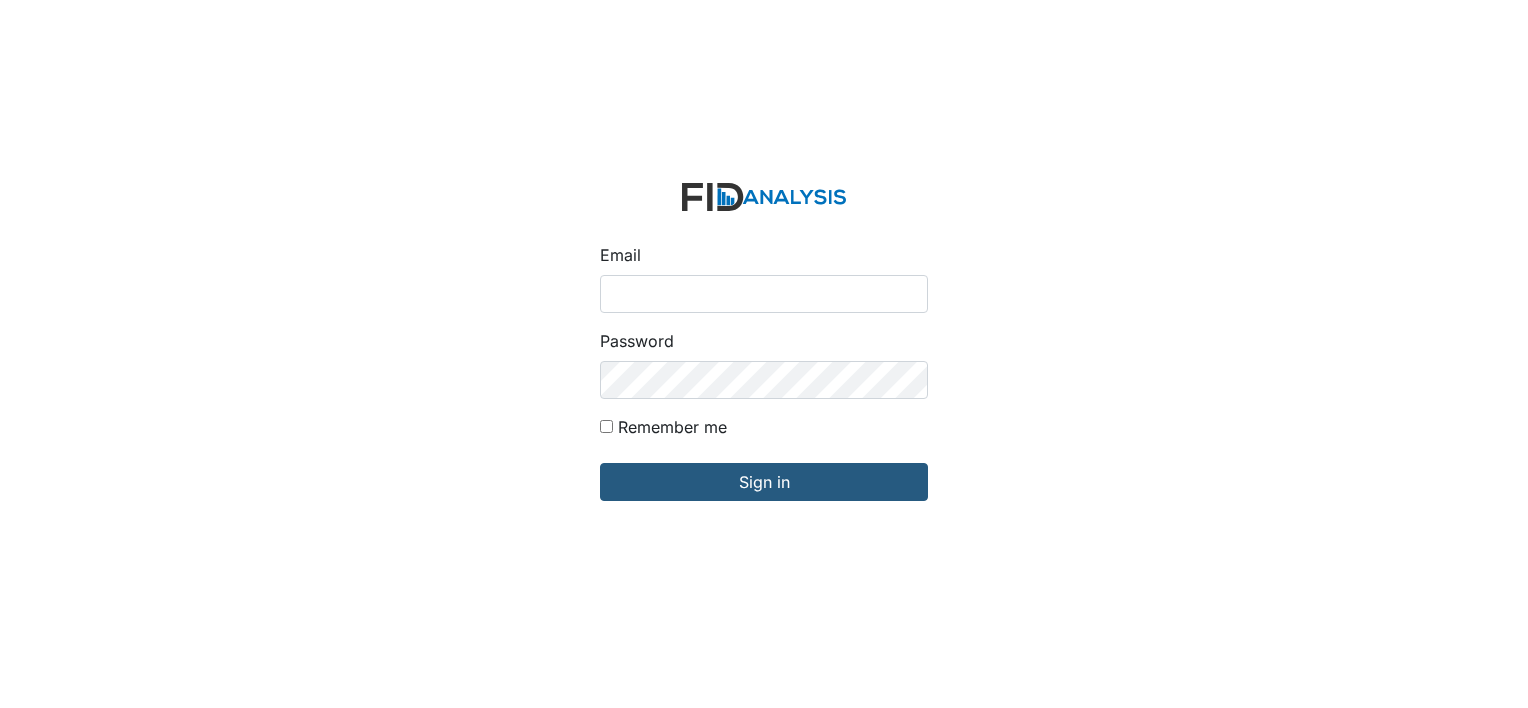 scroll, scrollTop: 0, scrollLeft: 0, axis: both 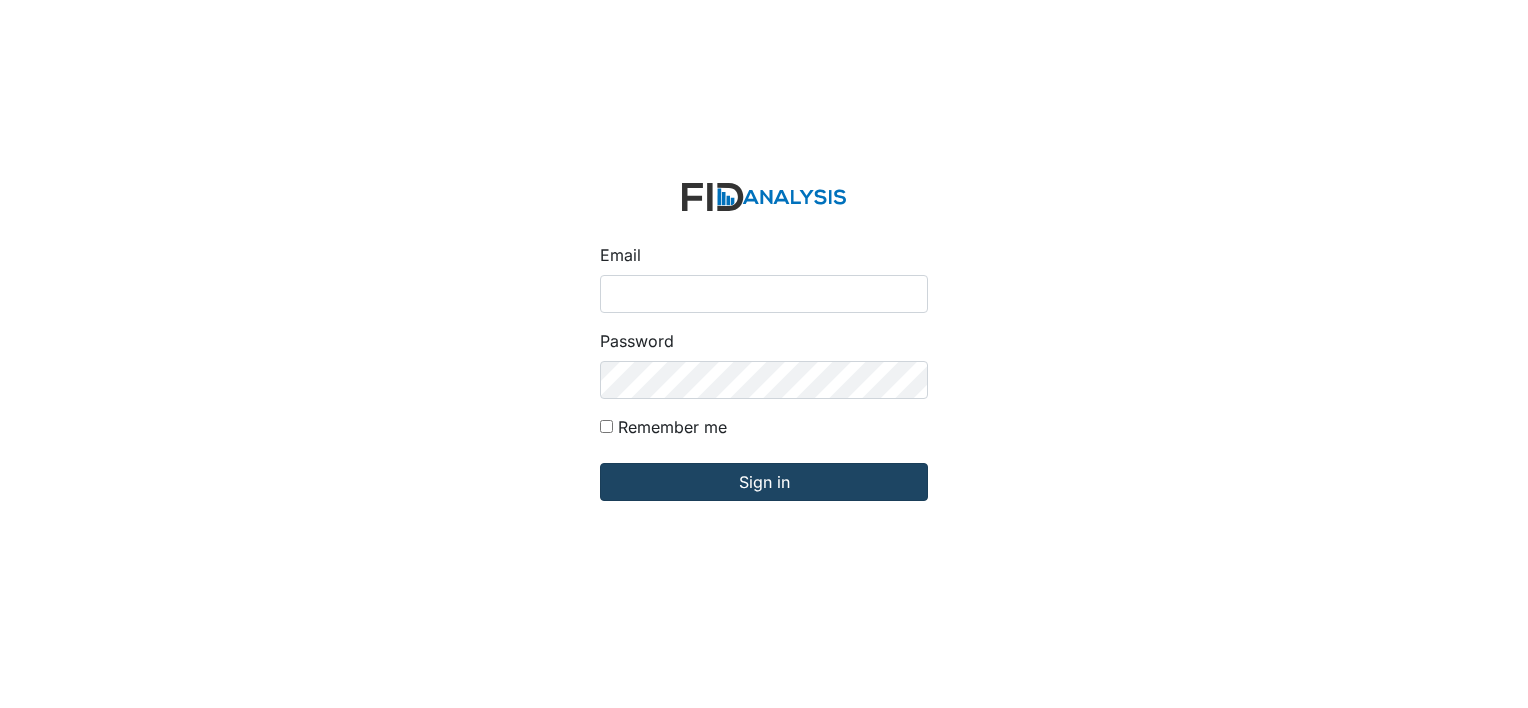 type on "[EMAIL_ADDRESS][DOMAIN_NAME]" 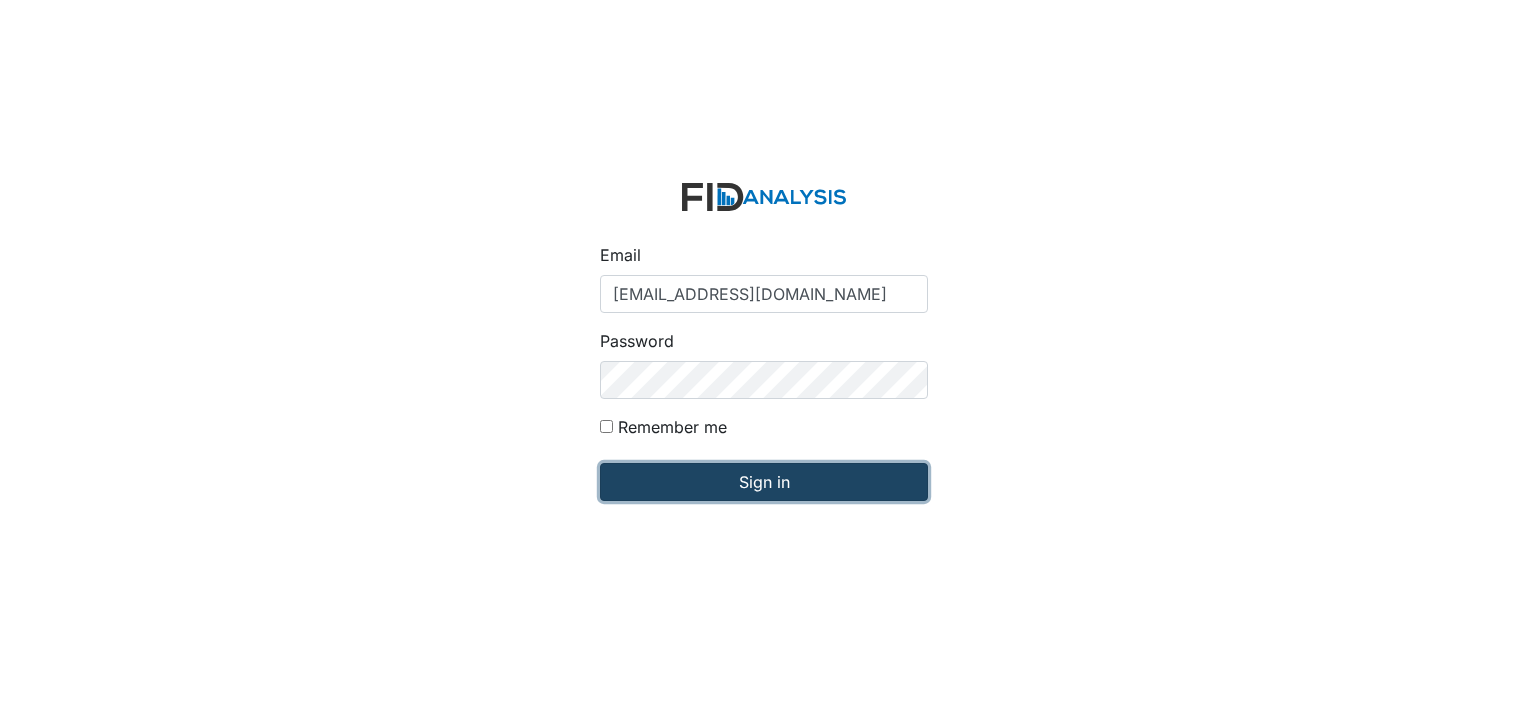 click on "Sign in" at bounding box center (764, 482) 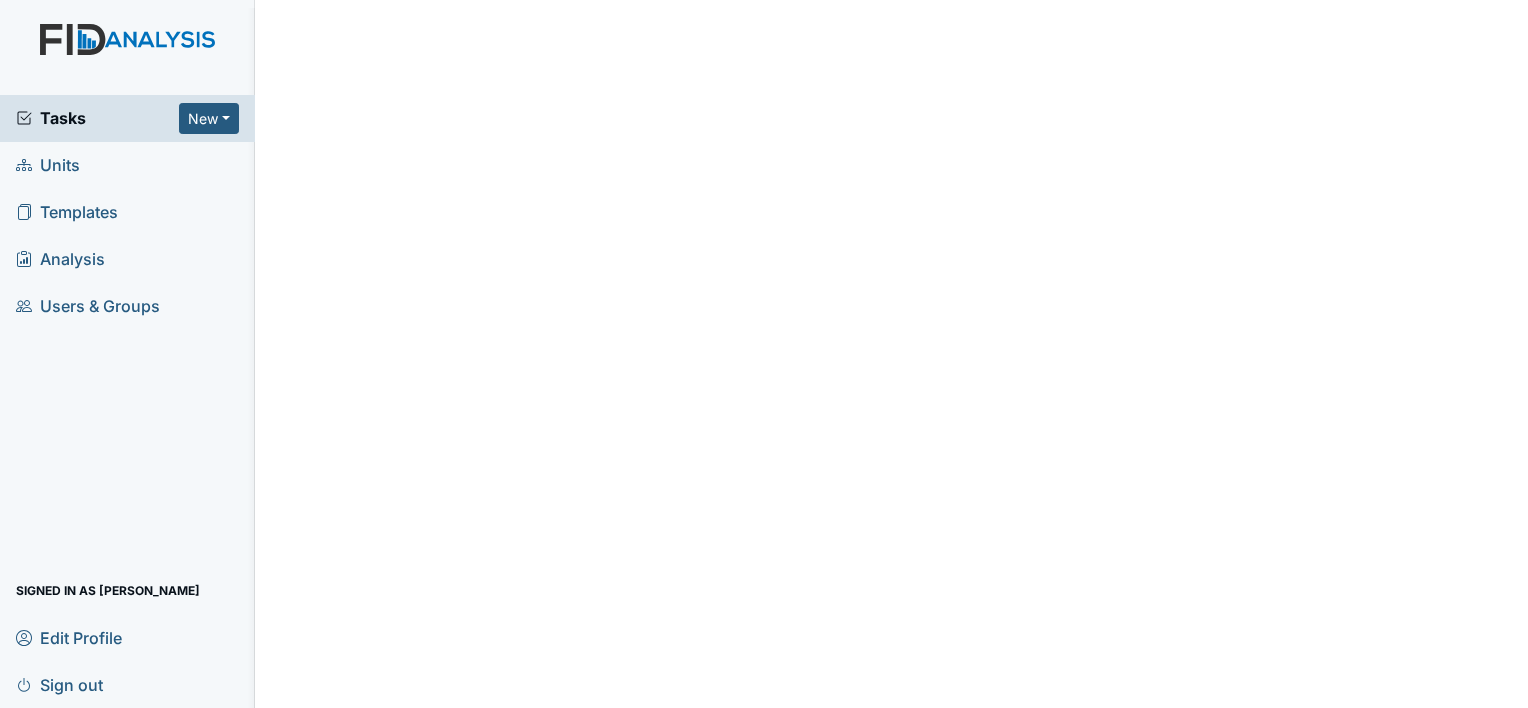 scroll, scrollTop: 0, scrollLeft: 0, axis: both 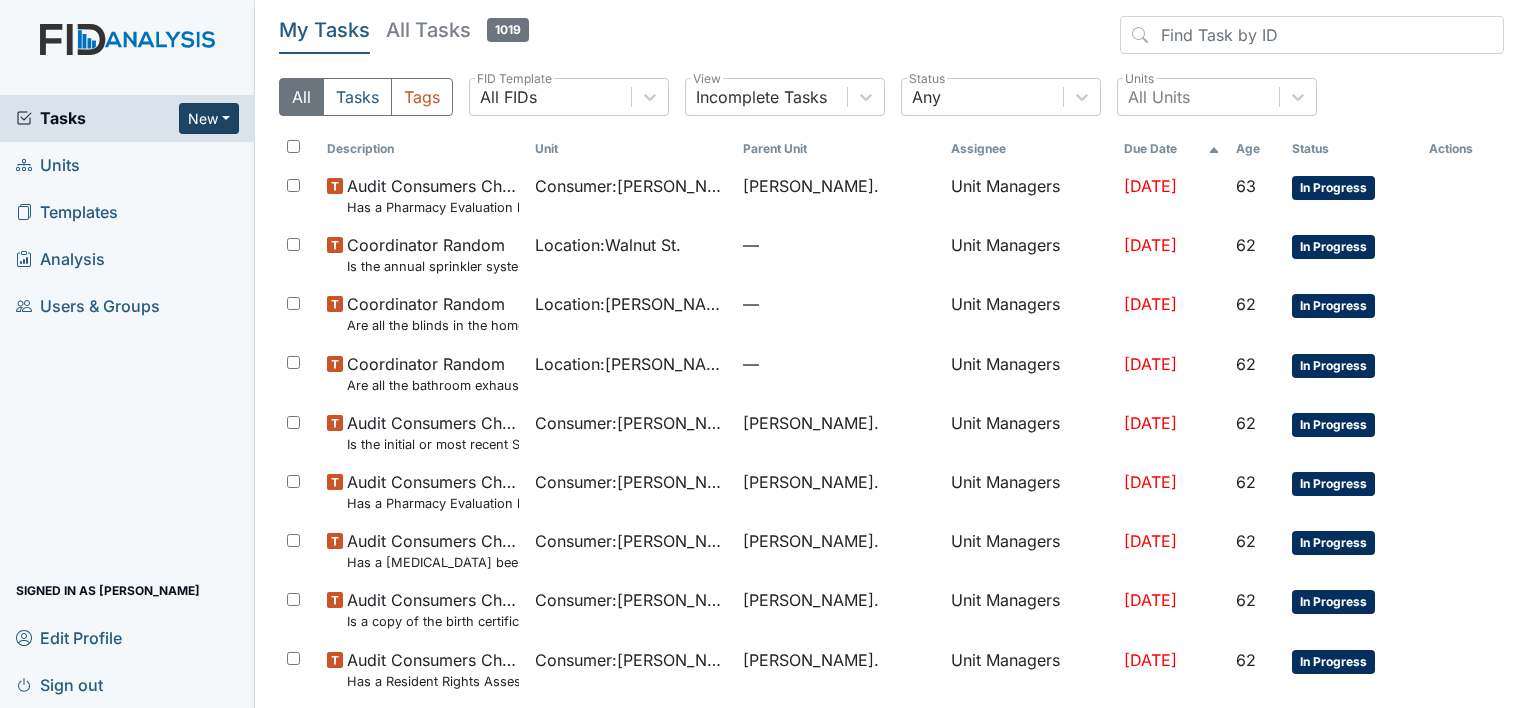 click on "New" at bounding box center (209, 118) 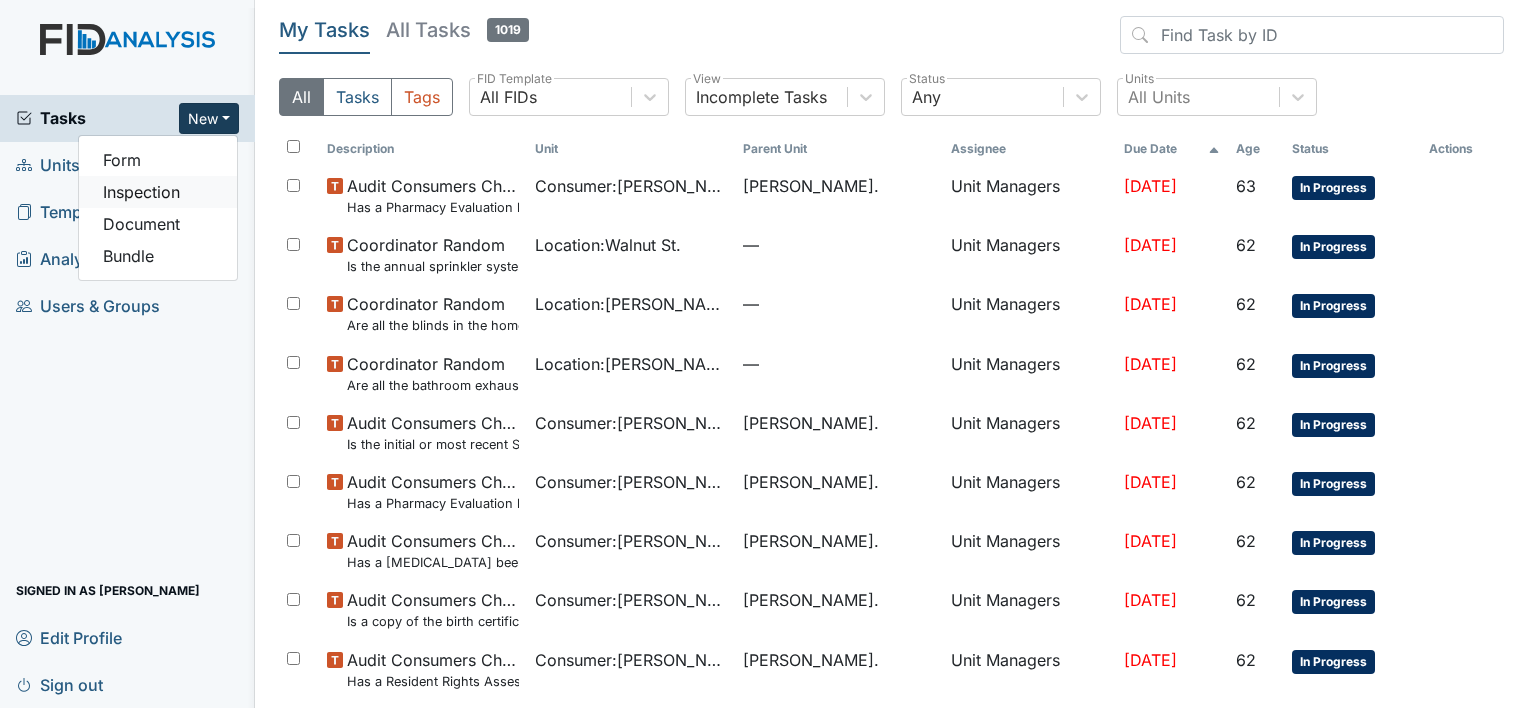click on "Inspection" at bounding box center (158, 192) 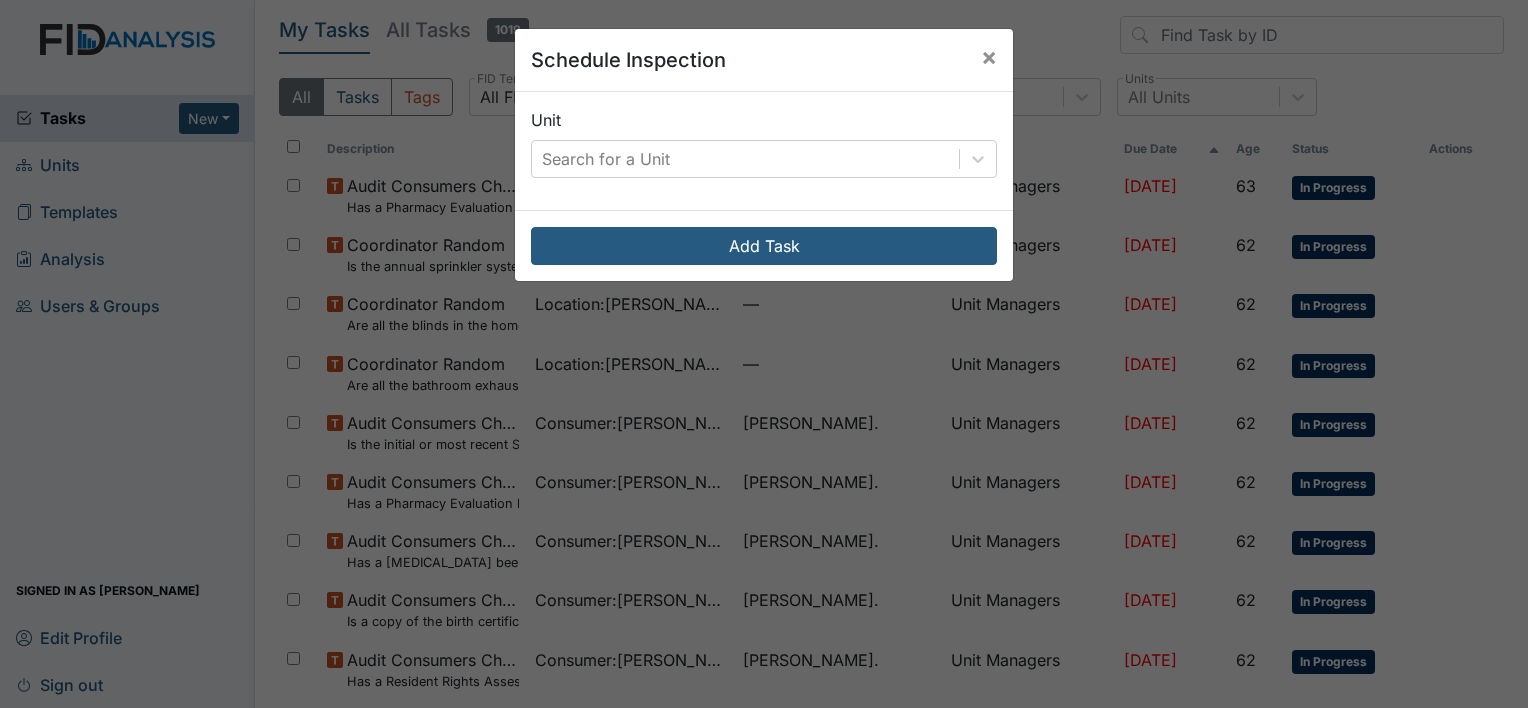 click on "Schedule Inspection   × Unit Search for a Unit Add Task" at bounding box center (764, 354) 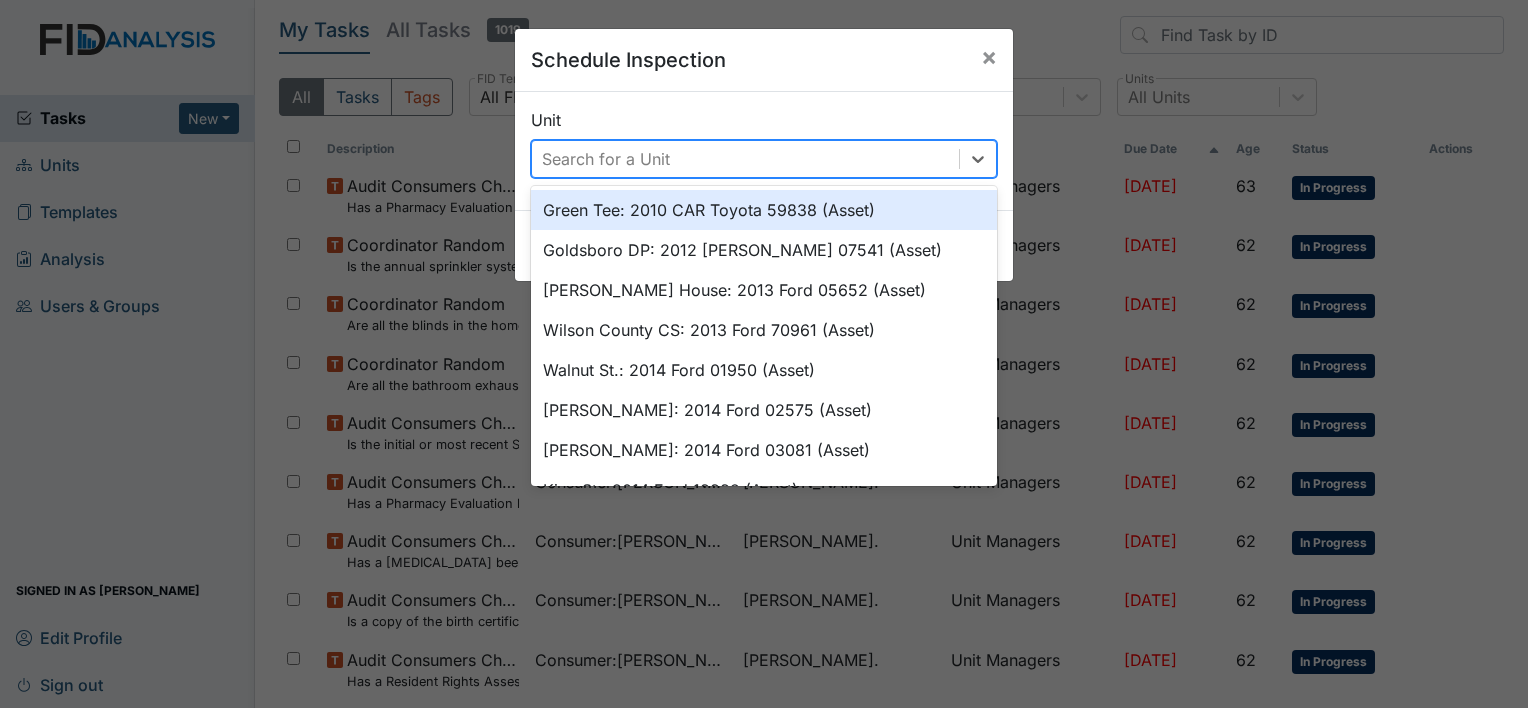 click on "Search for a Unit" at bounding box center (606, 159) 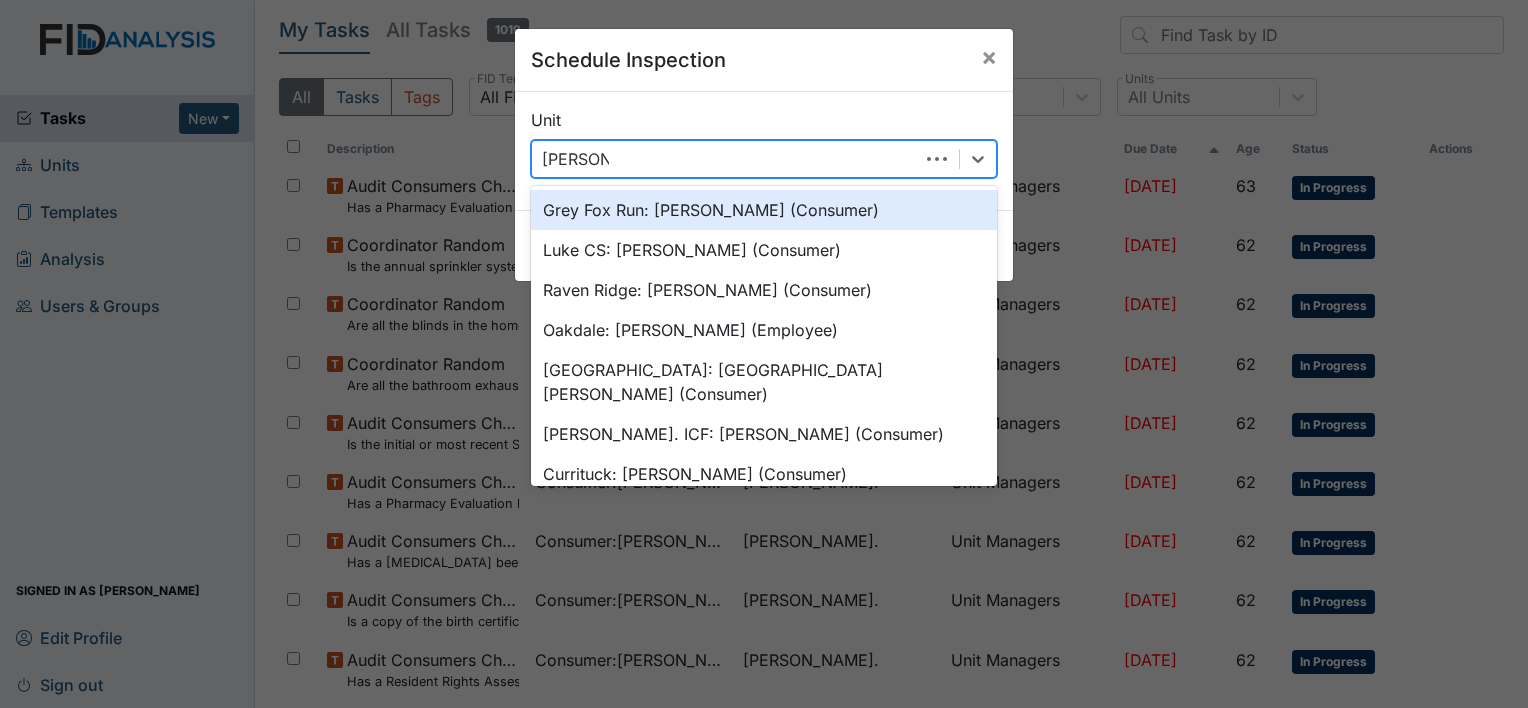type on "william st" 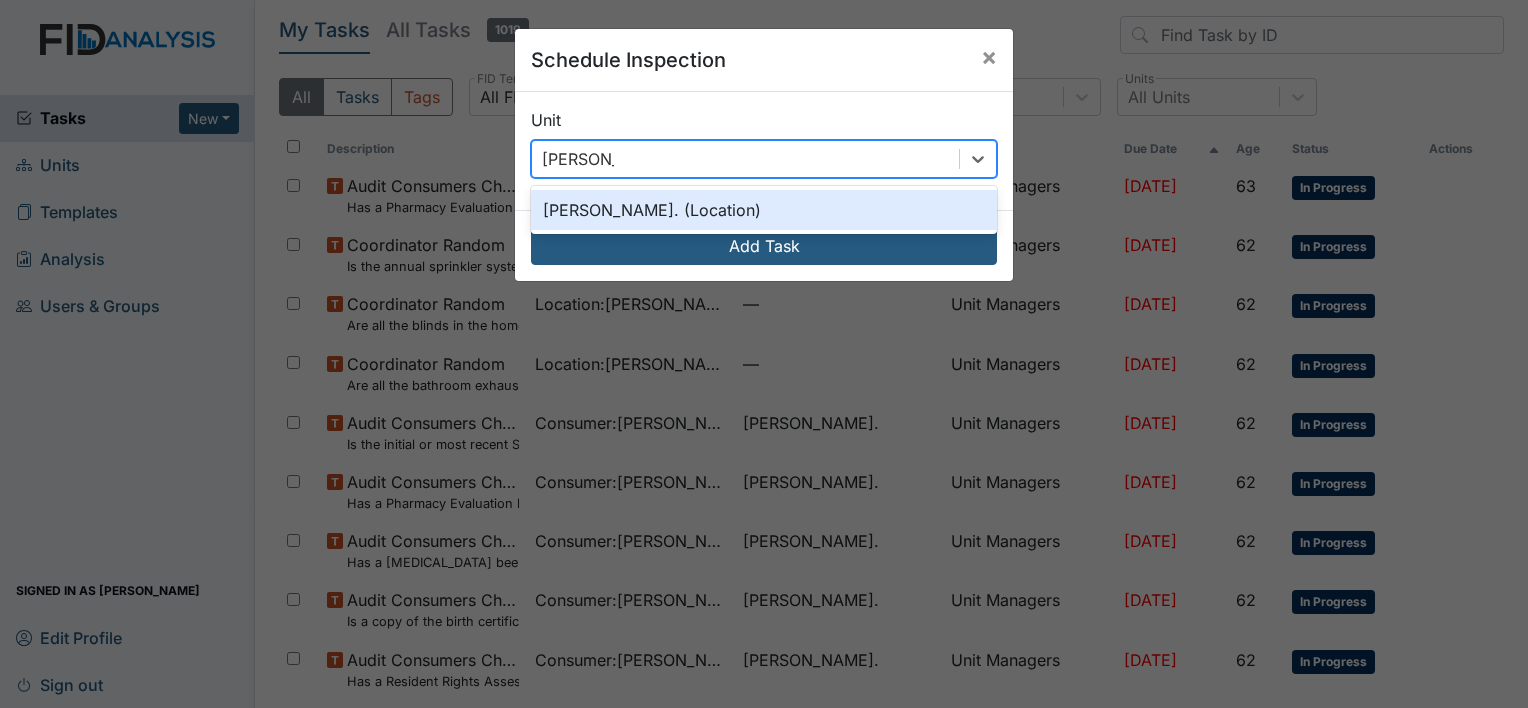 click on "[PERSON_NAME]. (Location)" at bounding box center (764, 210) 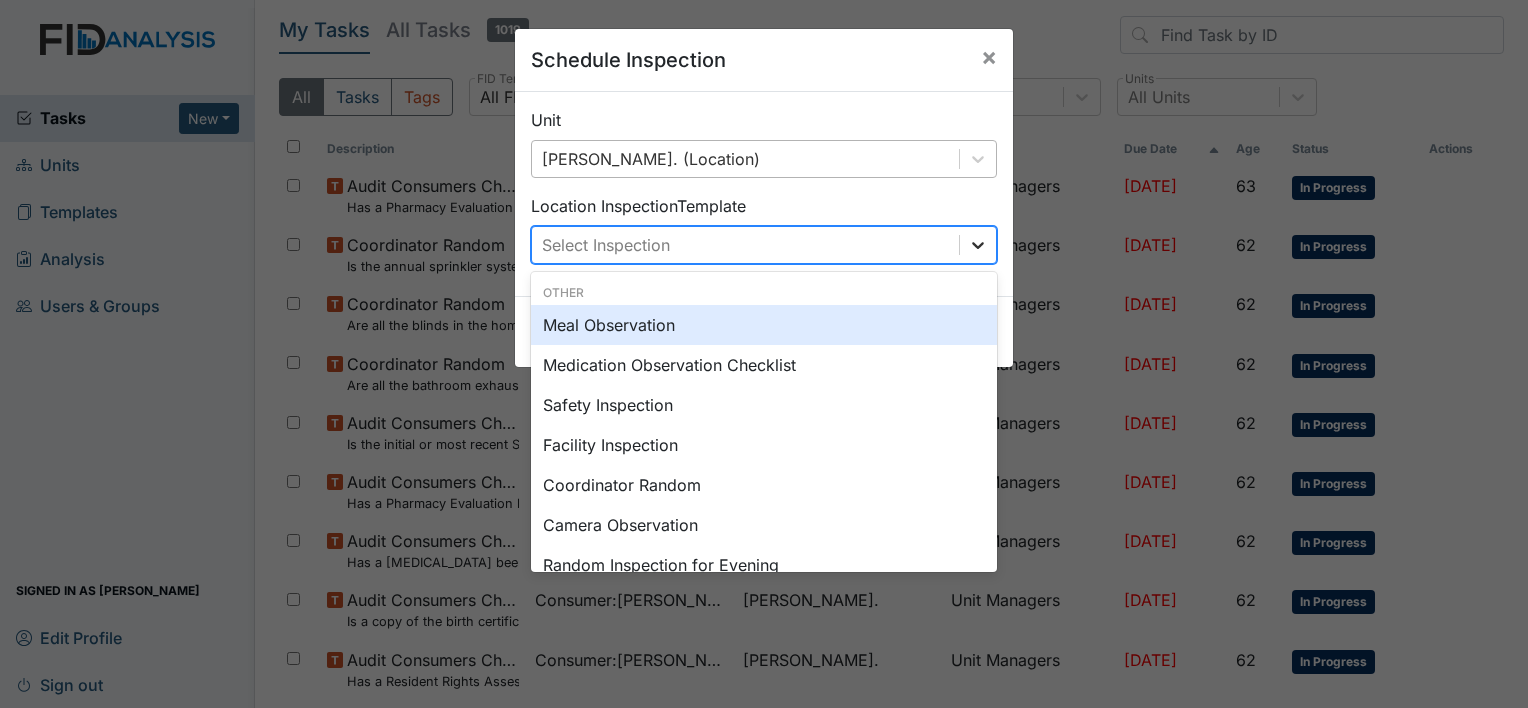 click 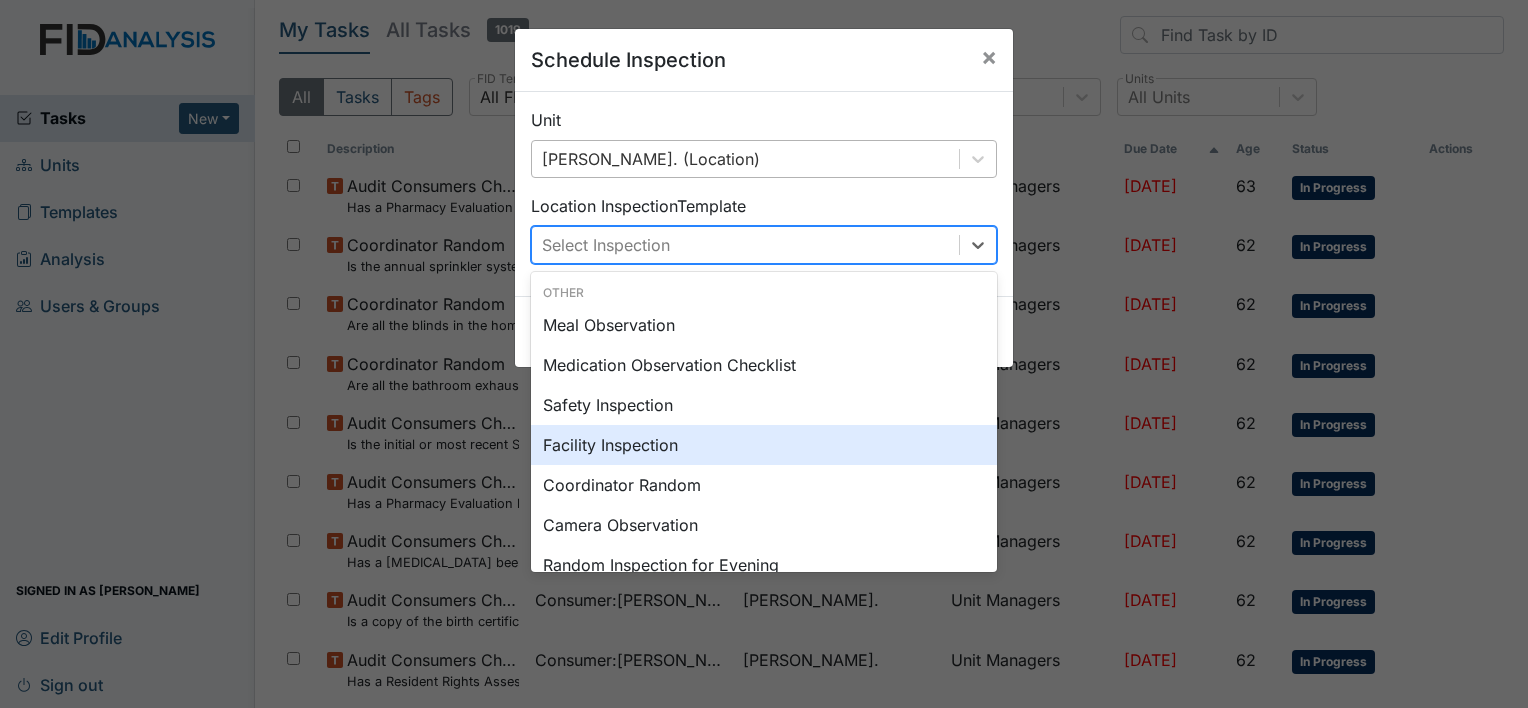 click on "Coordinator Random" at bounding box center [764, 485] 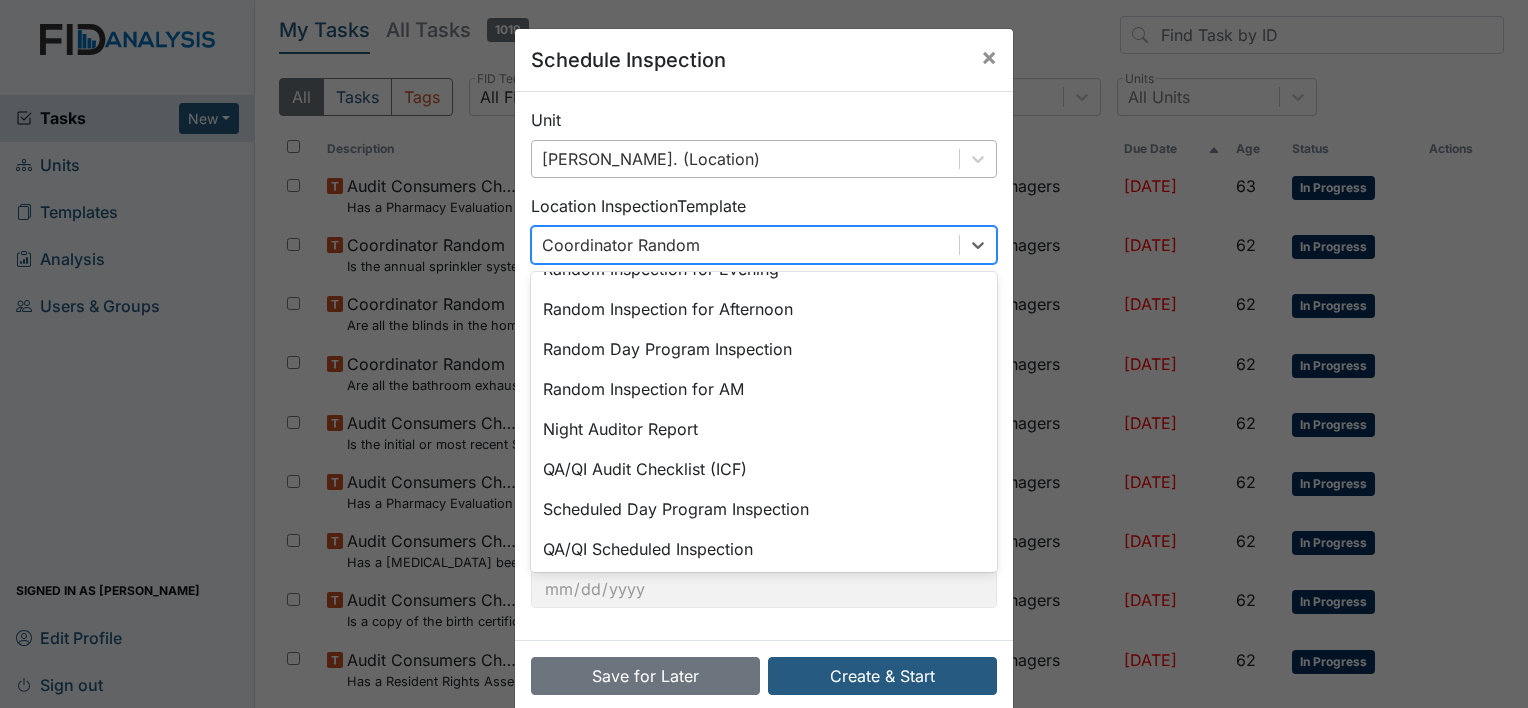 scroll, scrollTop: 0, scrollLeft: 0, axis: both 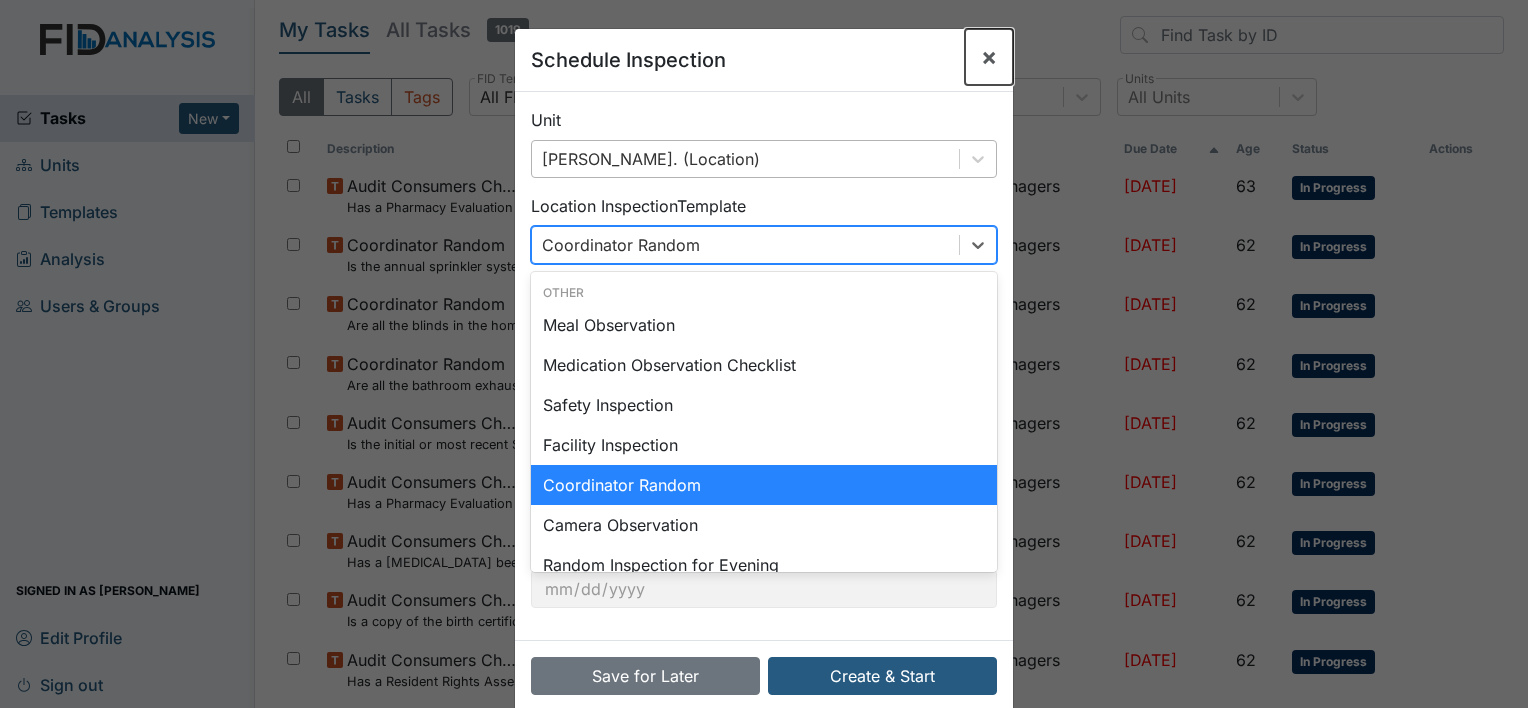 click on "×" at bounding box center [989, 57] 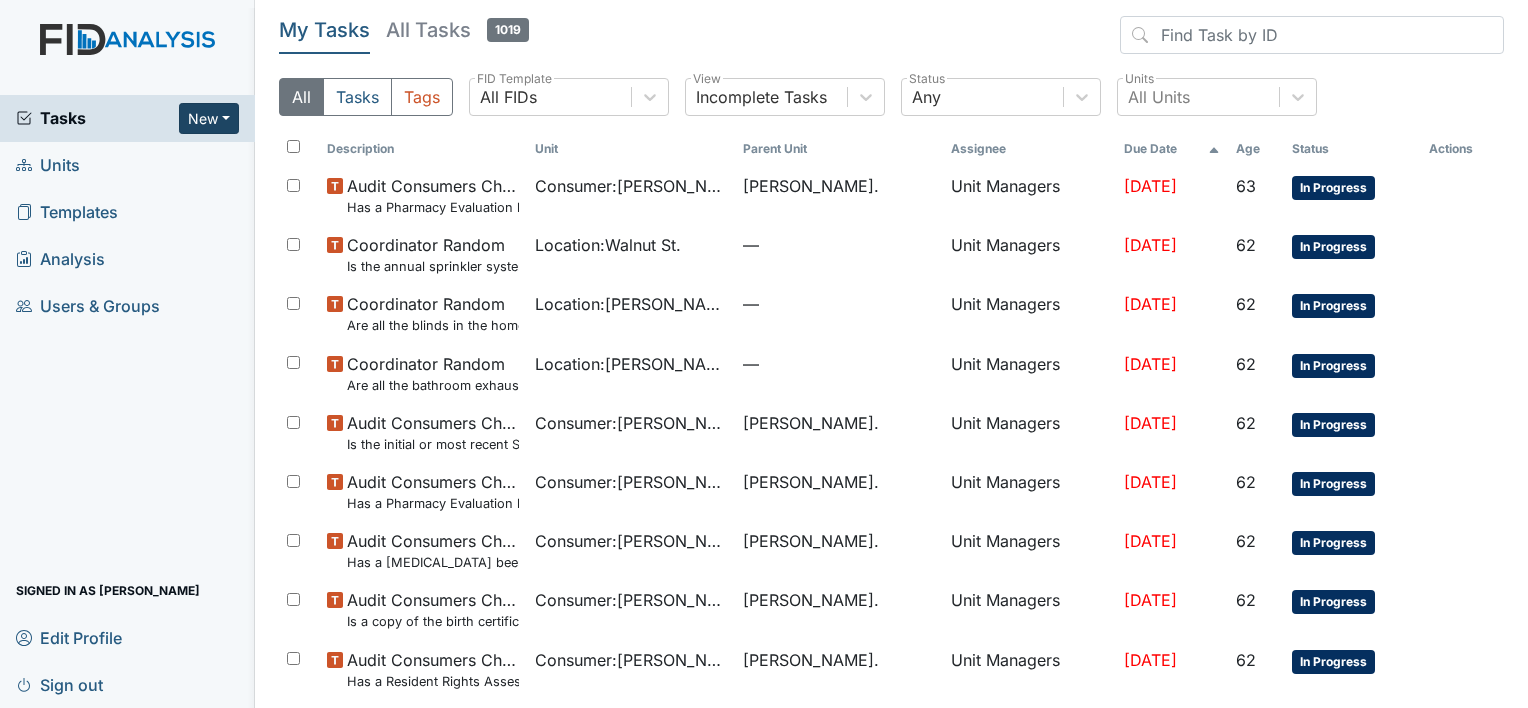 click on "New" at bounding box center (209, 118) 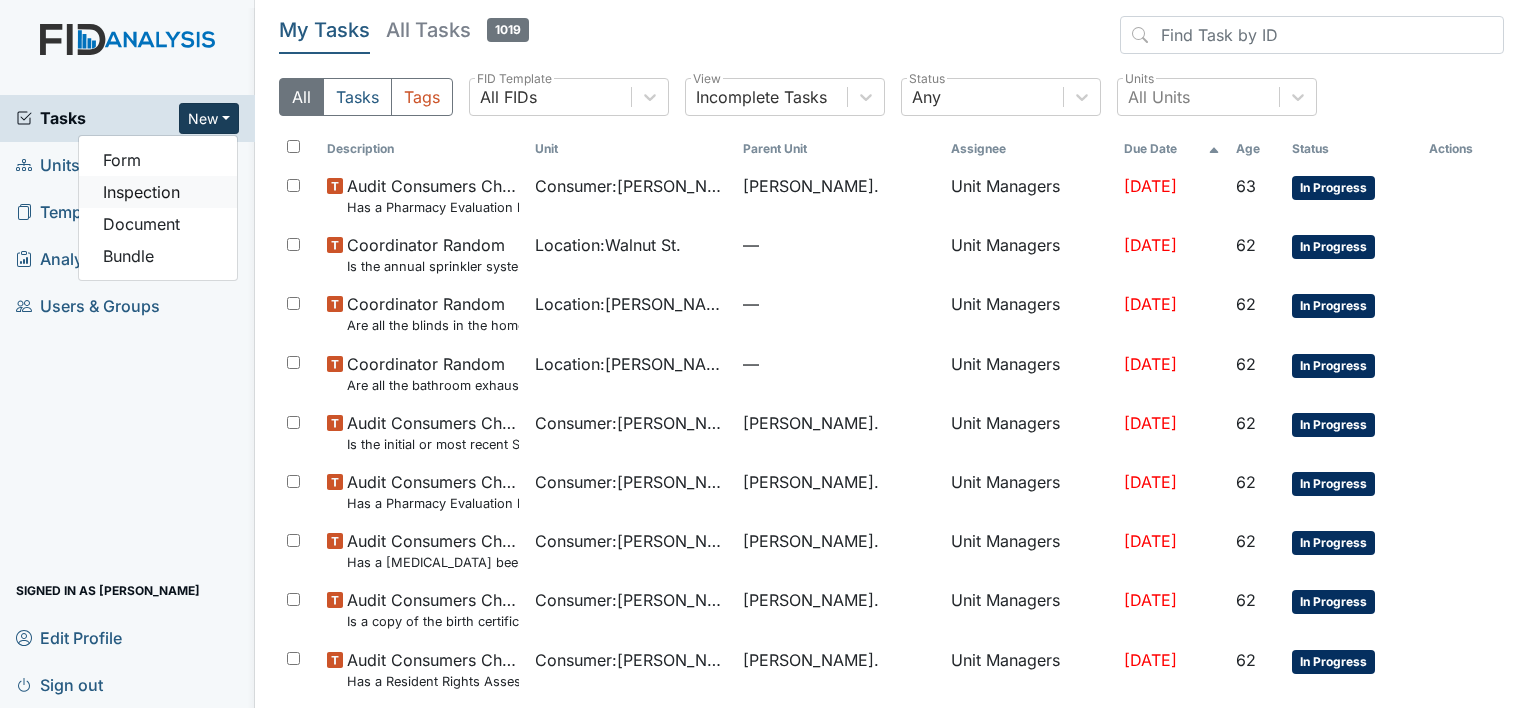 click on "Inspection" at bounding box center [158, 192] 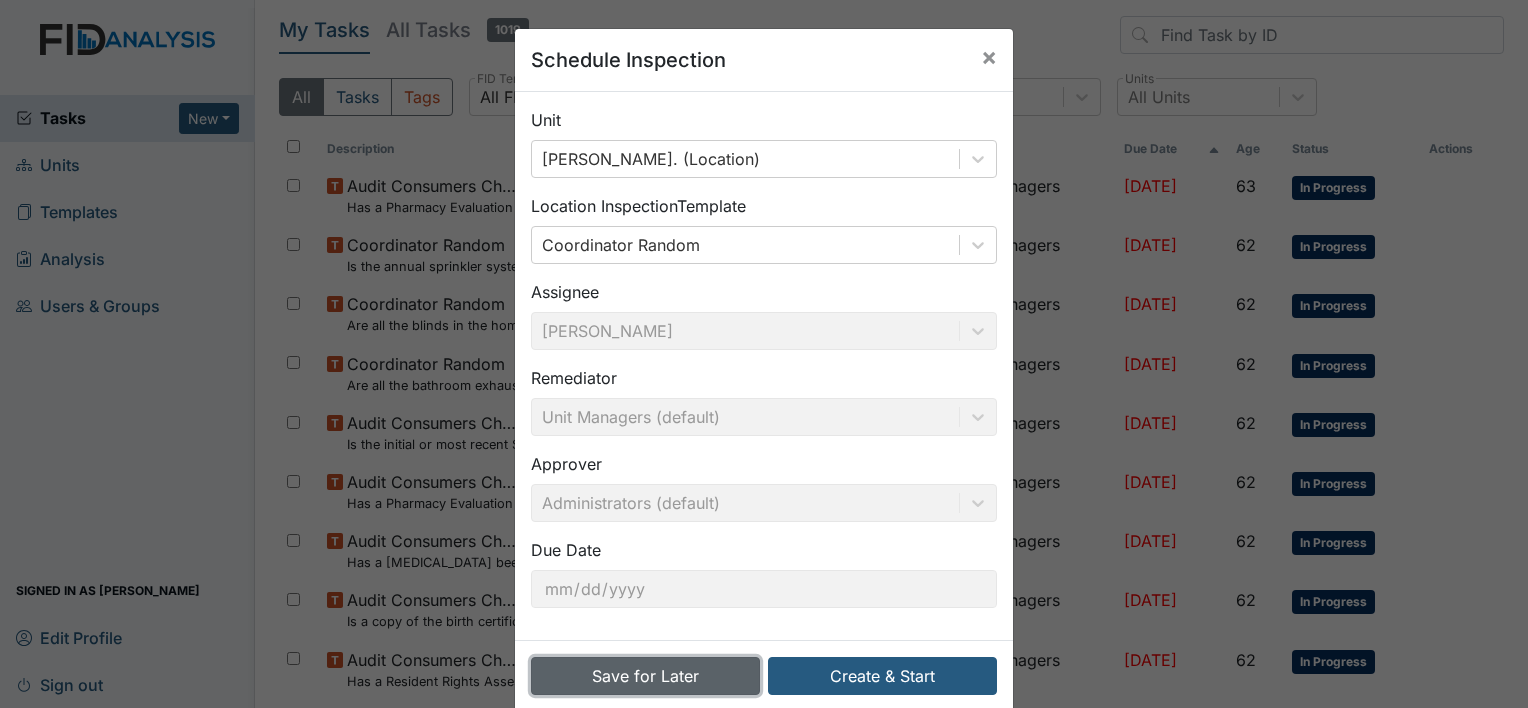 click on "Save for Later" at bounding box center [645, 676] 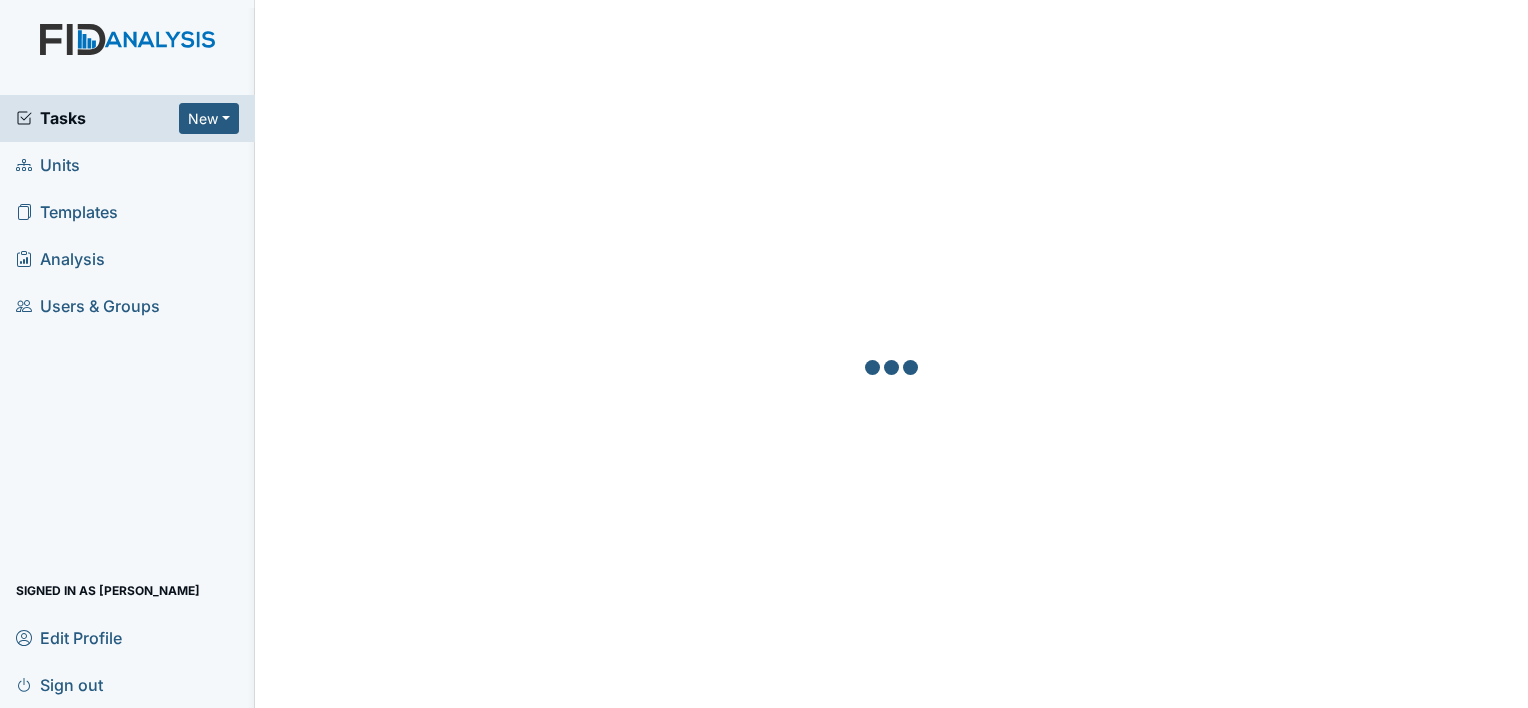 scroll, scrollTop: 0, scrollLeft: 0, axis: both 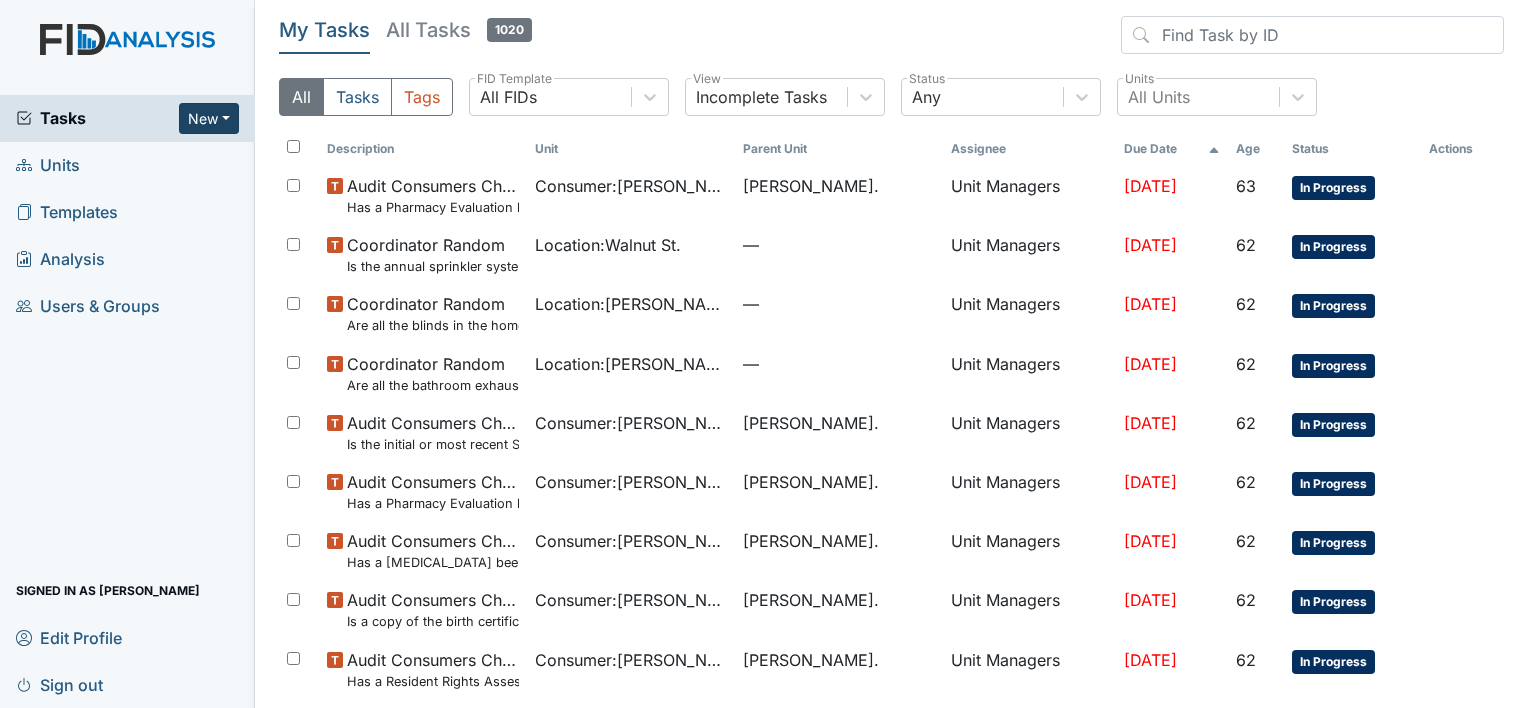 click on "New" at bounding box center (209, 118) 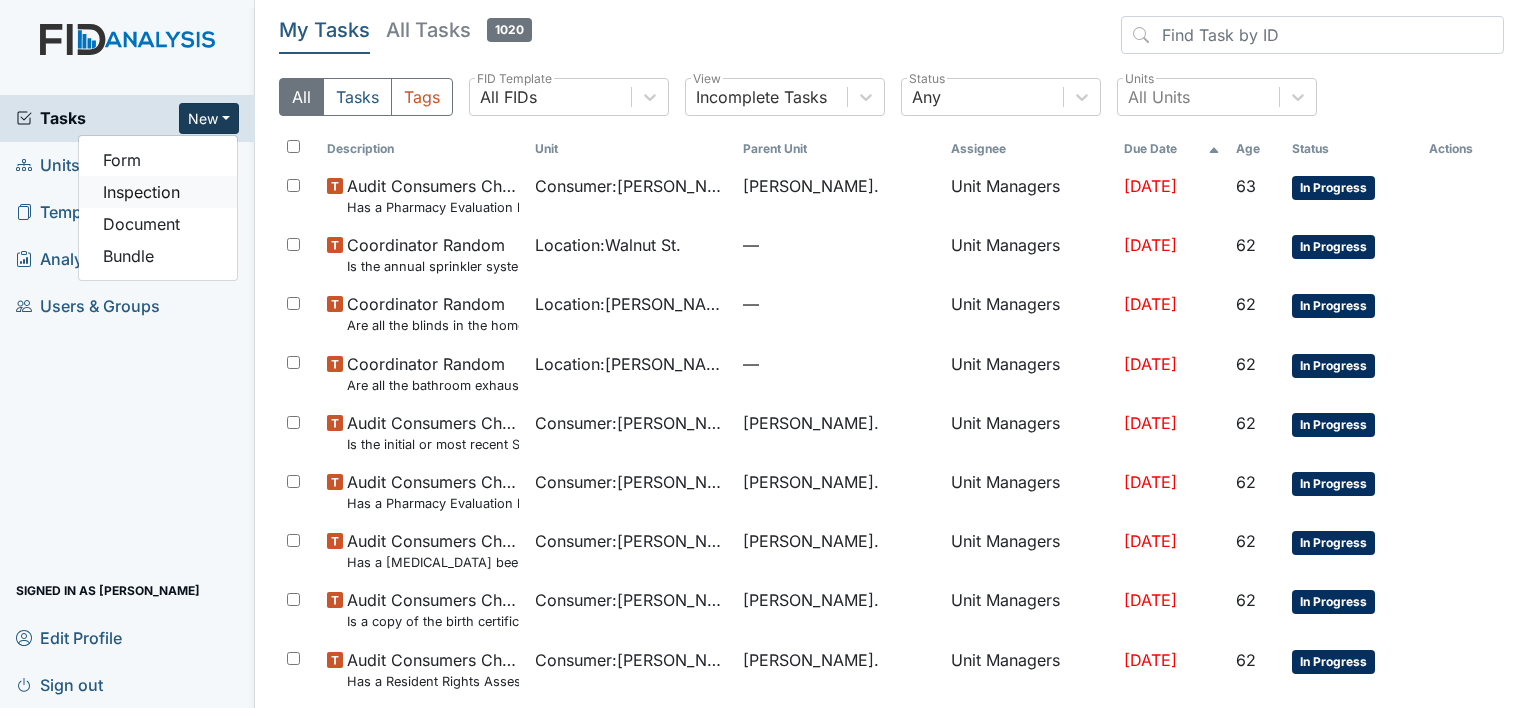 click on "Inspection" at bounding box center (158, 192) 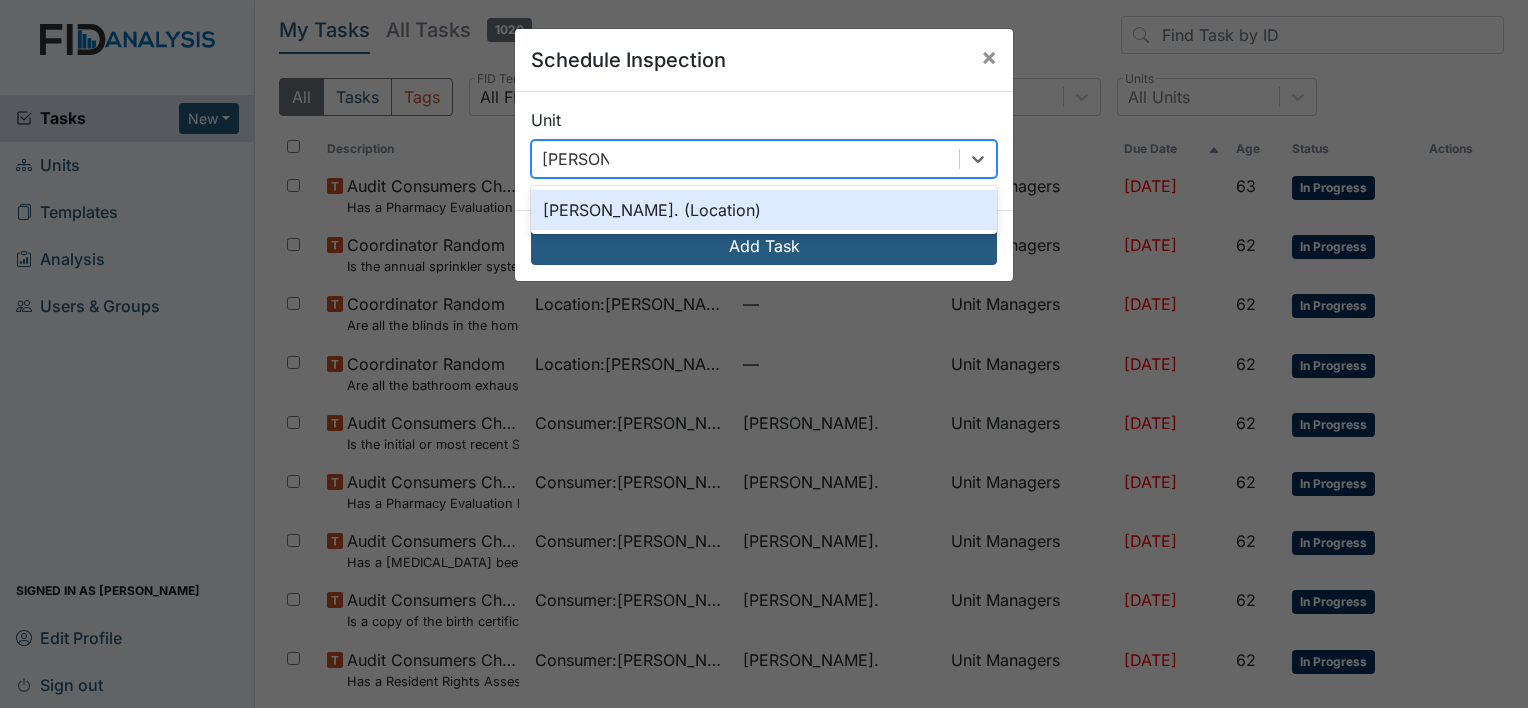 type on "william st" 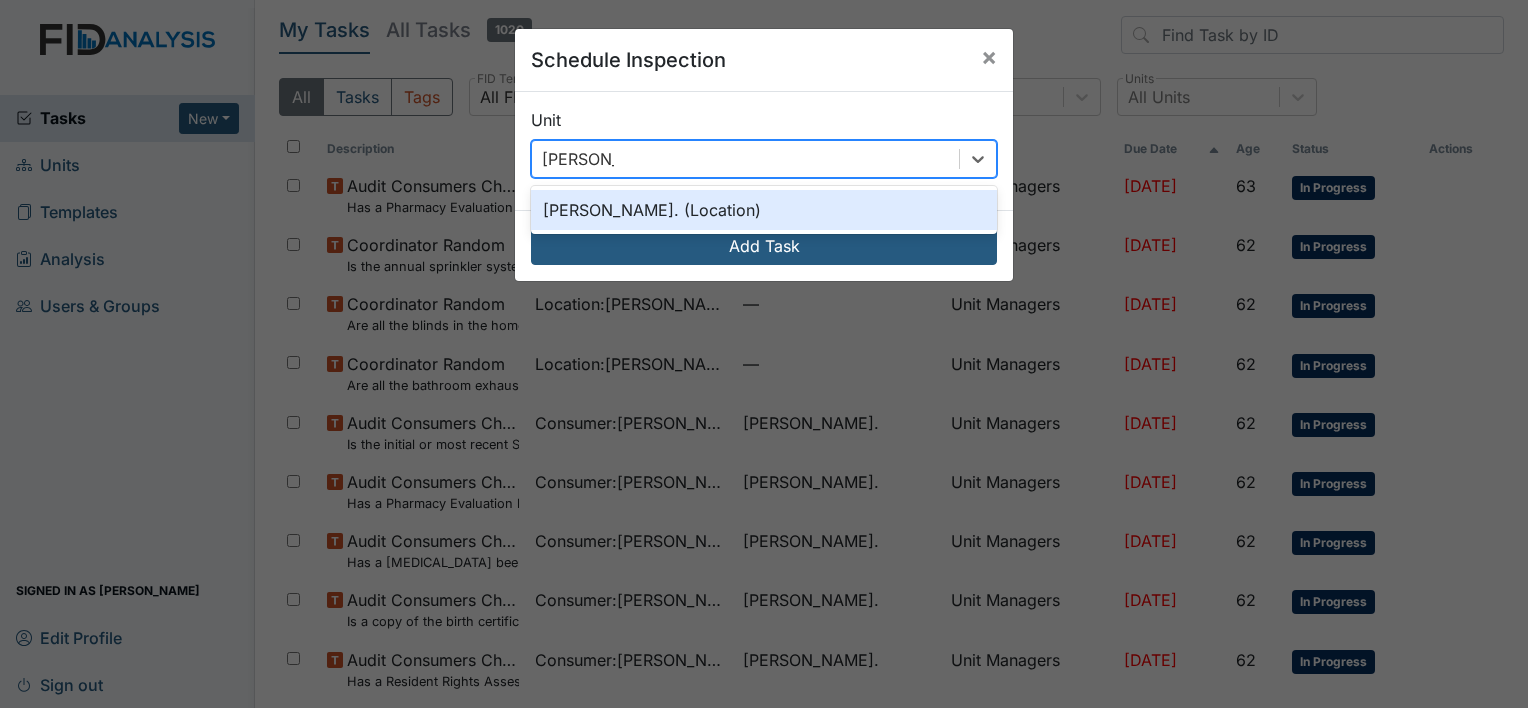 click on "[PERSON_NAME]. (Location)" at bounding box center (764, 210) 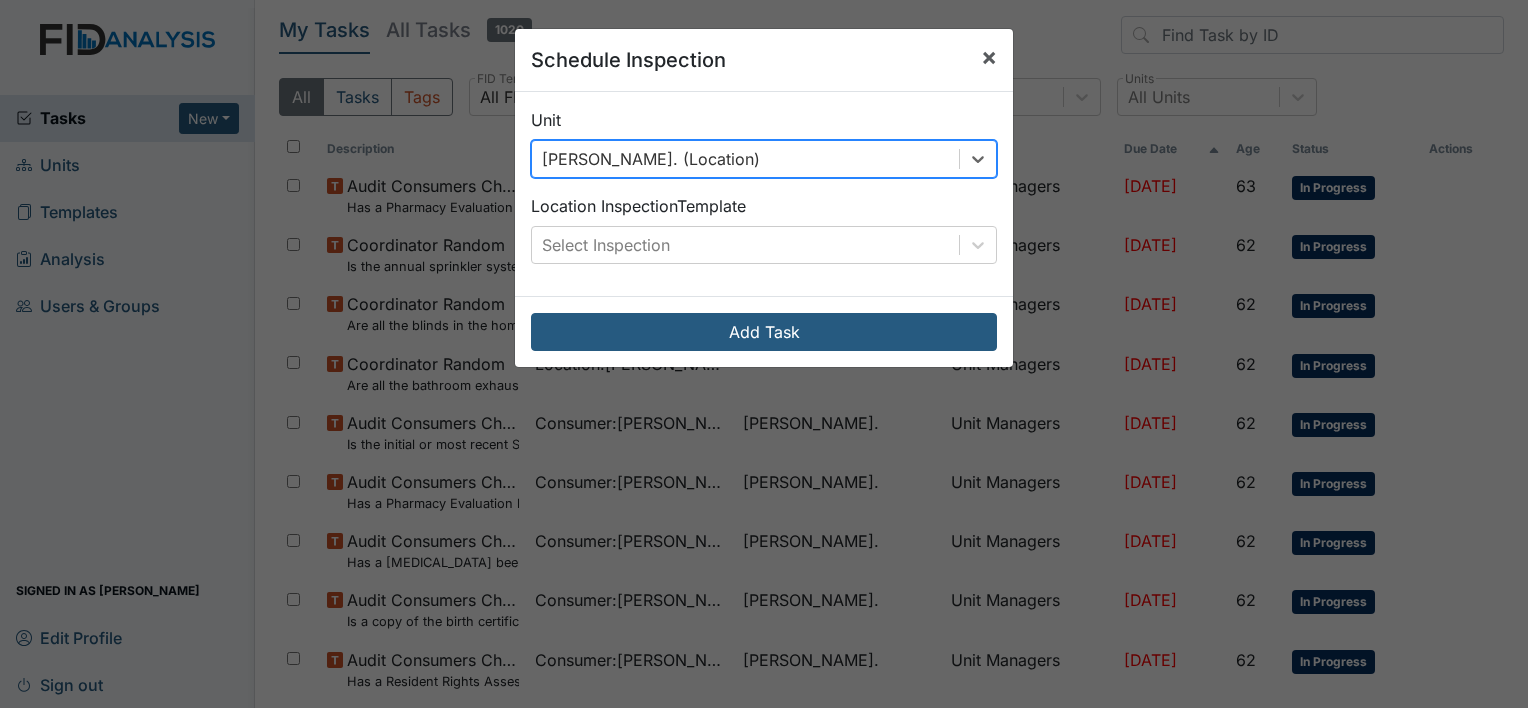 click on "×" at bounding box center [989, 56] 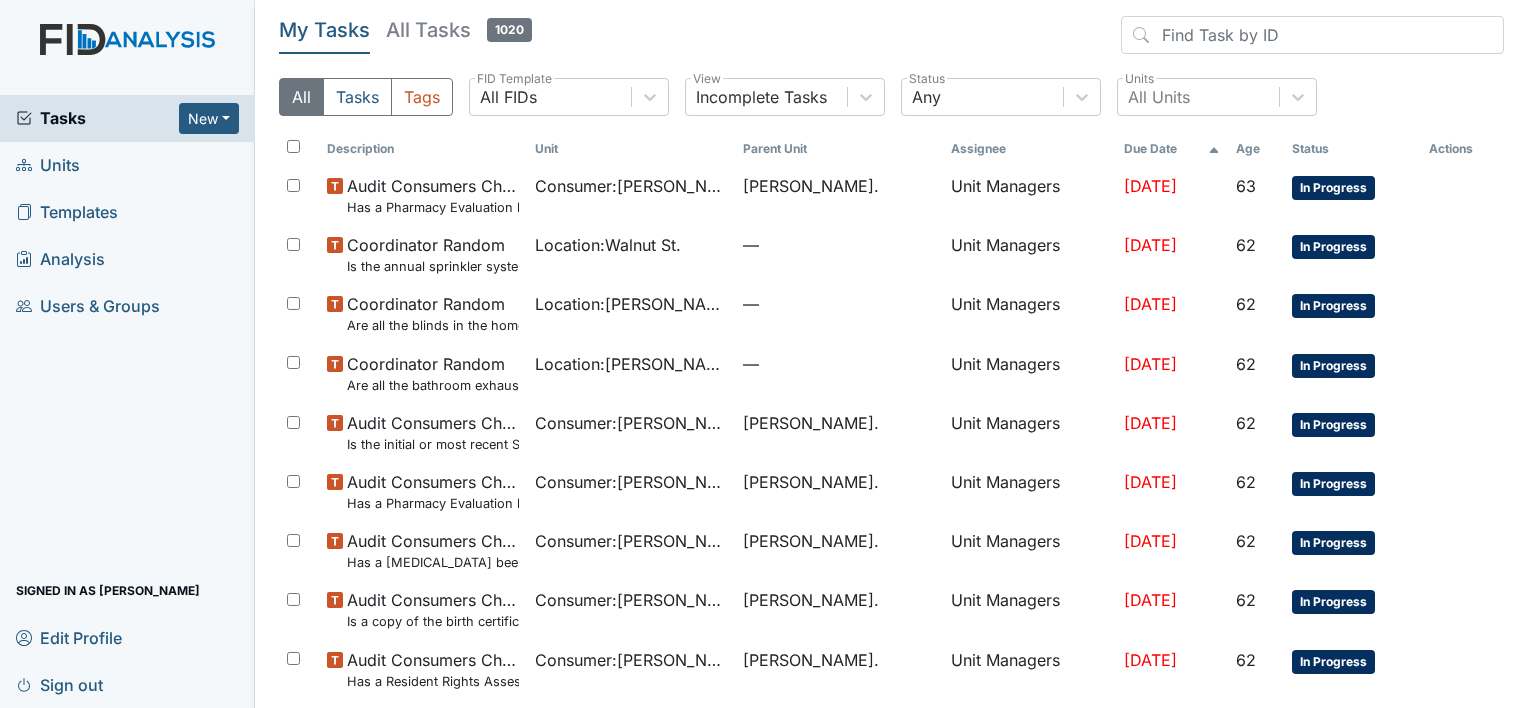click on "Units" at bounding box center (48, 165) 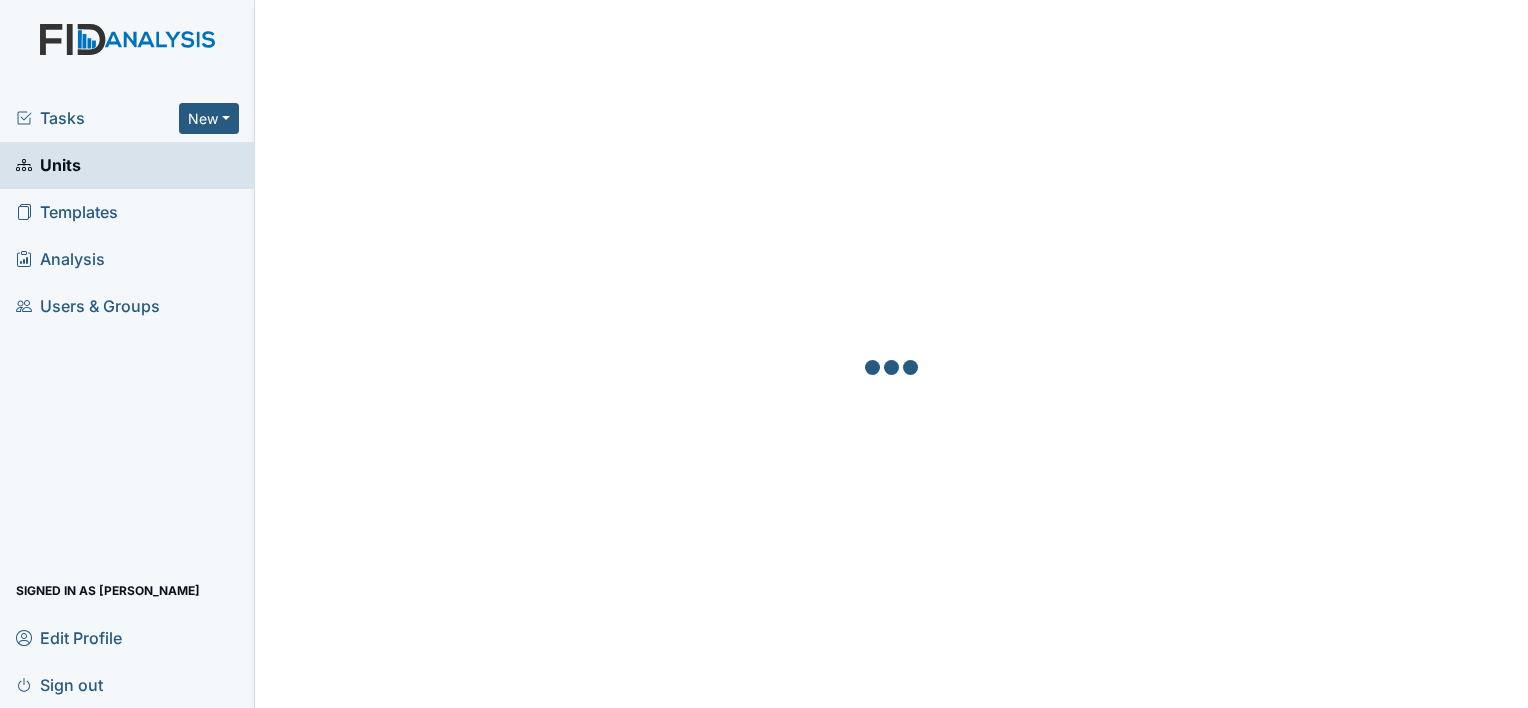 click on "Units" at bounding box center (48, 165) 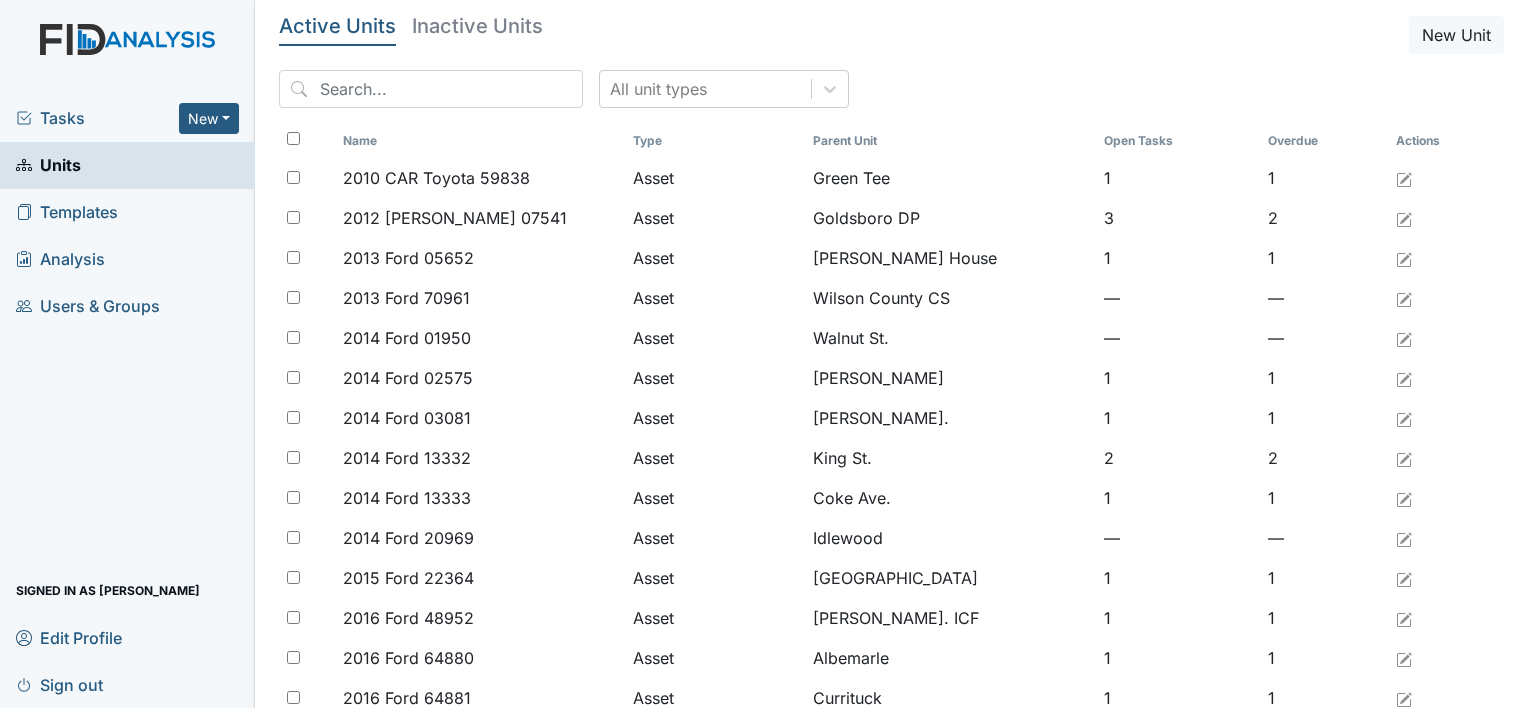 scroll, scrollTop: 0, scrollLeft: 0, axis: both 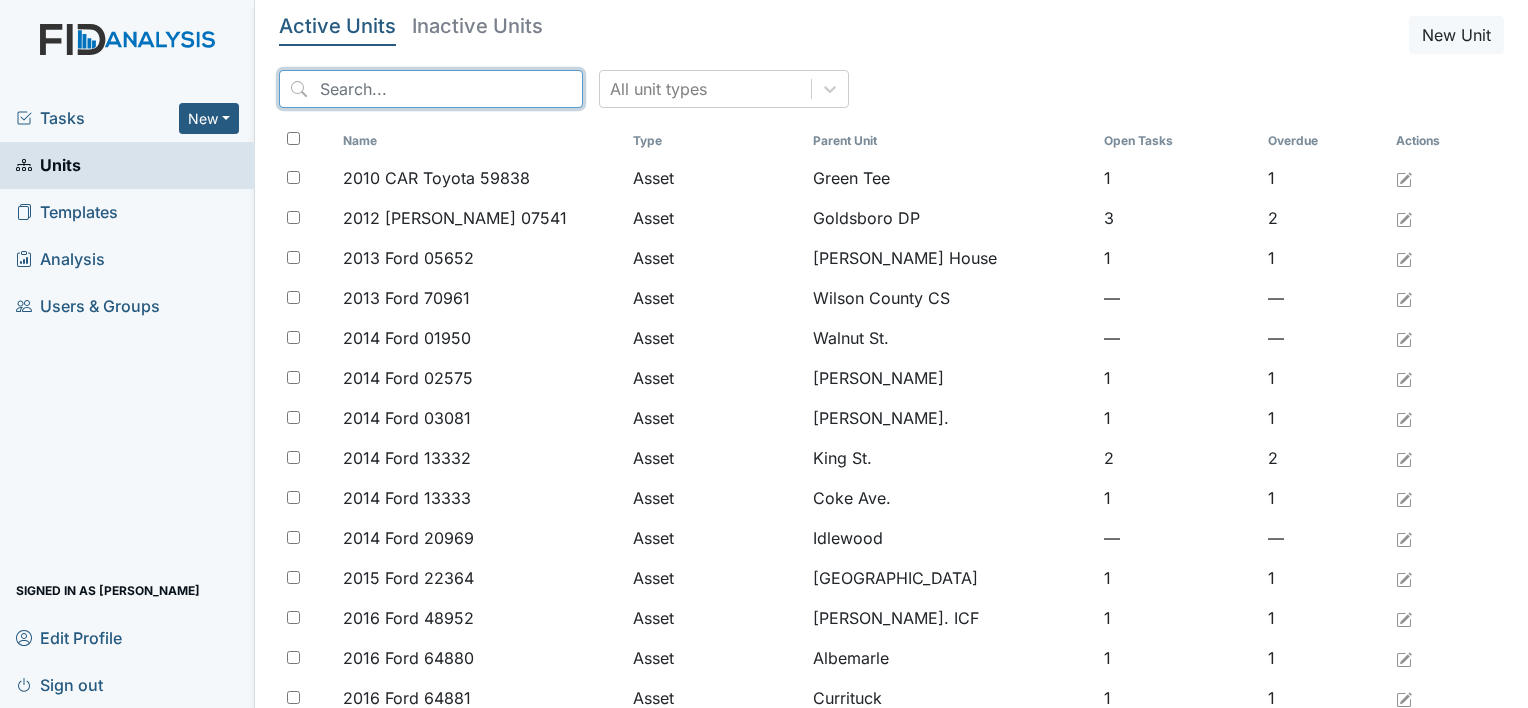 click at bounding box center (431, 89) 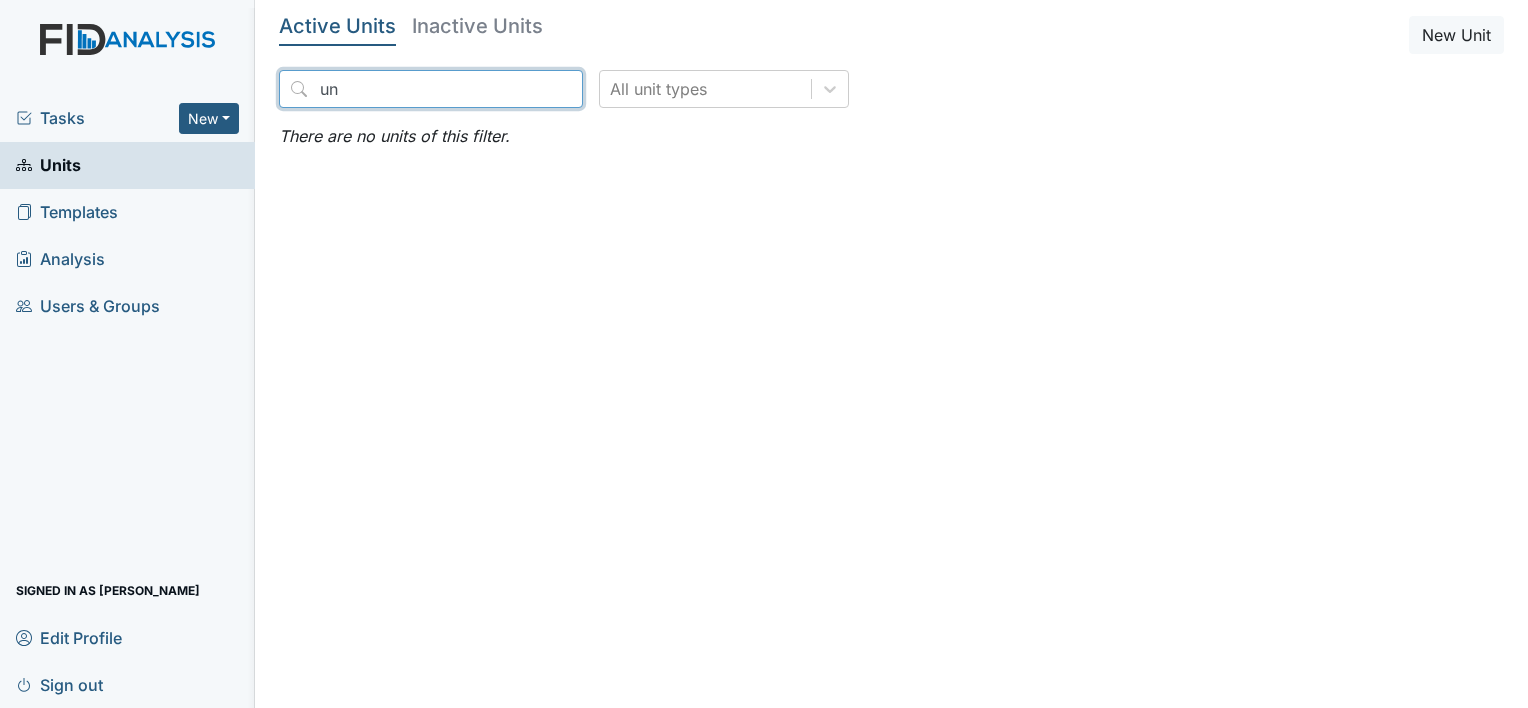 type on "u" 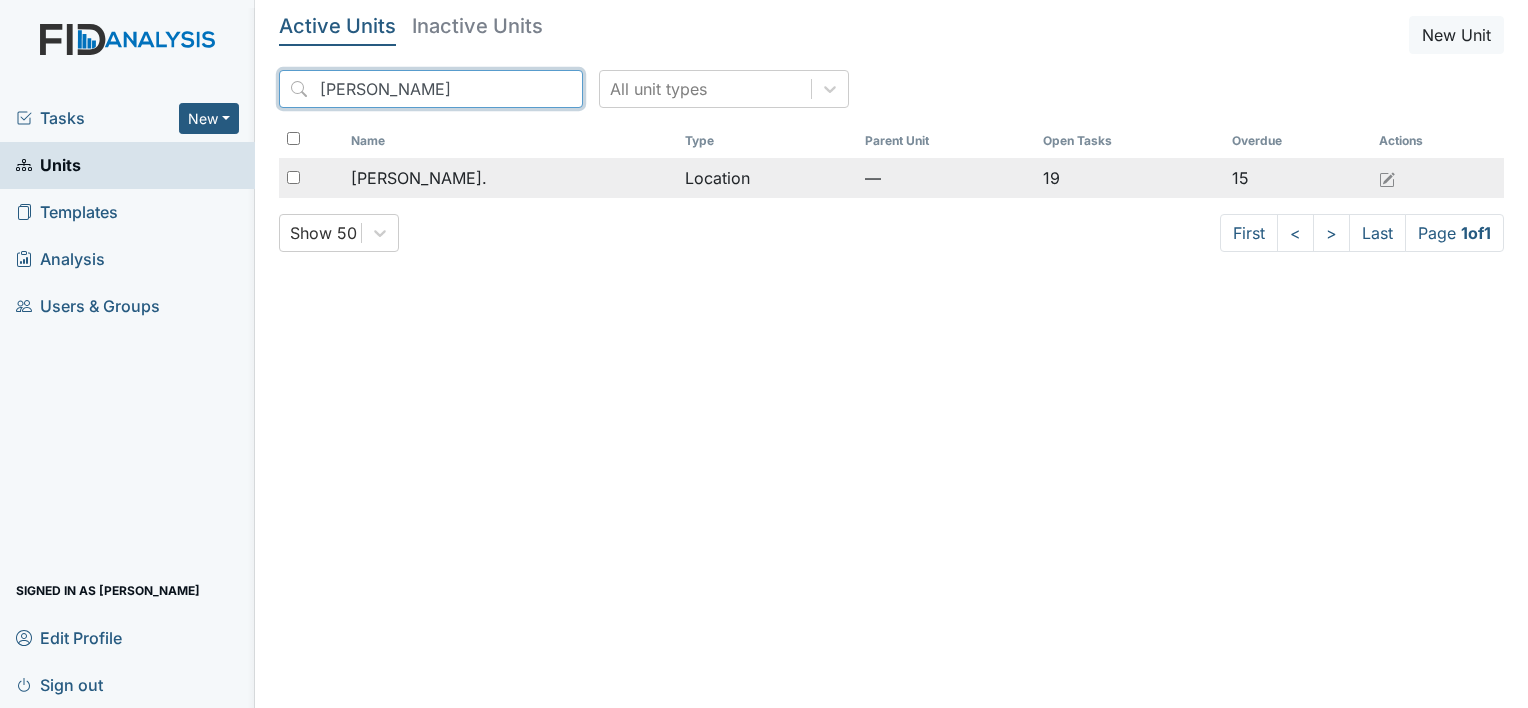 type on "william st" 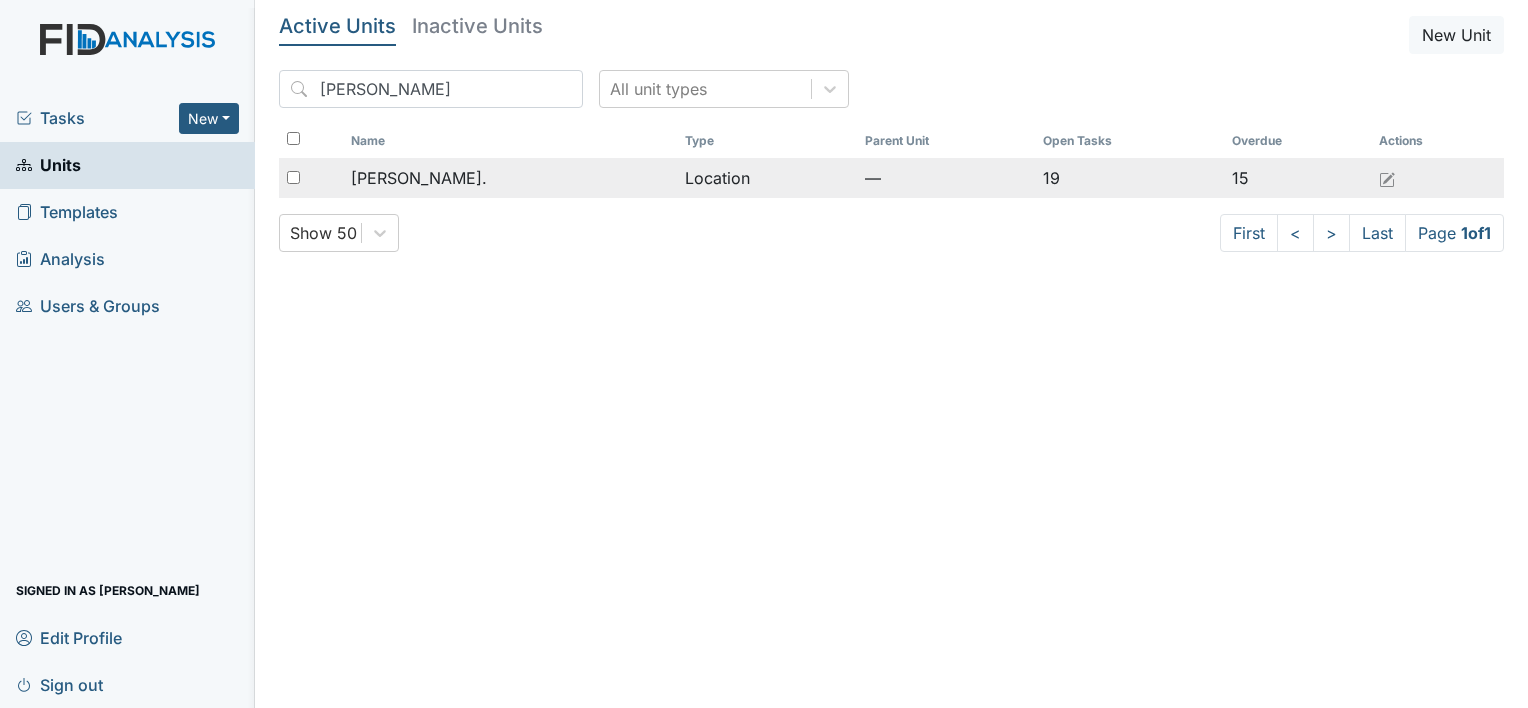 click on "[PERSON_NAME]." at bounding box center [419, 178] 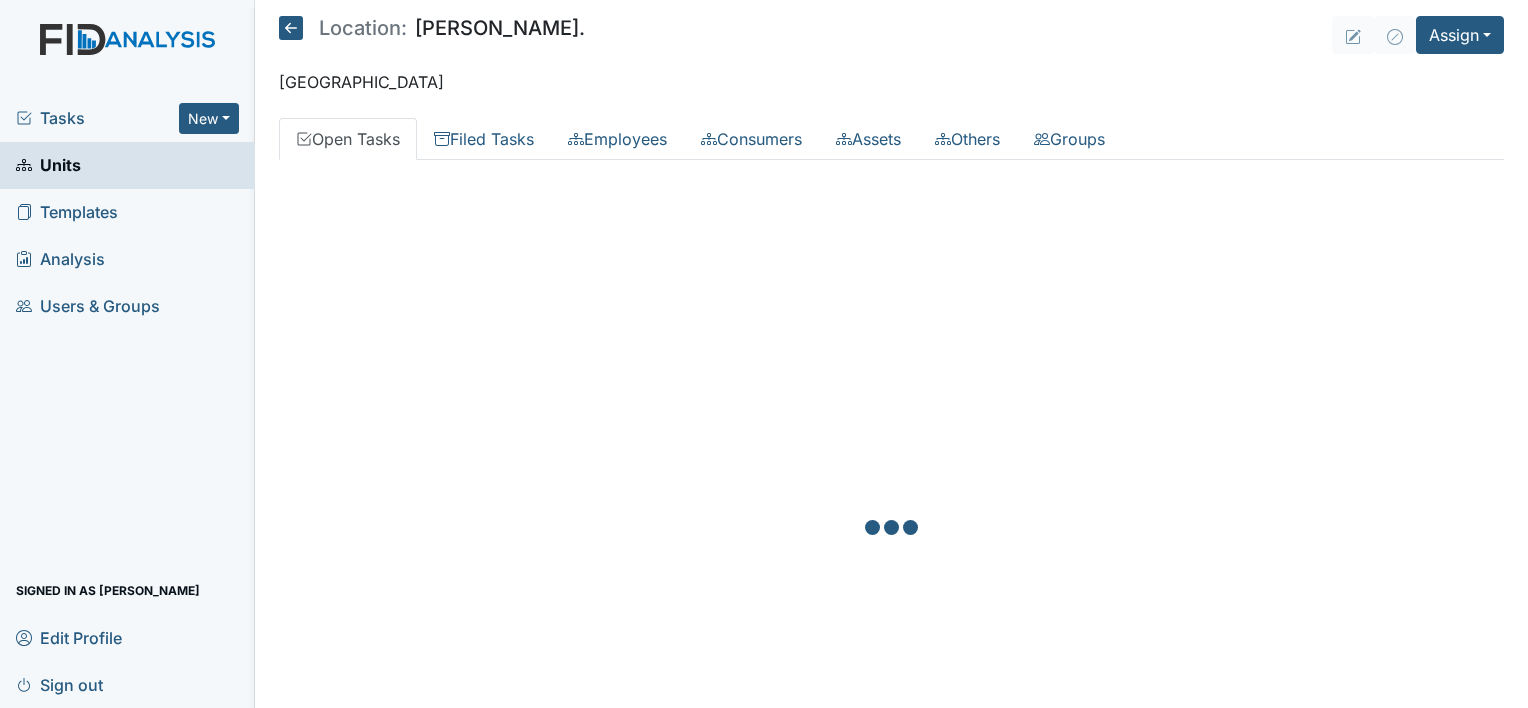 scroll, scrollTop: 0, scrollLeft: 0, axis: both 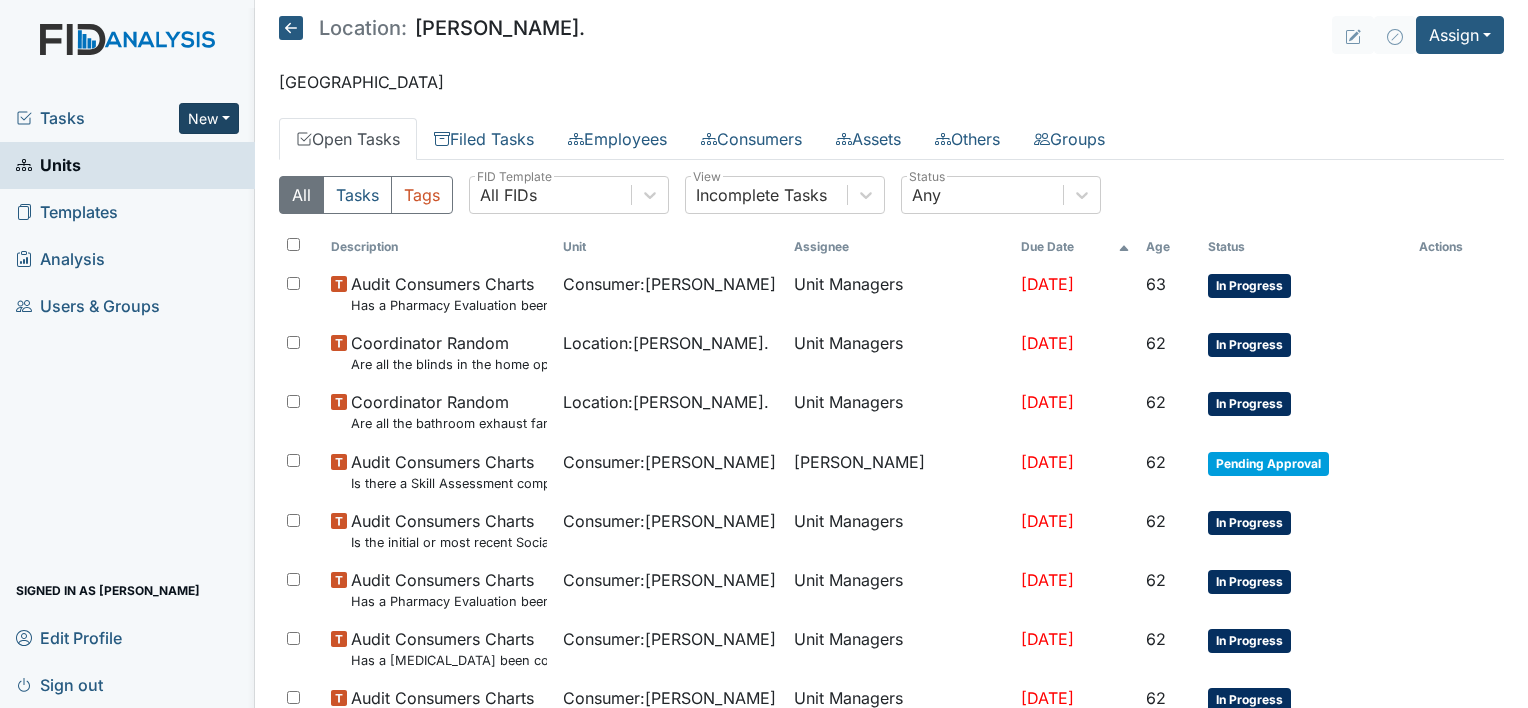 click on "New" at bounding box center [209, 118] 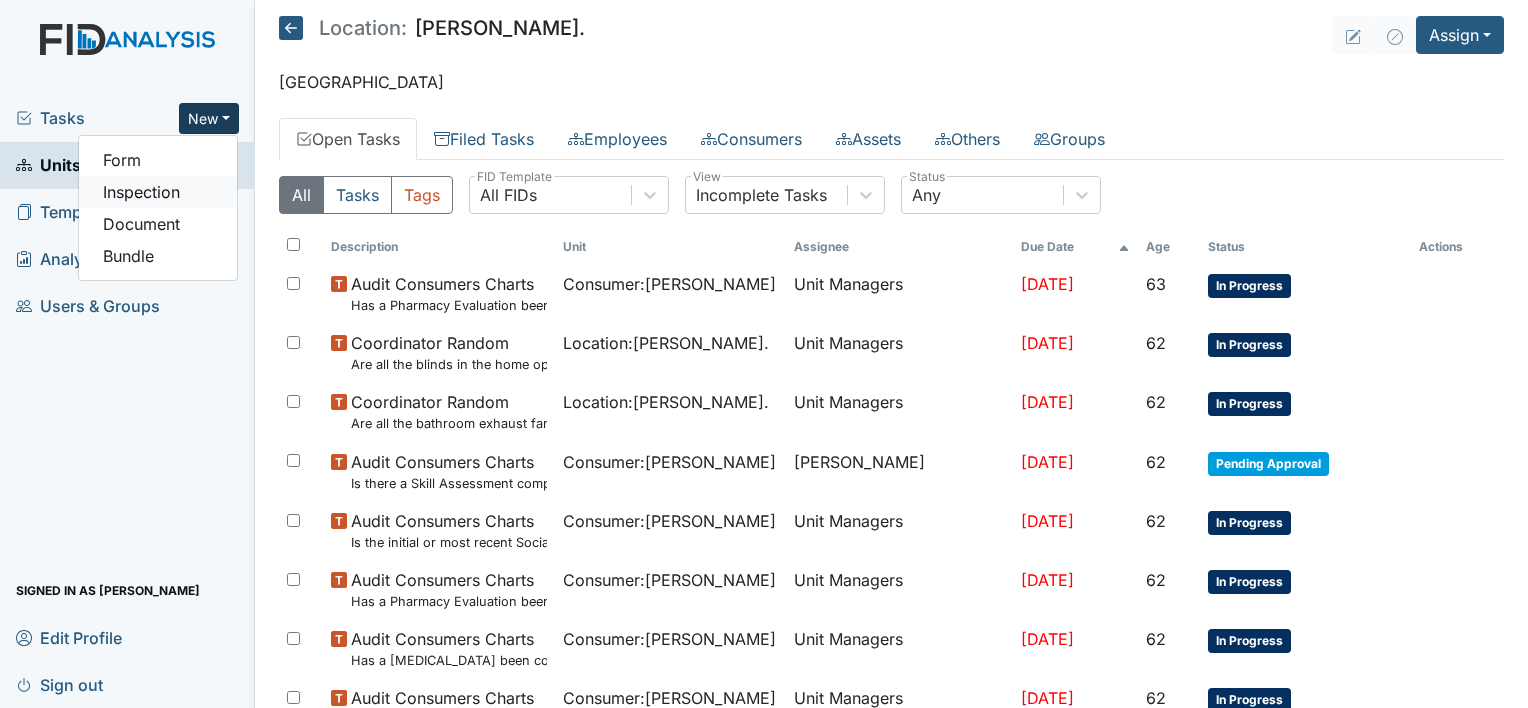 click on "Inspection" at bounding box center (158, 192) 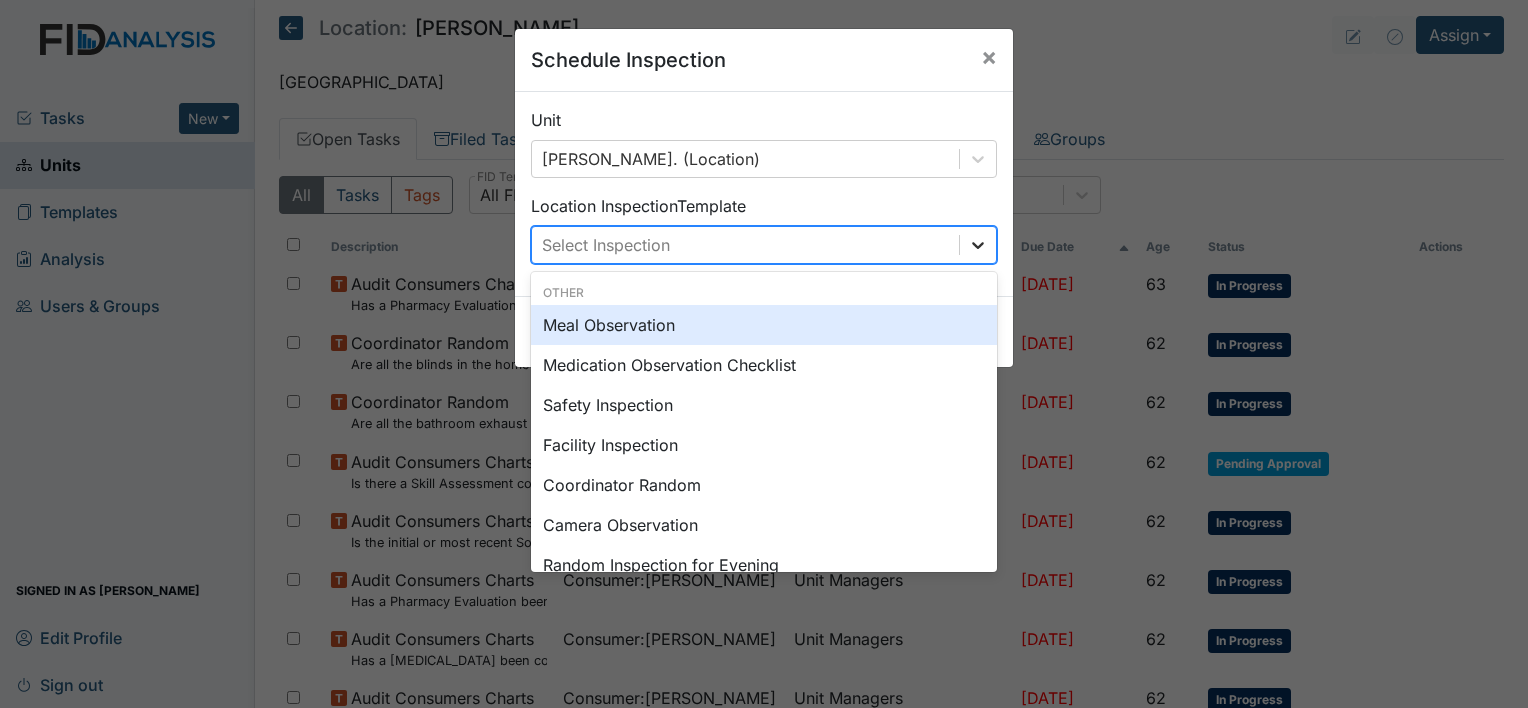 click 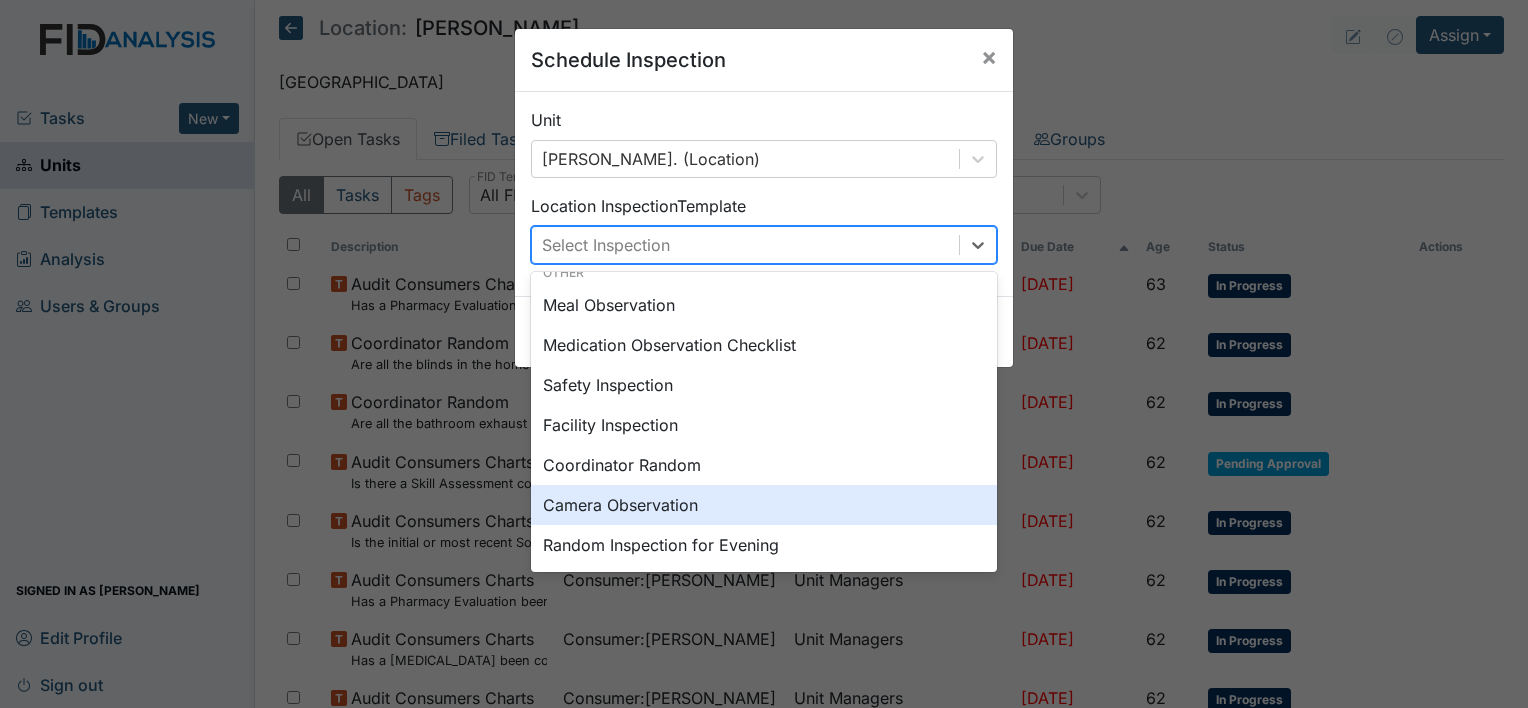scroll, scrollTop: 40, scrollLeft: 0, axis: vertical 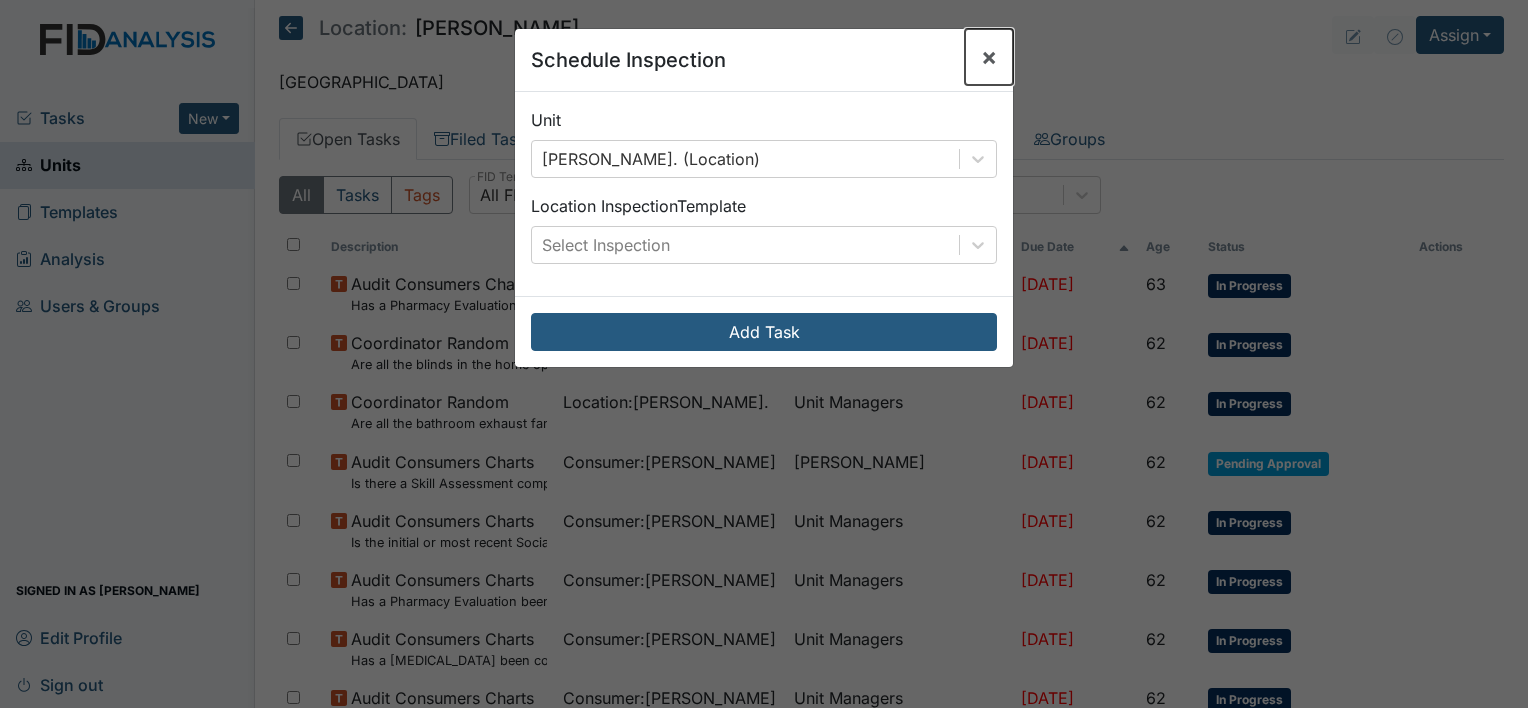 click on "×" at bounding box center [989, 56] 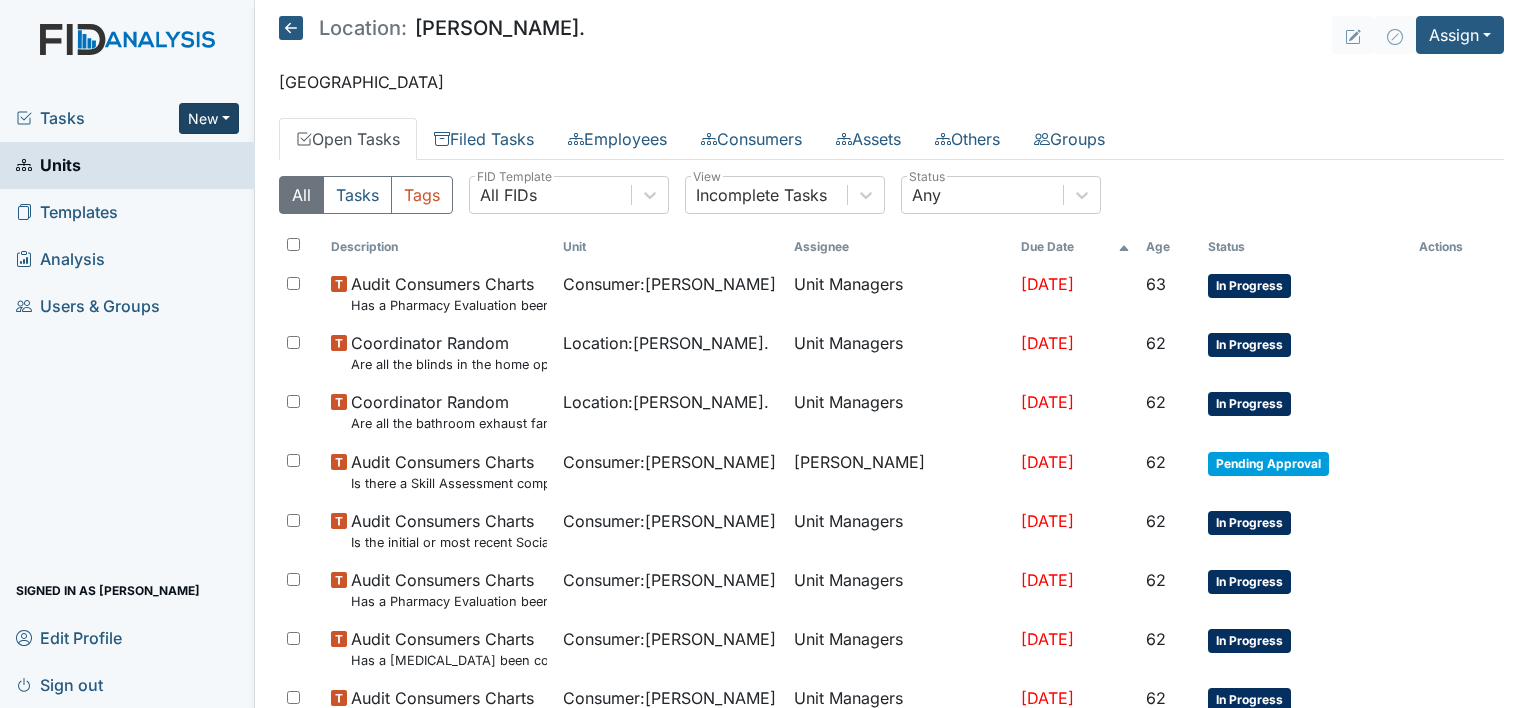 click on "New" at bounding box center [209, 118] 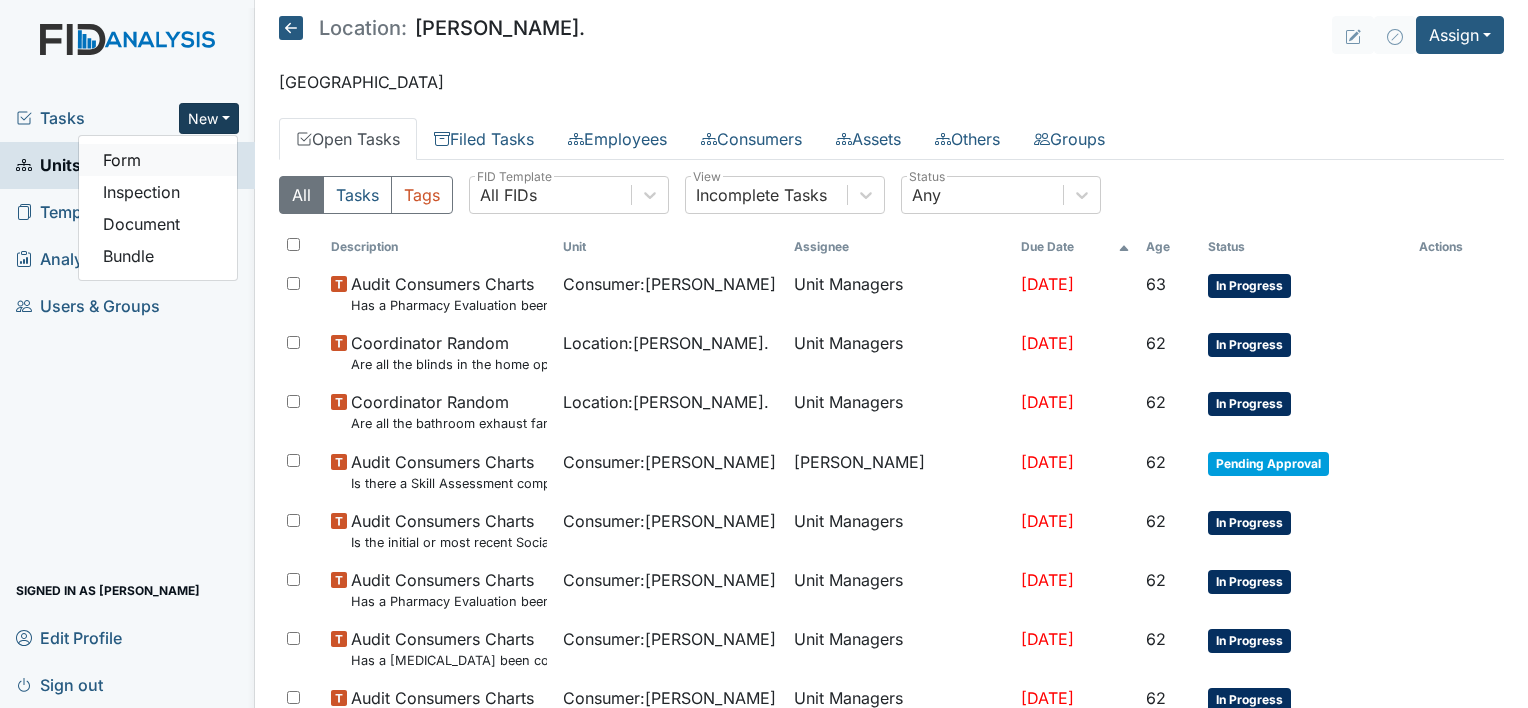 click on "Form" at bounding box center [158, 160] 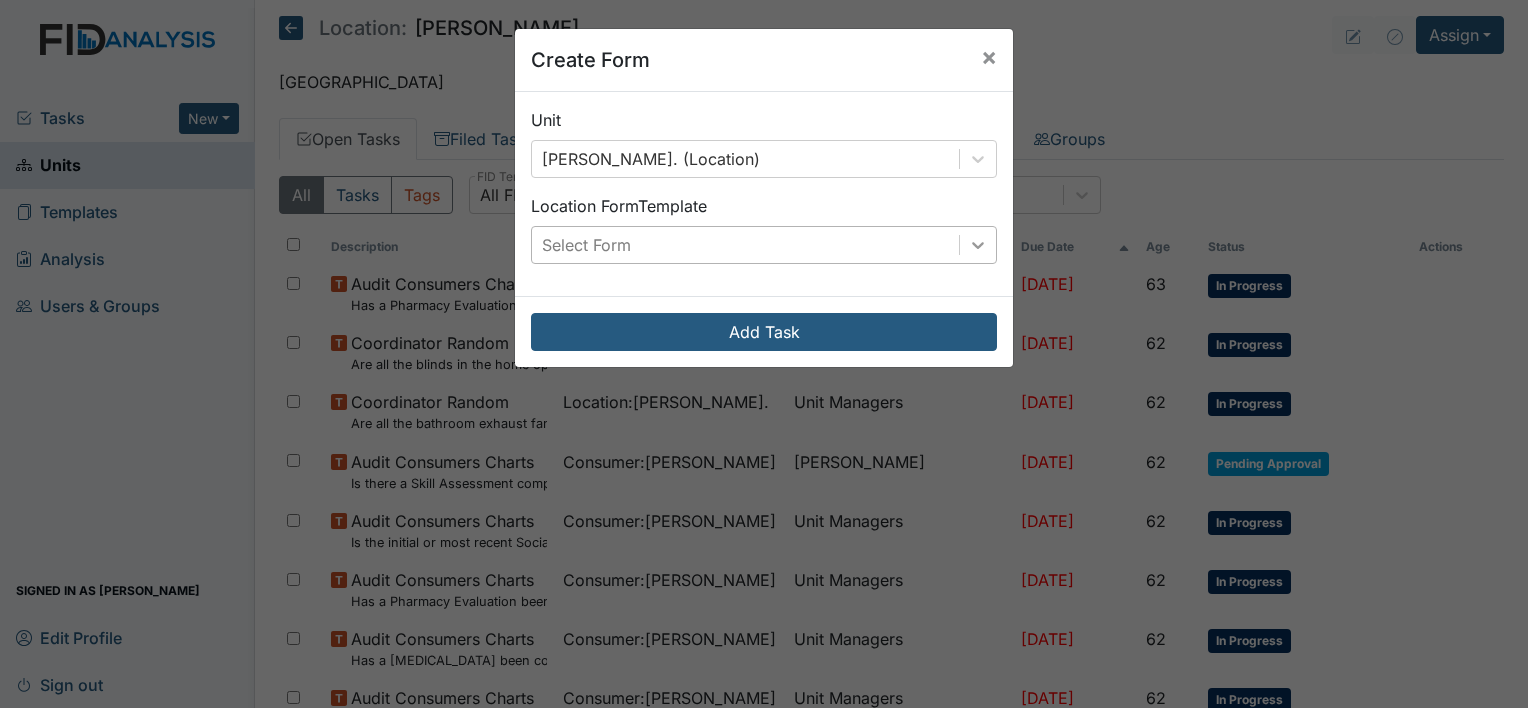 click 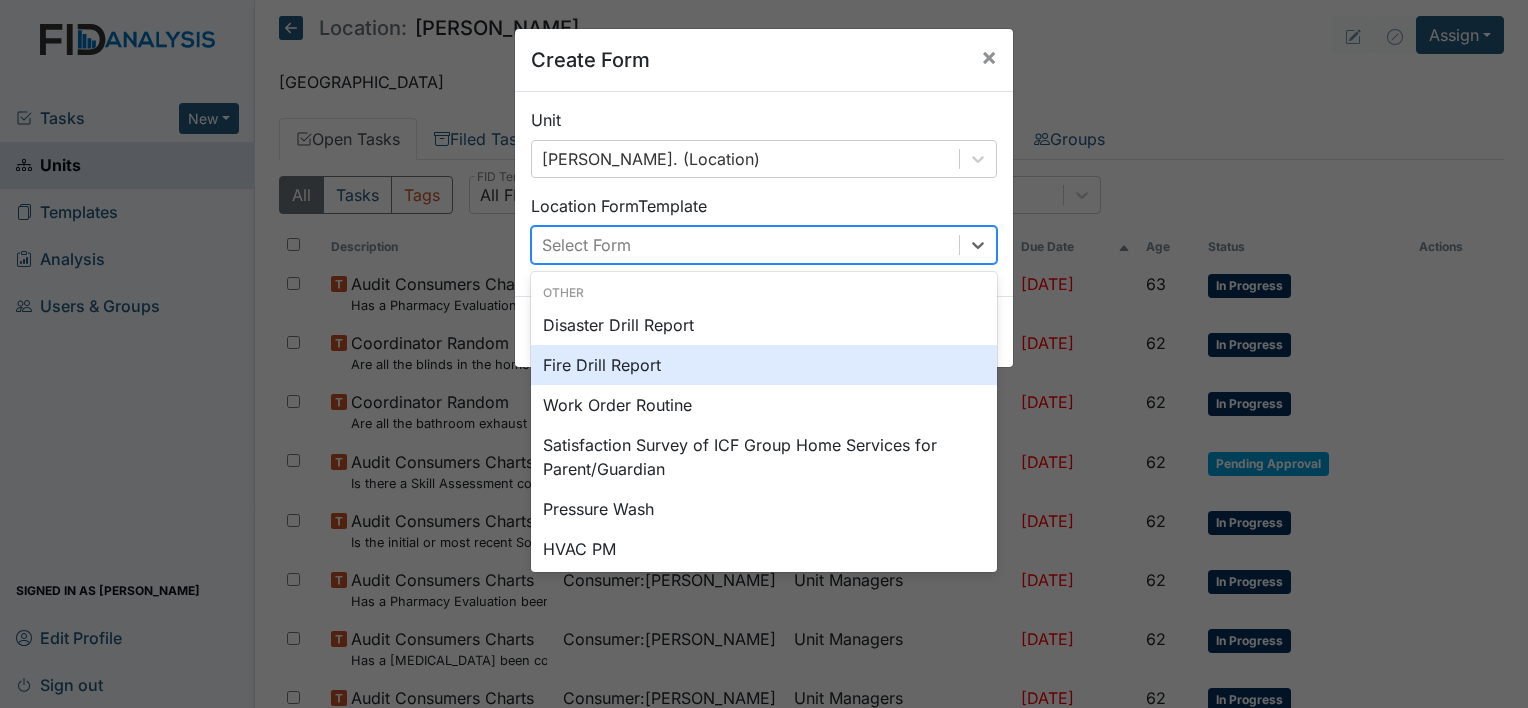 click on "Fire Drill Report" at bounding box center (764, 365) 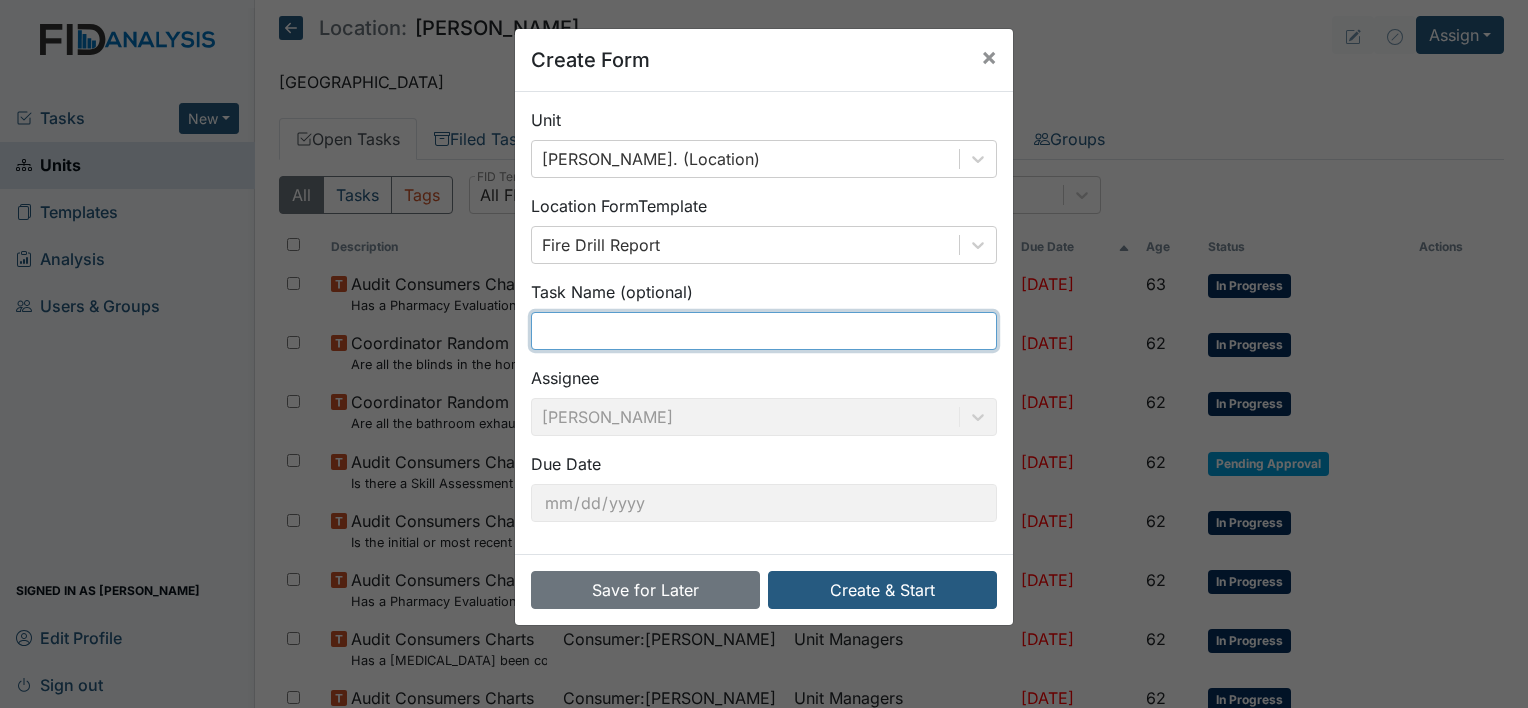click at bounding box center [764, 331] 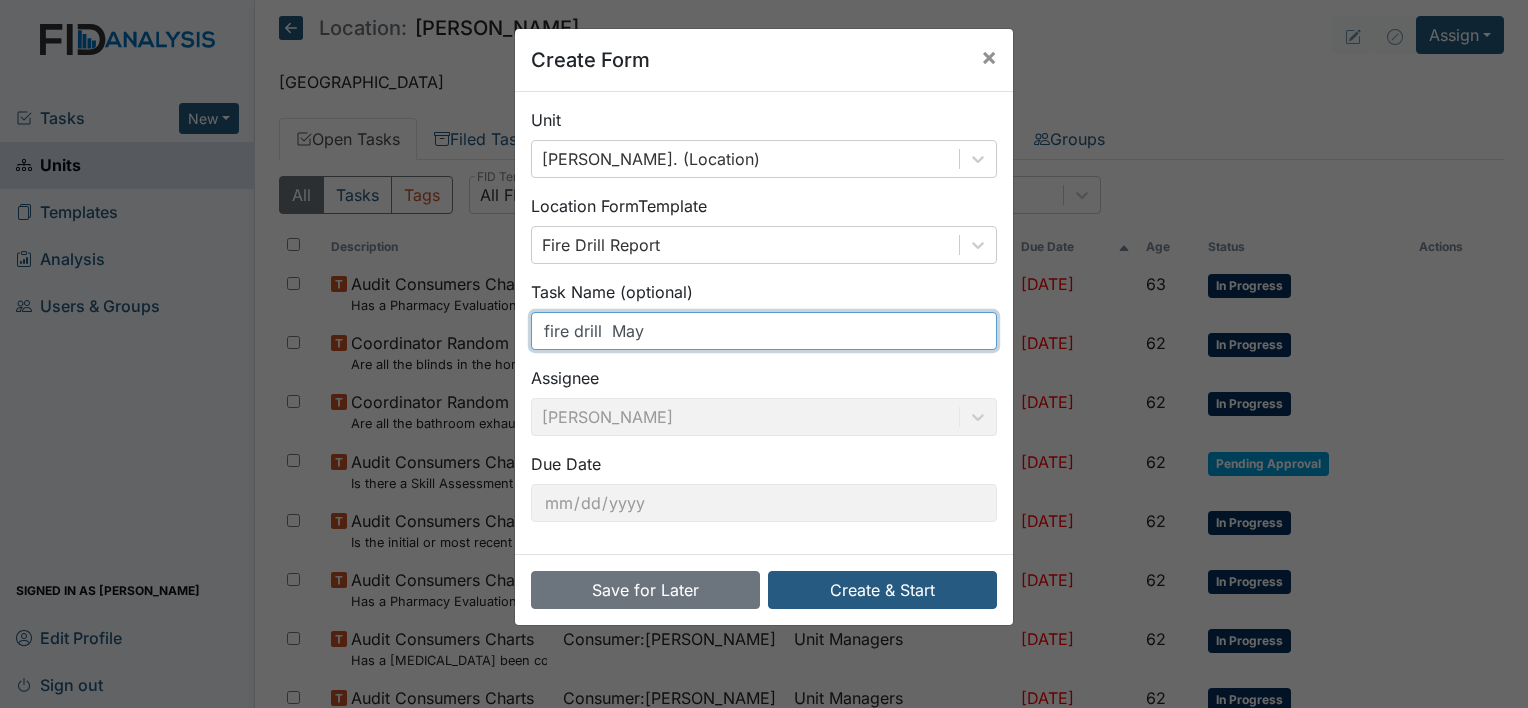 type on "fire drill  May" 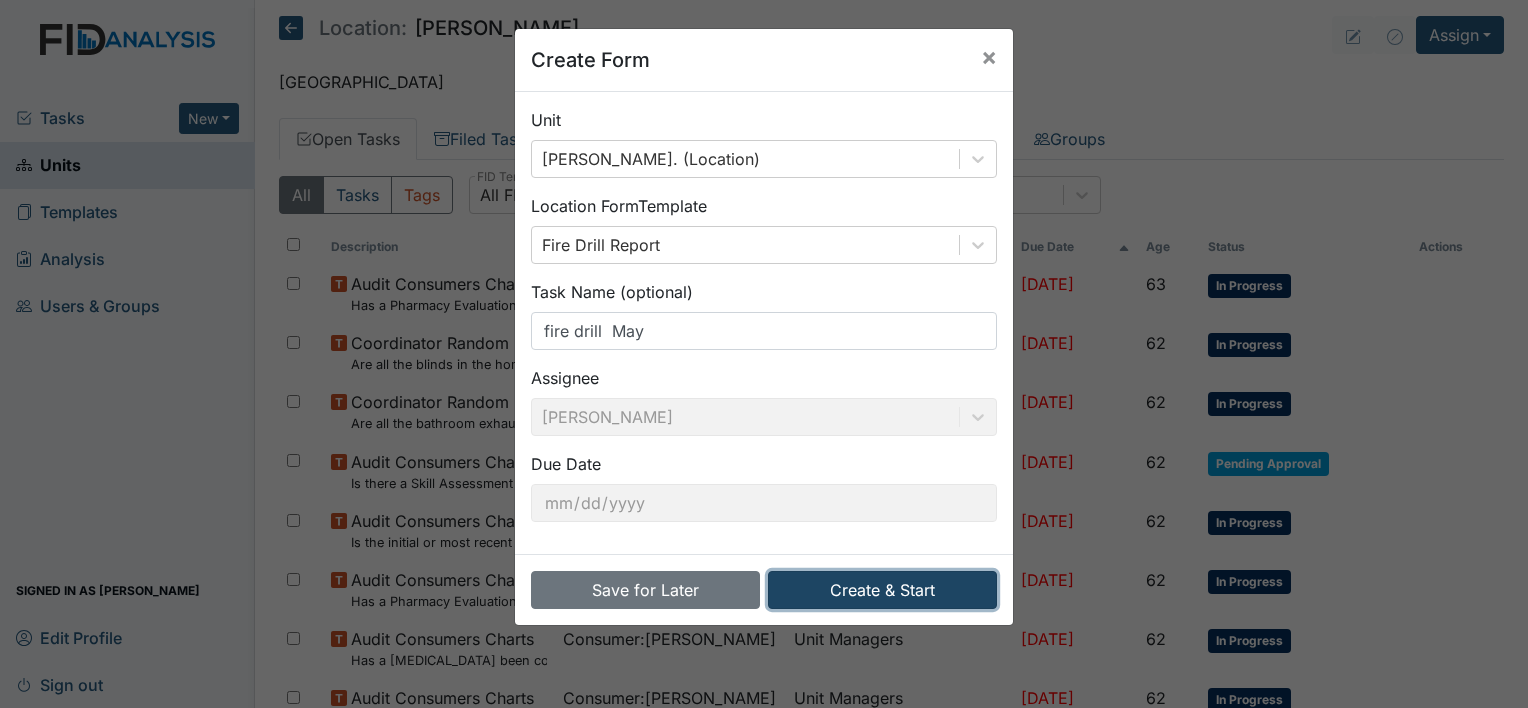 click on "Create & Start" at bounding box center (882, 590) 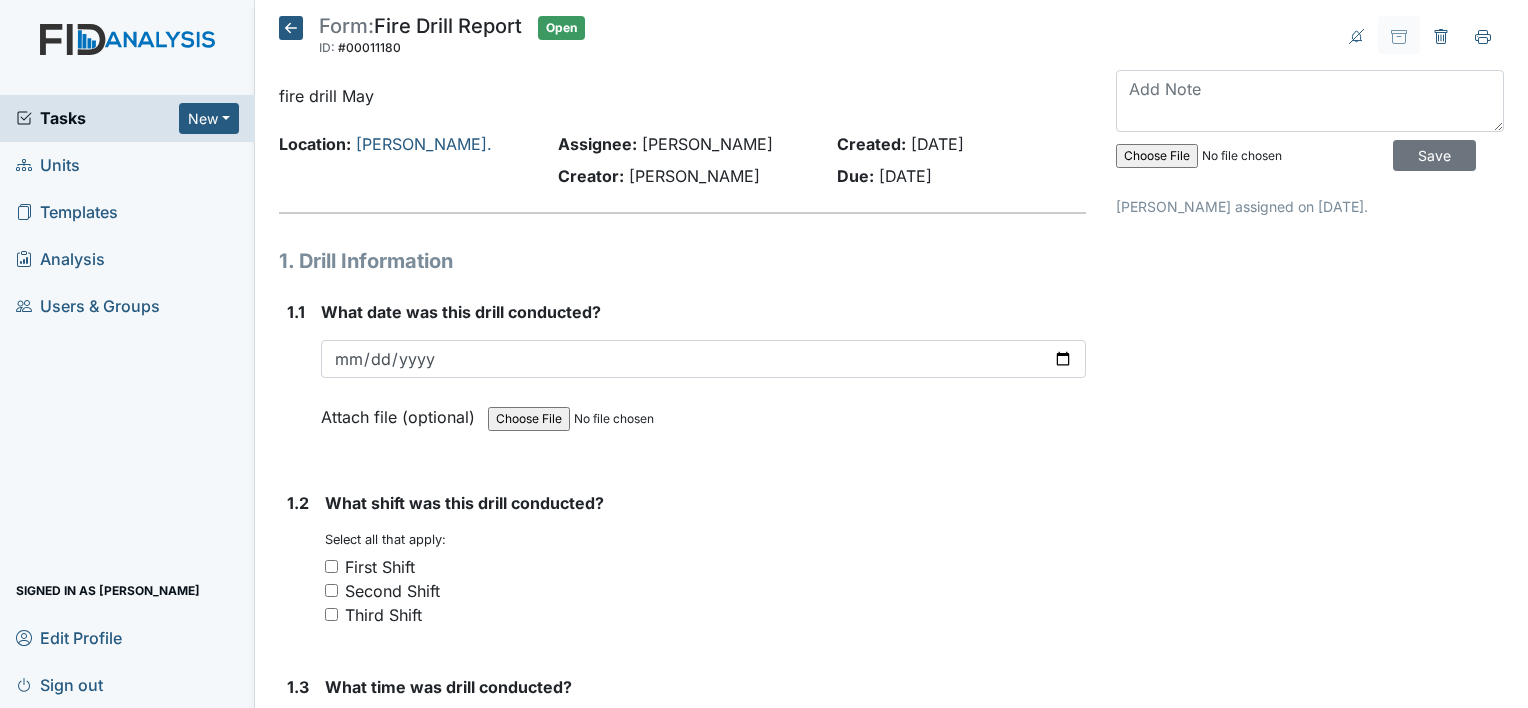 scroll, scrollTop: 0, scrollLeft: 0, axis: both 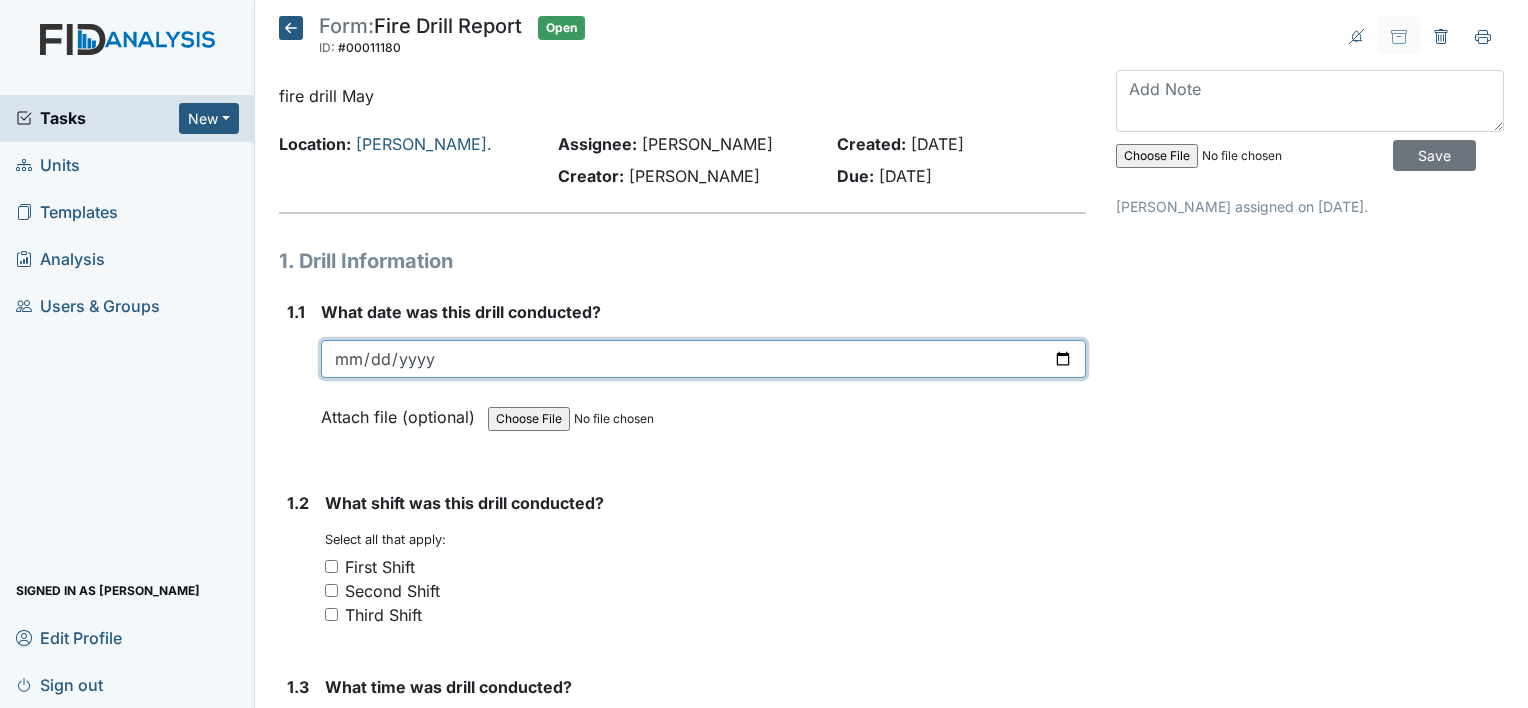 click at bounding box center (703, 359) 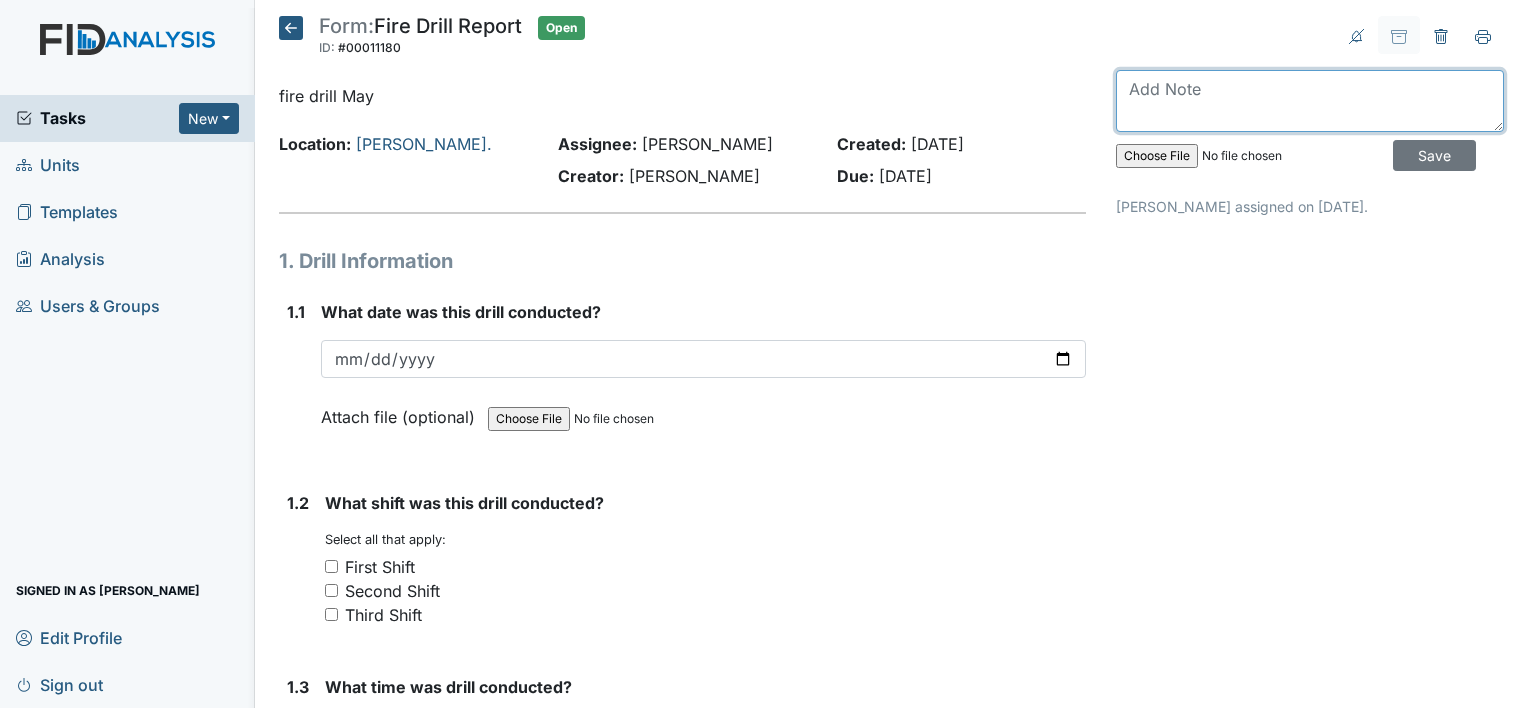 click at bounding box center [1310, 101] 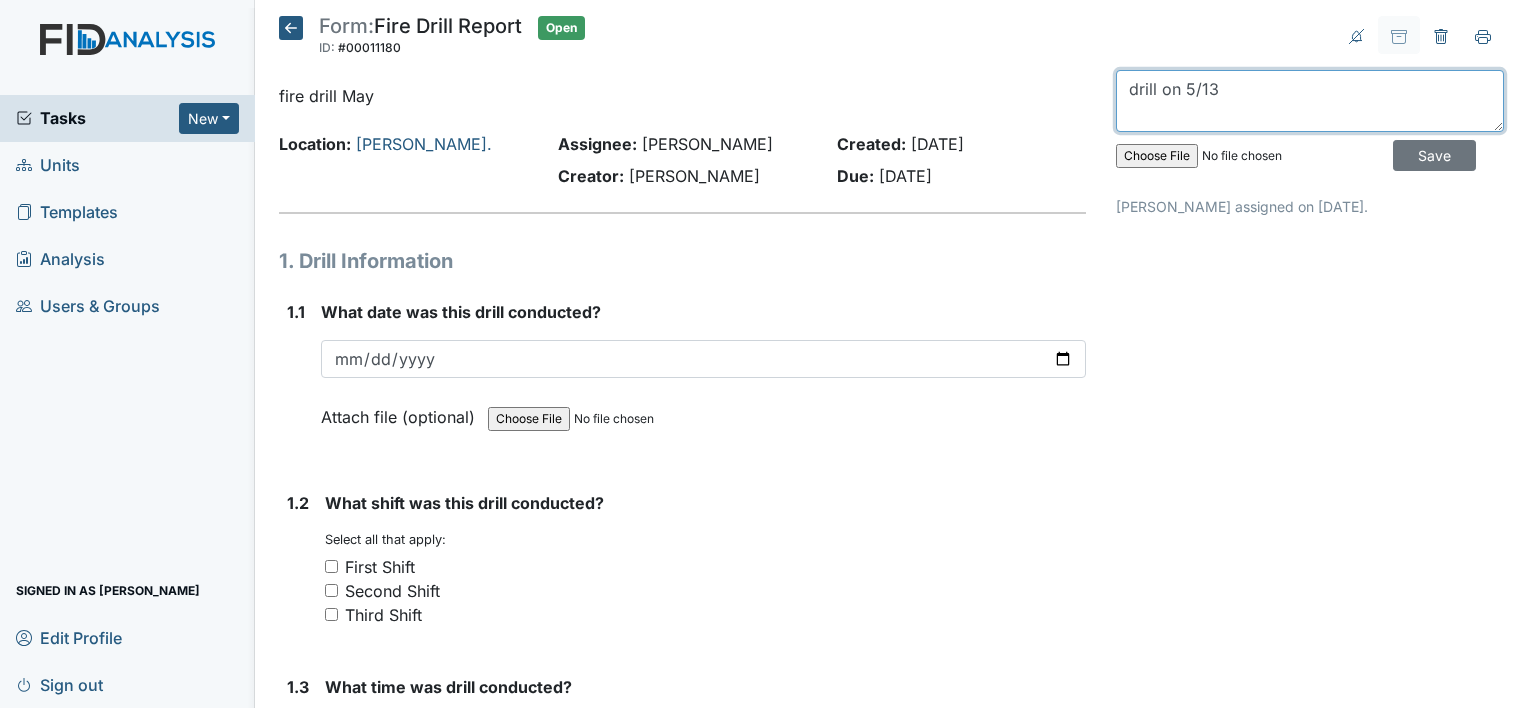 type on "drill on 5/13" 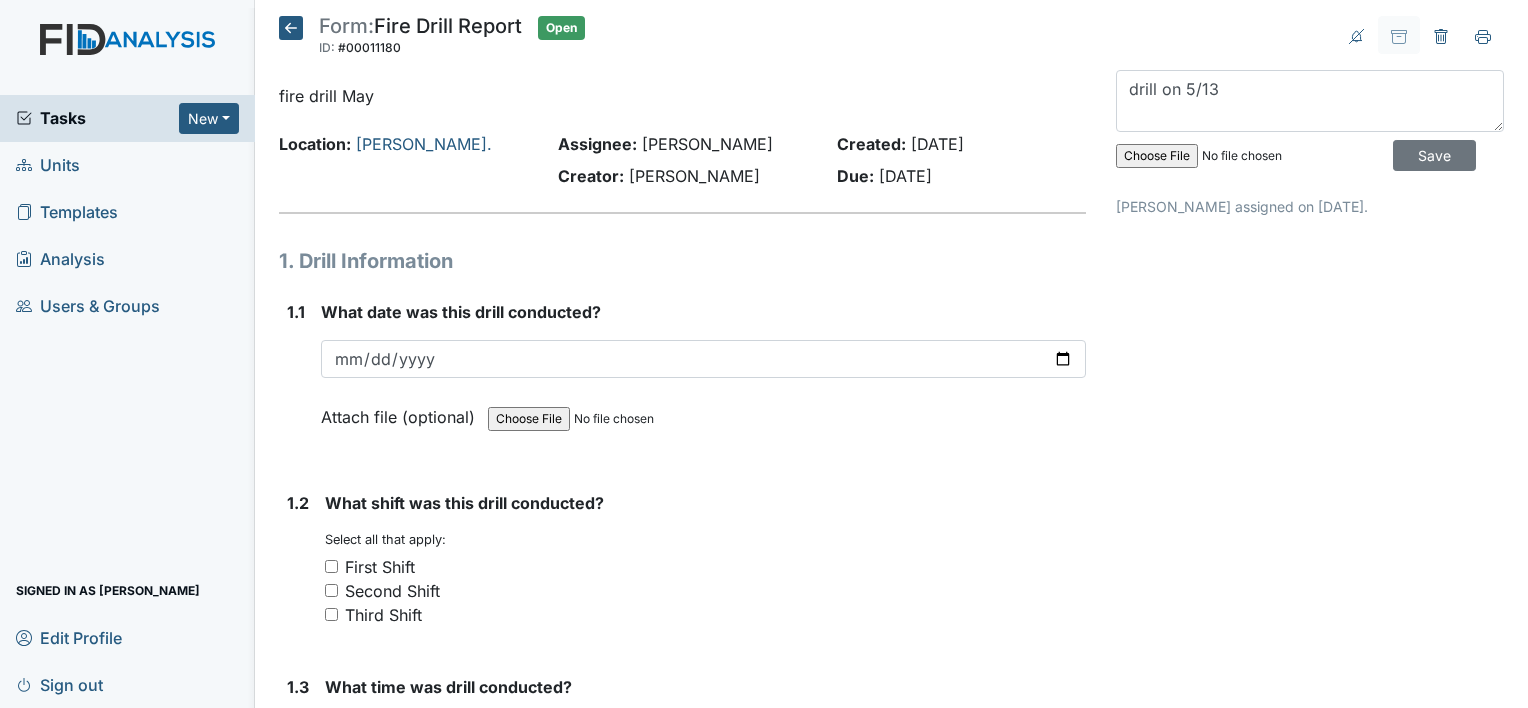 click on "1. Drill Information
1.1
What date was this drill conducted?
2025-07-13
Attach file (optional)
You can upload .pdf, .txt, .jpg, .jpeg, .png, .csv, .xls, or .doc files under 100MB.
1.2
What shift was this drill conducted?
You must select one or more of the below options.
Select all that apply:
First Shift
Second Shift
Third Shift
1.3
What time was drill conducted?
This field is required.
1.4
What was the evacuation time?
This field is required.
1.5
Was this drill conducted randomly for the individuals and the DSP staff?  (One drill annually must be conducted at random on all shifts for the DSPs).
You must select one of the below options.
Yes
No
1.6
Did you speak with someone at the Fire department or Security agency?" at bounding box center (682, 1769) 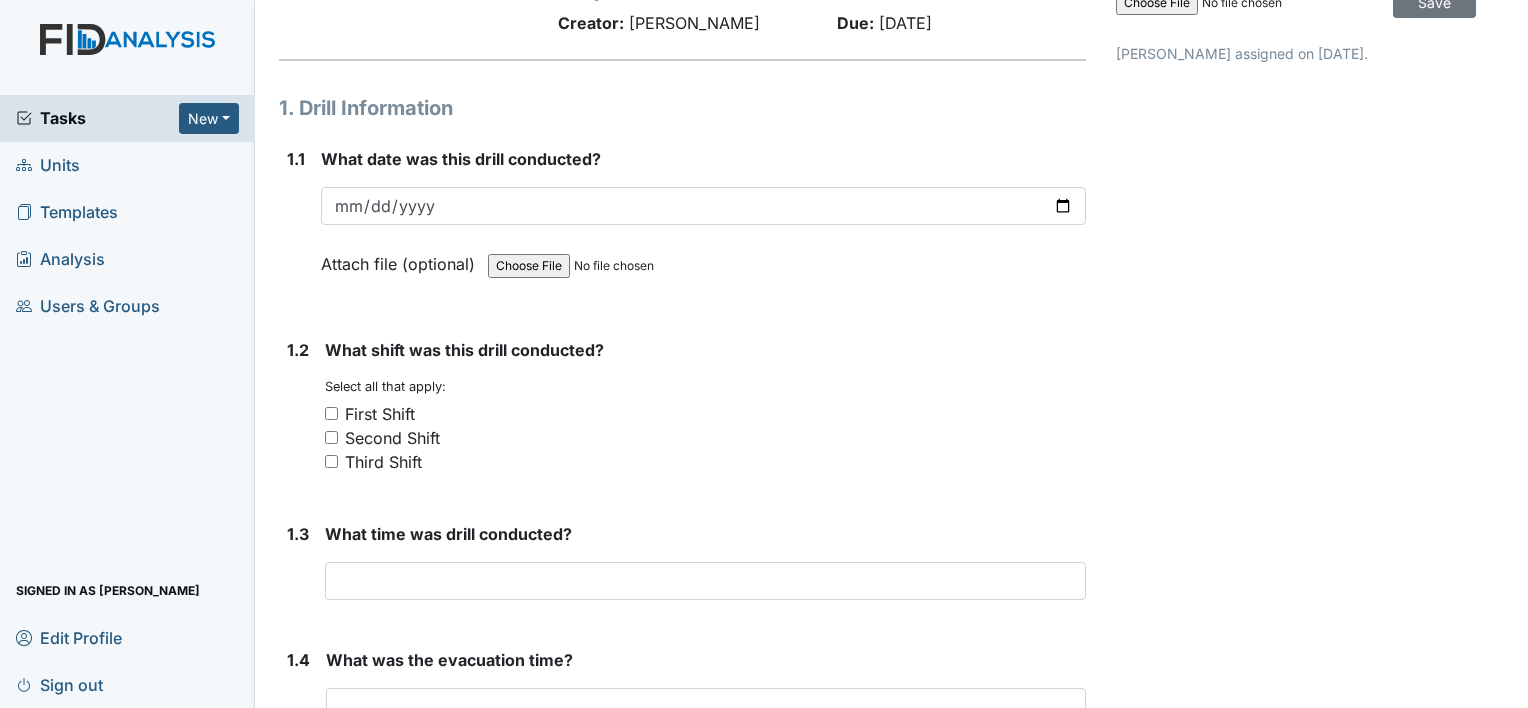 scroll, scrollTop: 156, scrollLeft: 0, axis: vertical 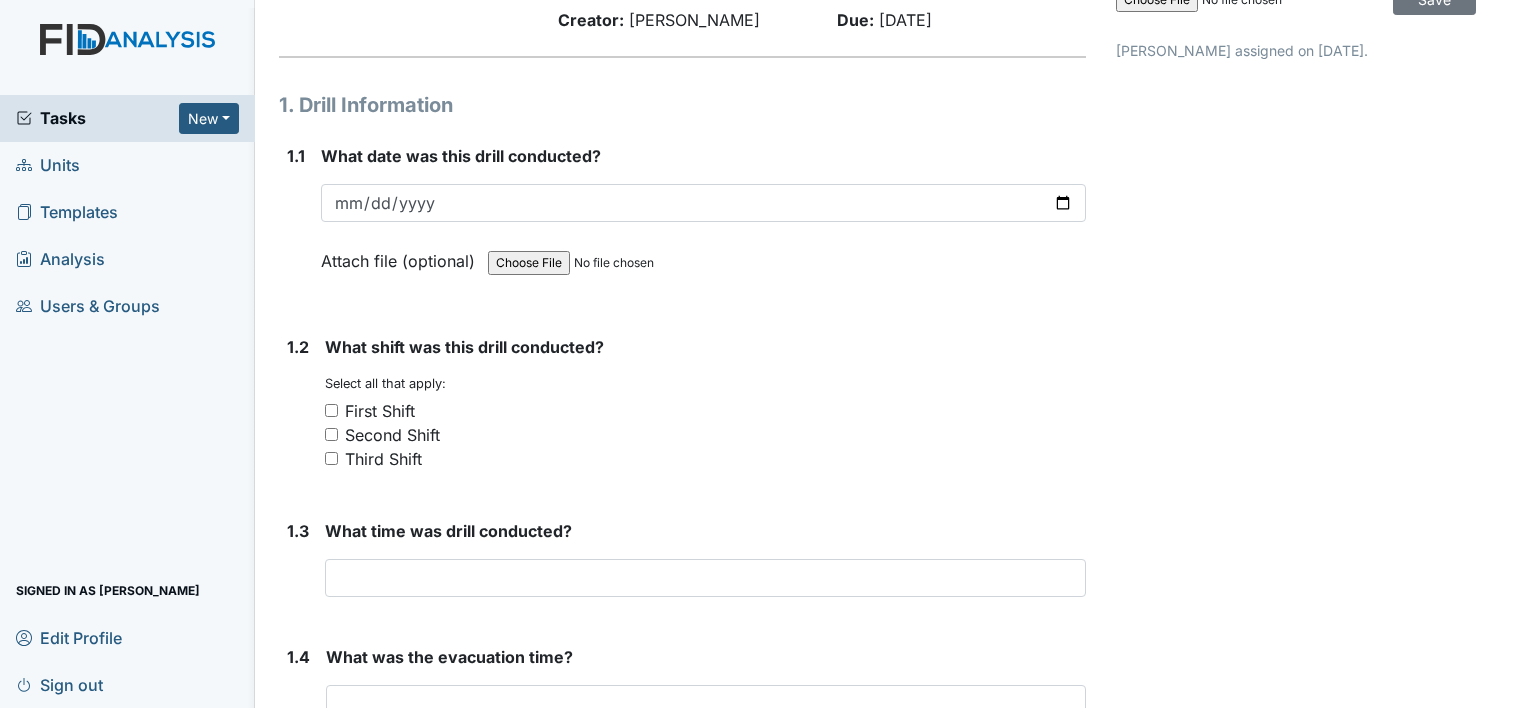 click on "Second Shift" at bounding box center [331, 434] 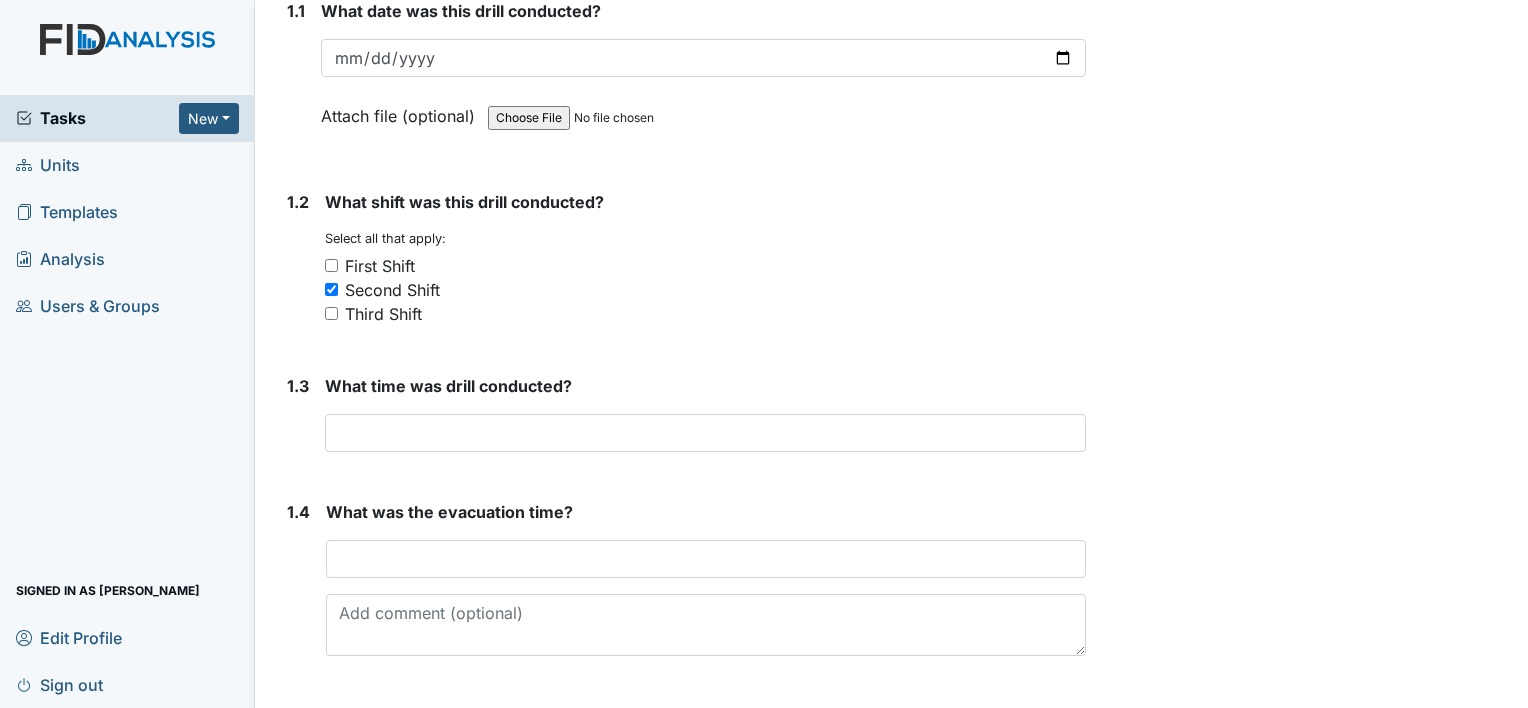 scroll, scrollTop: 304, scrollLeft: 0, axis: vertical 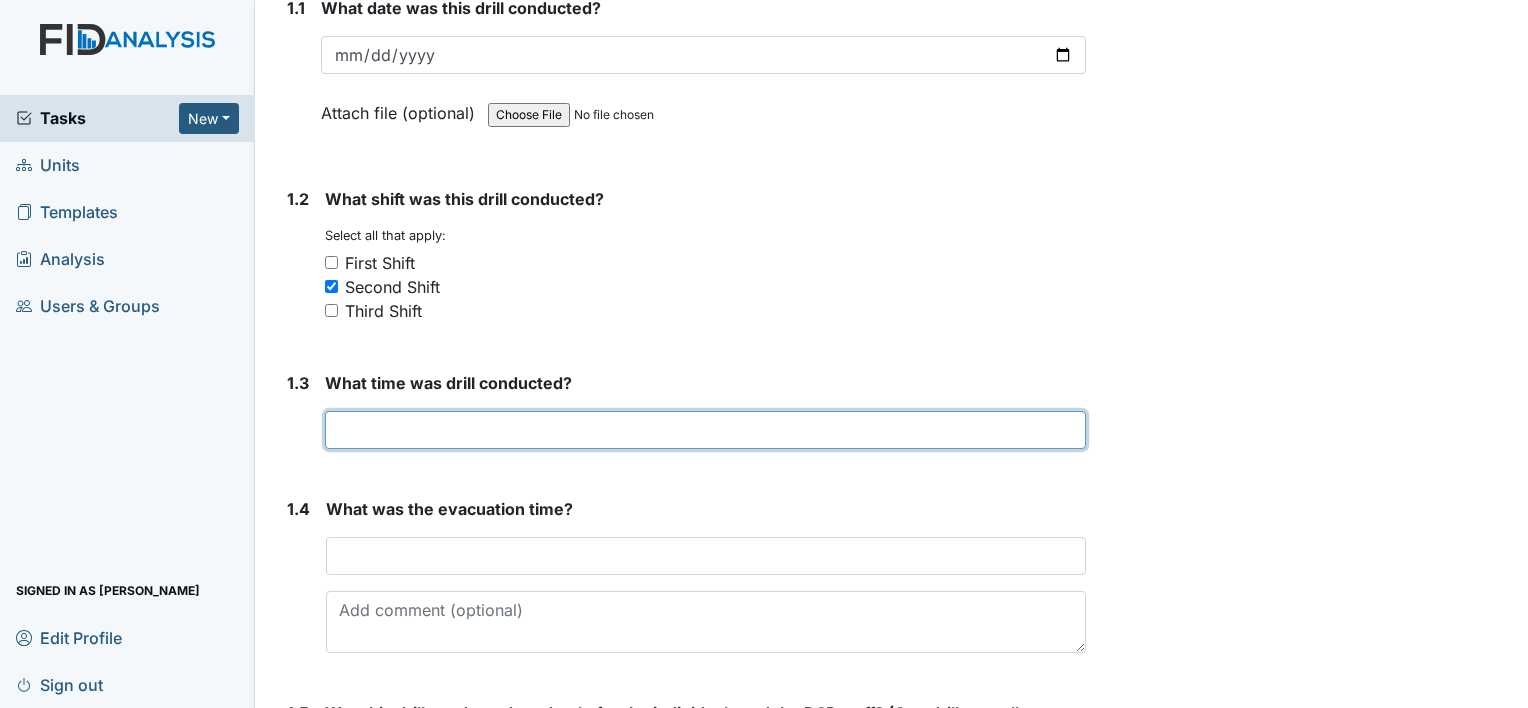 click at bounding box center (705, 430) 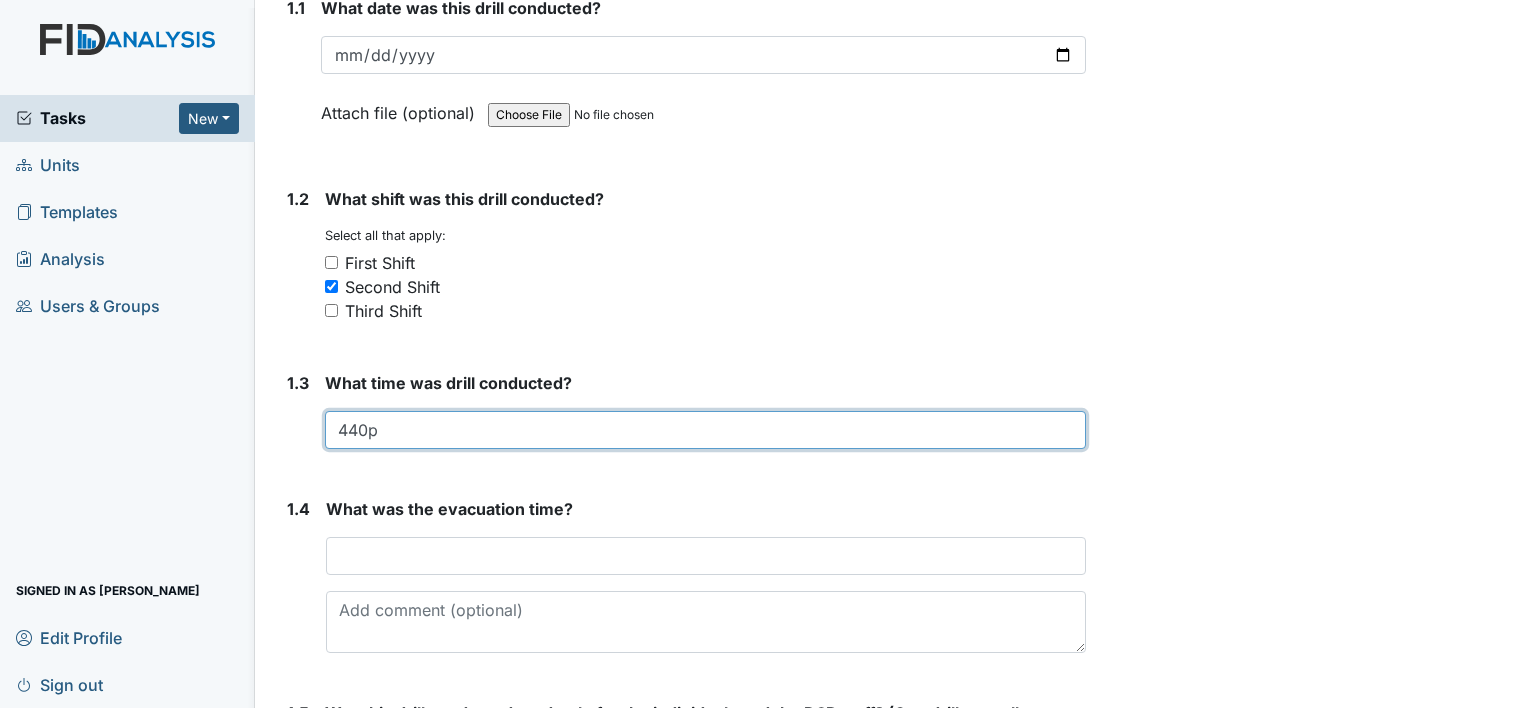 type on "440p" 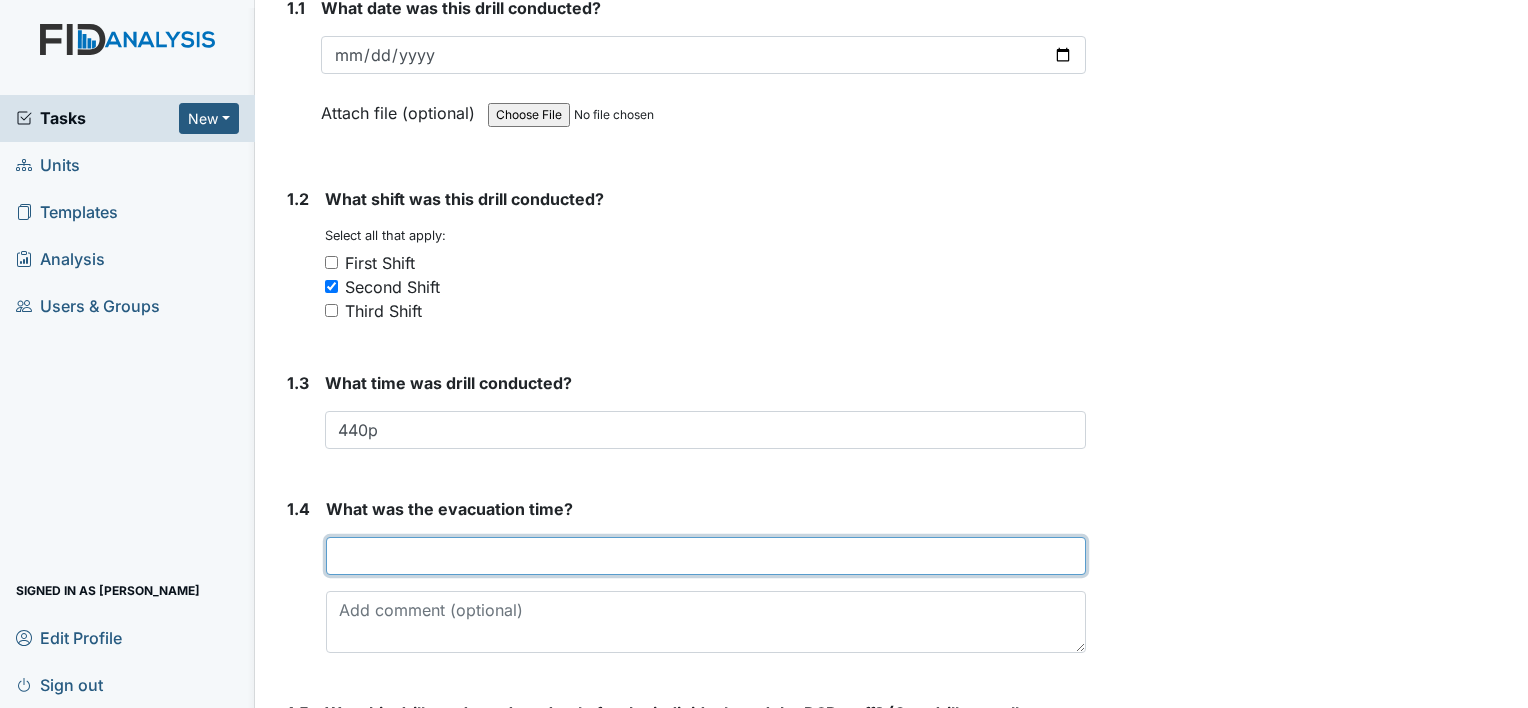 click at bounding box center [706, 556] 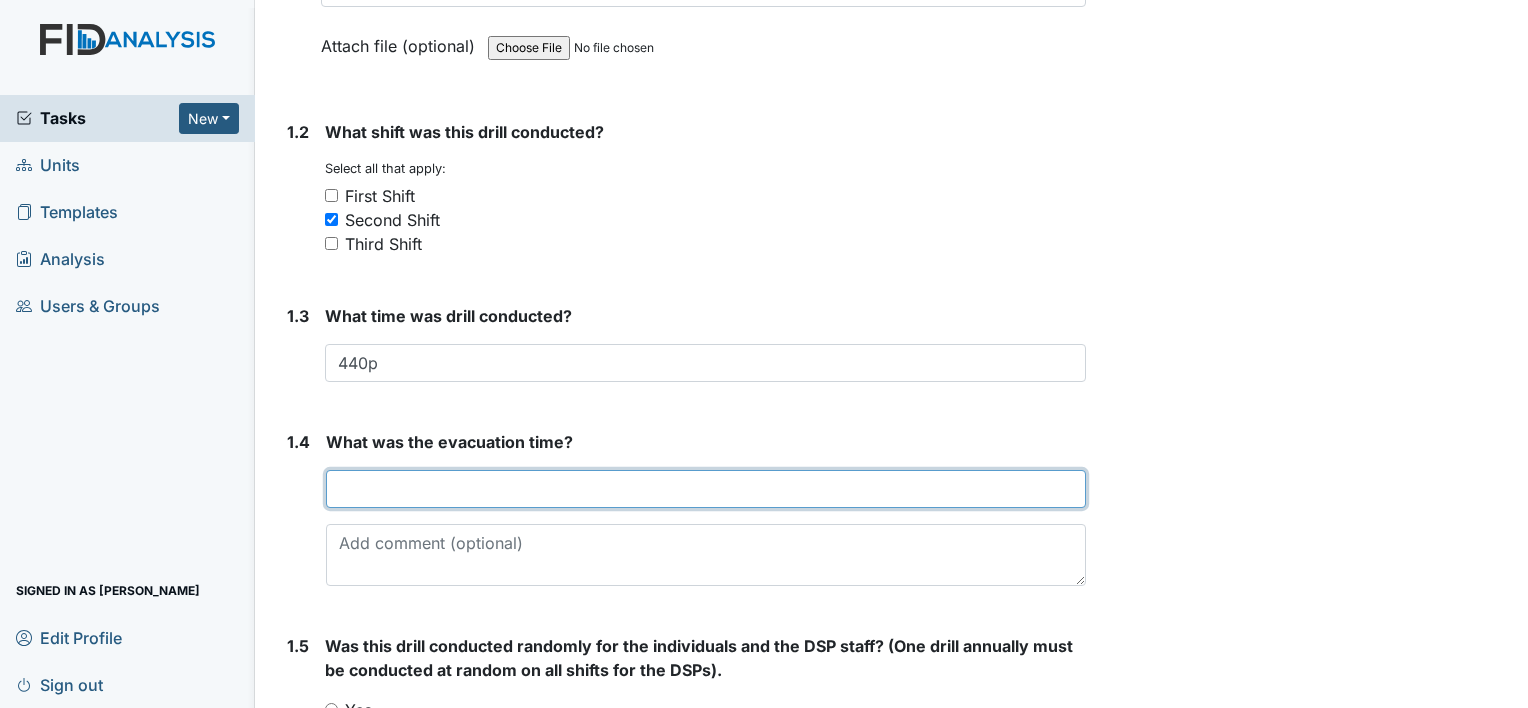 scroll, scrollTop: 375, scrollLeft: 0, axis: vertical 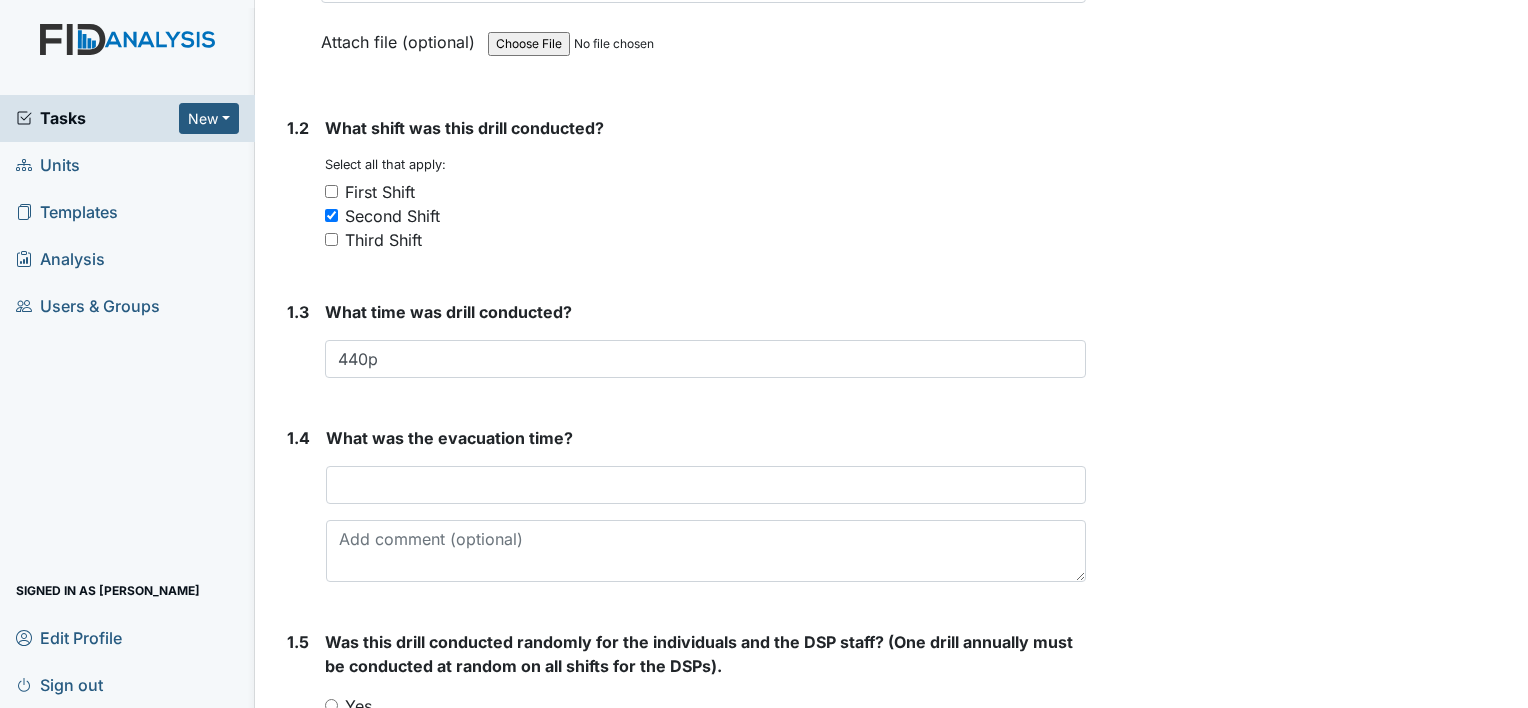 click on "What shift was this drill conducted?
You must select one or more of the below options.
Select all that apply:
First Shift
Second Shift
Third Shift" at bounding box center [705, 192] 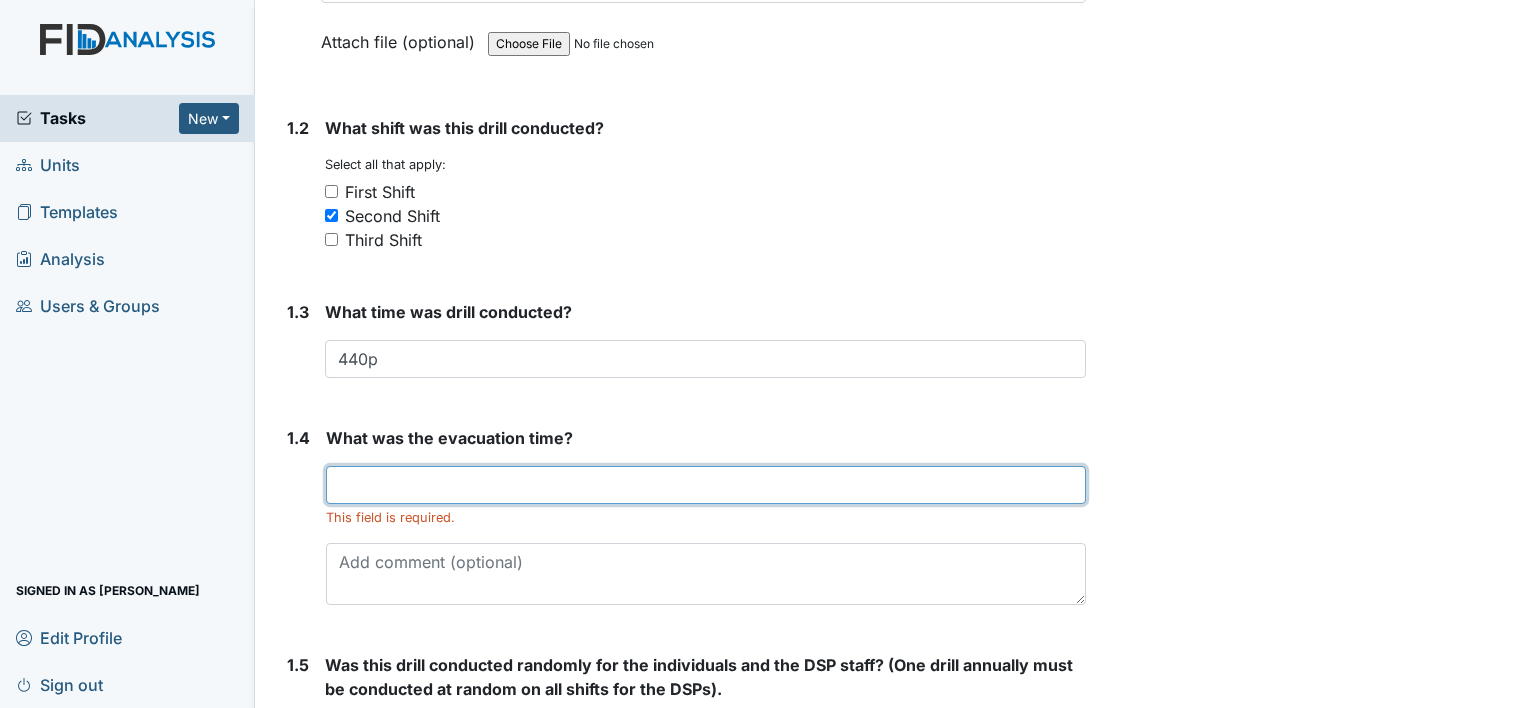 click at bounding box center [706, 485] 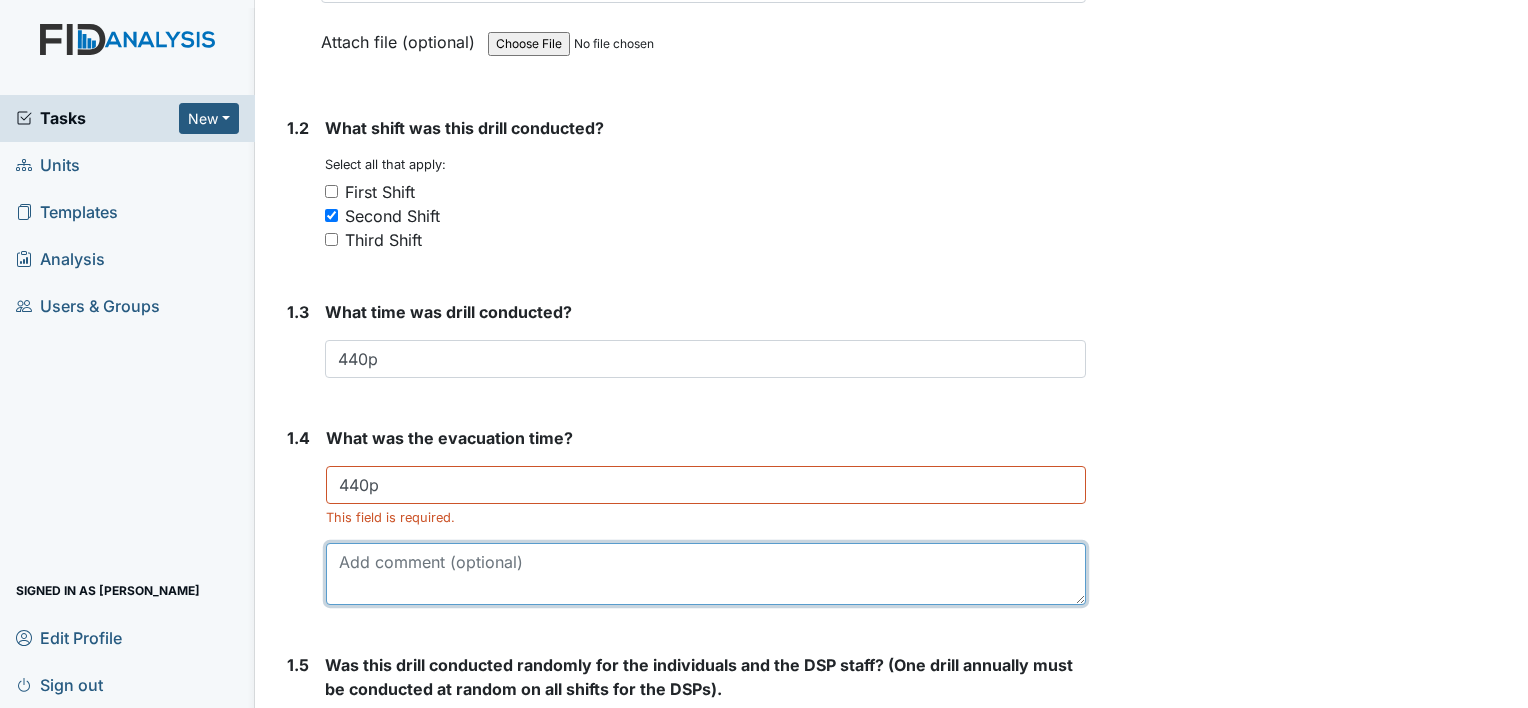 click at bounding box center (706, 574) 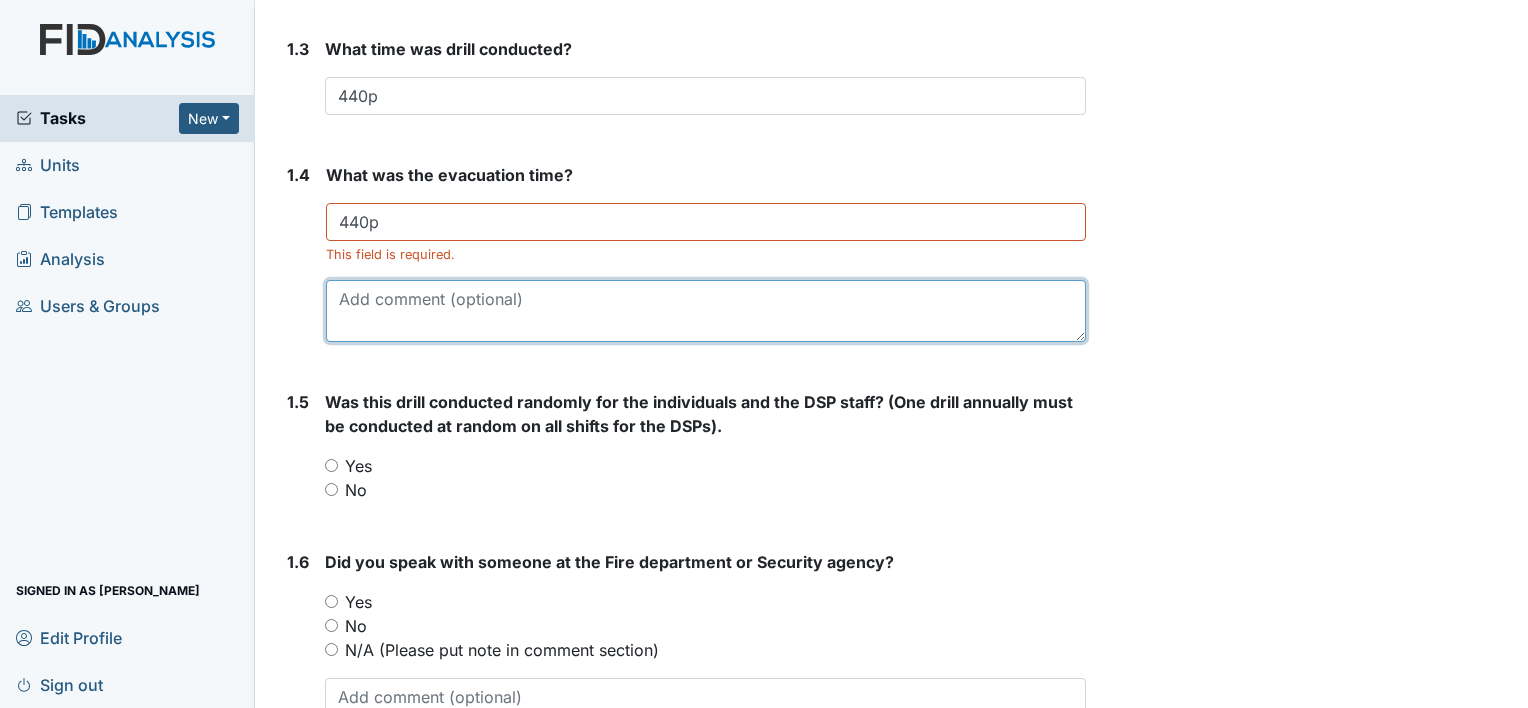 scroll, scrollTop: 640, scrollLeft: 0, axis: vertical 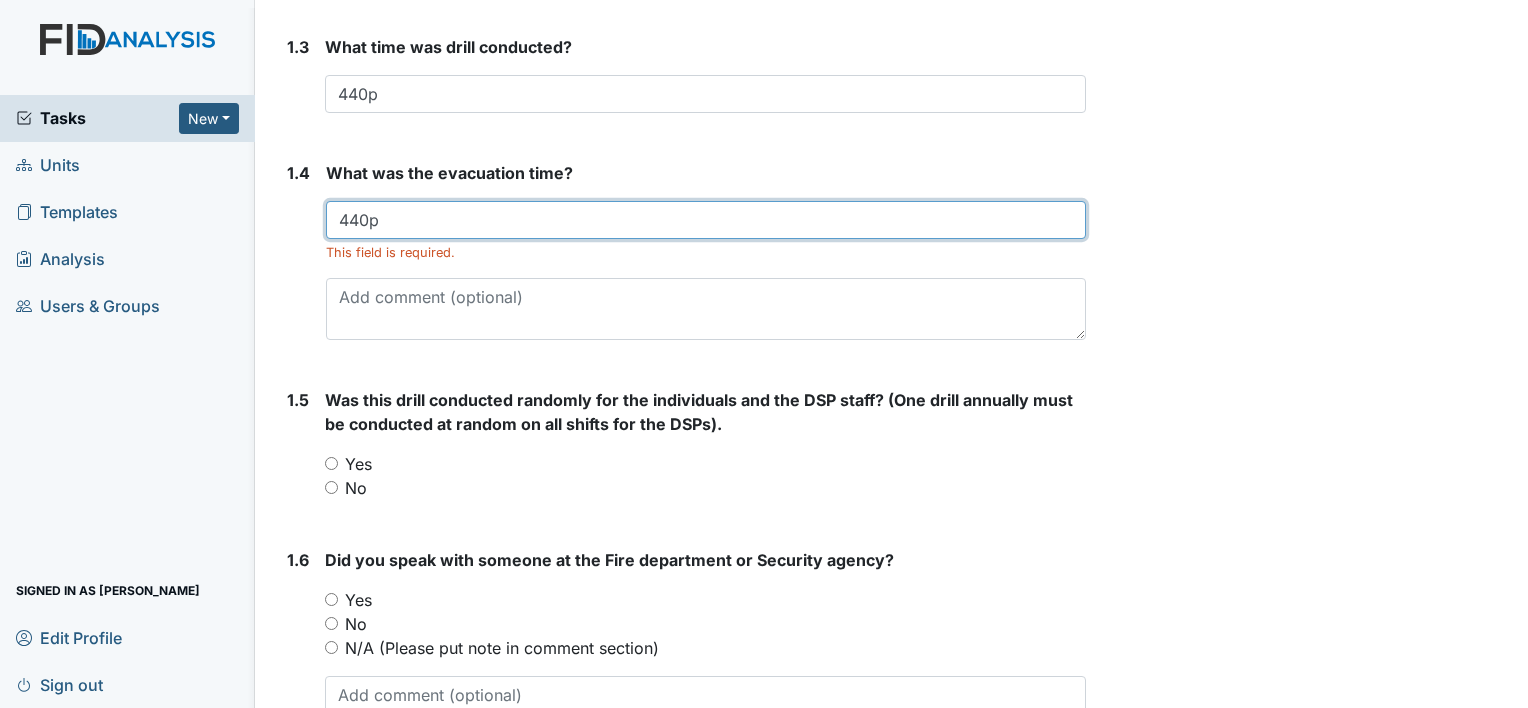 click on "440p" at bounding box center (706, 220) 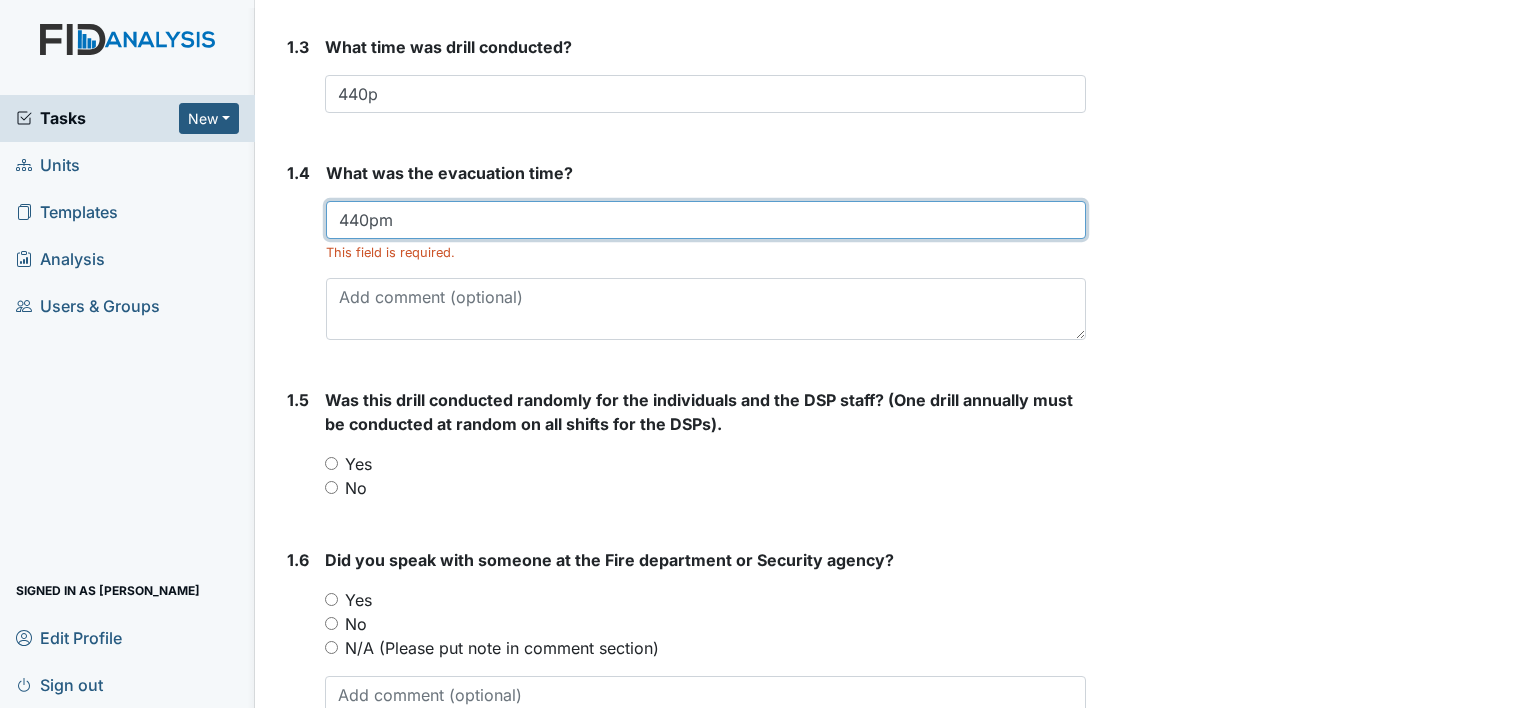 type on "440pm" 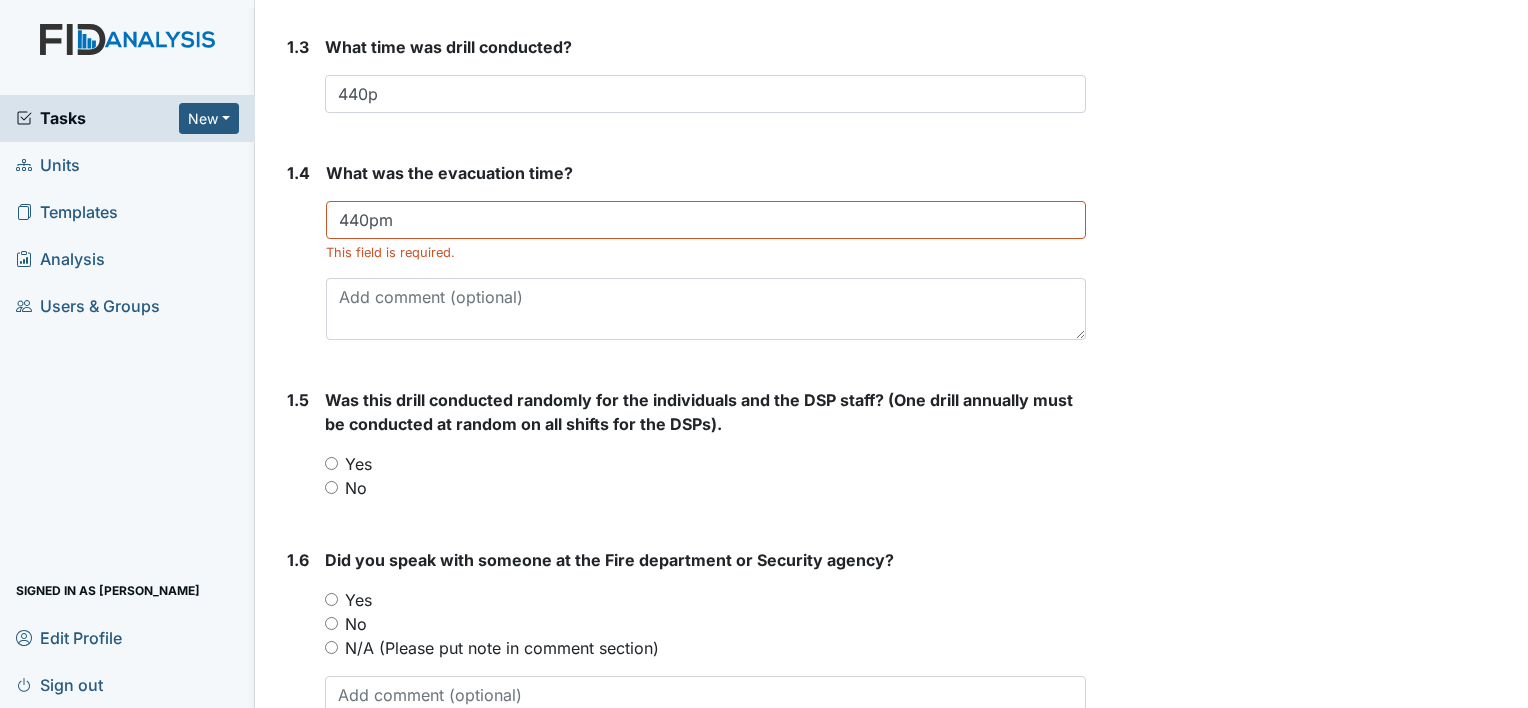 click on "Was this drill conducted randomly for the individuals and the DSP staff?  (One drill annually must be conducted at random on all shifts for the DSPs).
You must select one of the below options.
Yes
No" at bounding box center (705, 444) 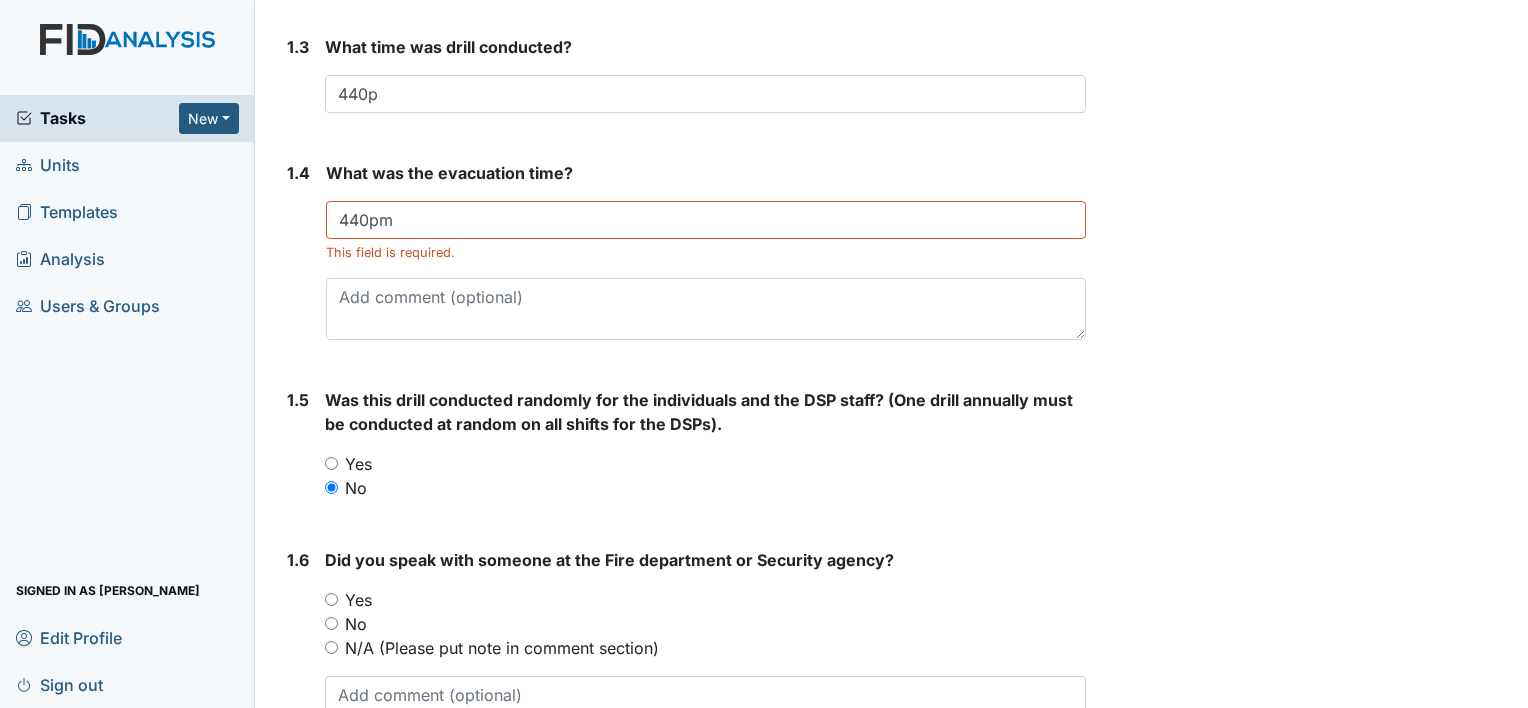 click on "1. Drill Information
1.1
What date was this drill conducted?
2025-07-13
Attach file (optional)
You can upload .pdf, .txt, .jpg, .jpeg, .png, .csv, .xls, or .doc files under 100MB.
1.2
What shift was this drill conducted?
You must select one or more of the below options.
Select all that apply:
First Shift
Second Shift
Third Shift
1.3
What time was drill conducted?
440p
This field is required.
1.4
What was the evacuation time?
440pm
This field is required.
1.5
Was this drill conducted randomly for the individuals and the DSP staff?  (One drill annually must be conducted at random on all shifts for the DSPs).
You must select one of the below options.
Yes
No
1.6
Did you speak with someone at the Fire department or Security agency?" at bounding box center [682, 1141] 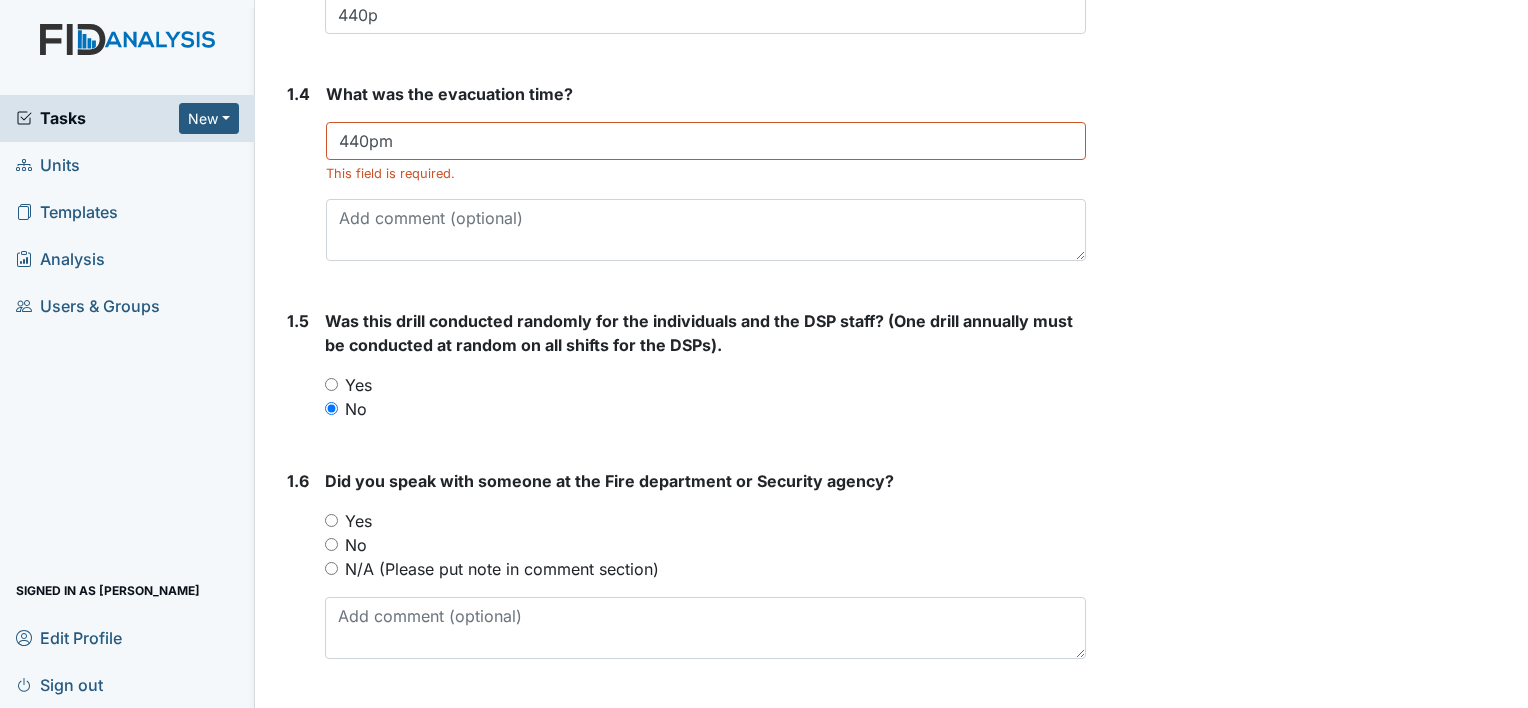 scroll, scrollTop: 722, scrollLeft: 0, axis: vertical 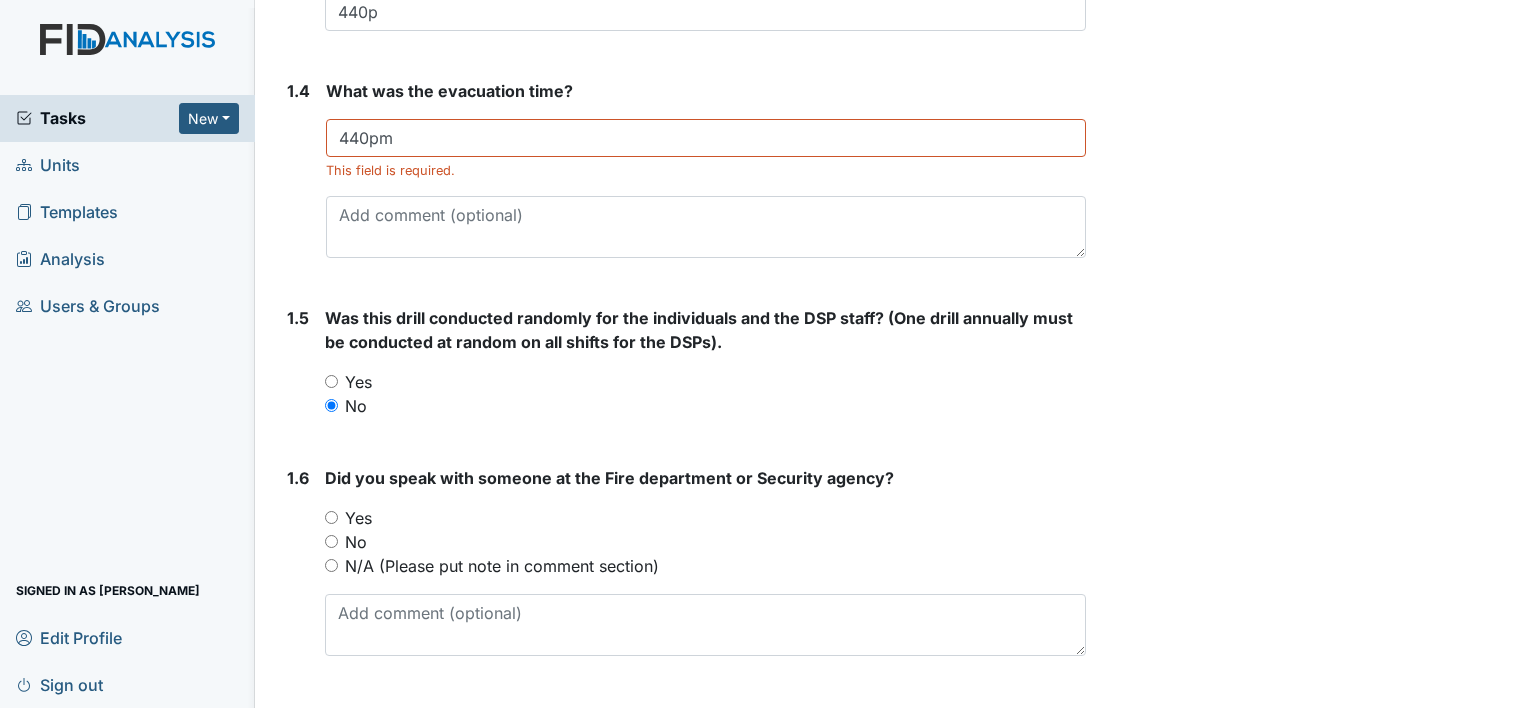 click on "N/A (Please put note in comment section)" at bounding box center [502, 566] 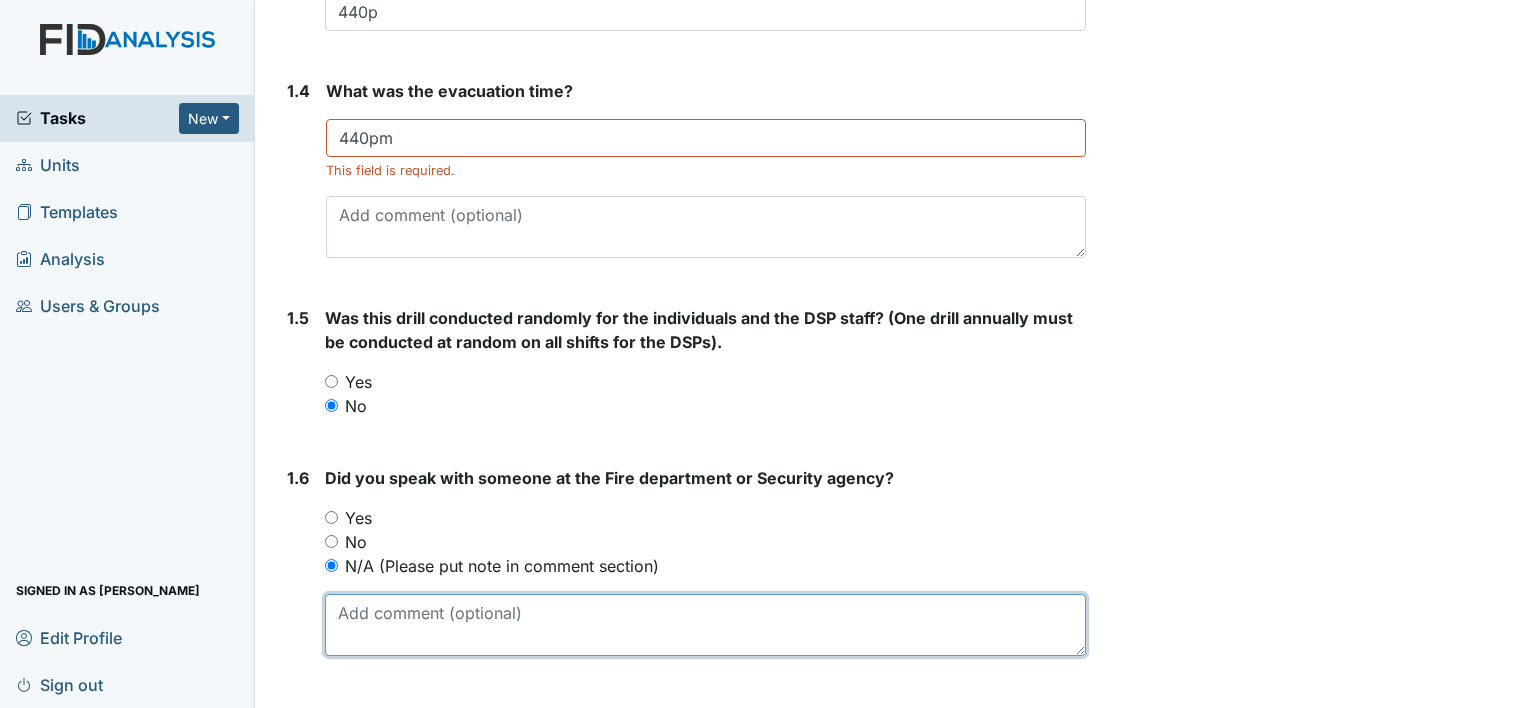 click at bounding box center (705, 625) 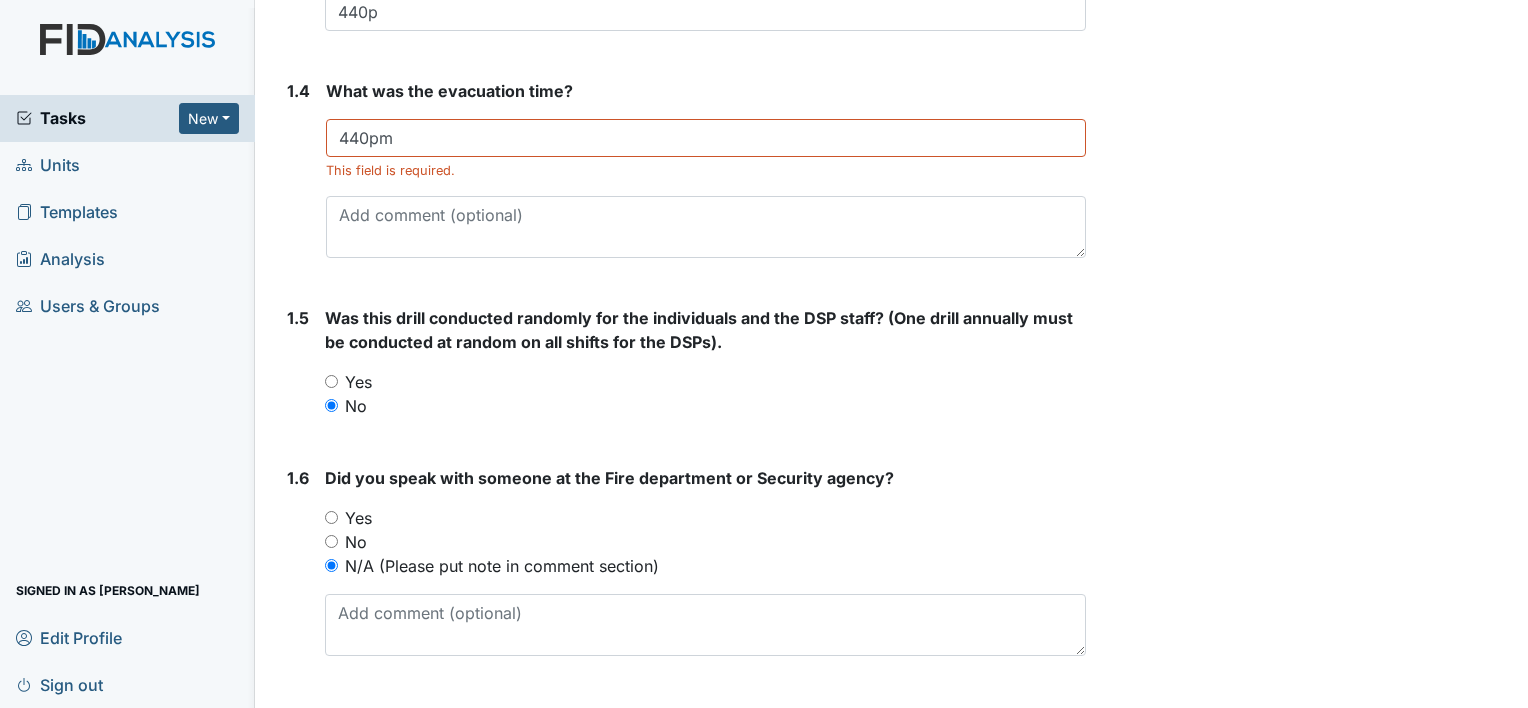 click on "Yes" at bounding box center (331, 517) 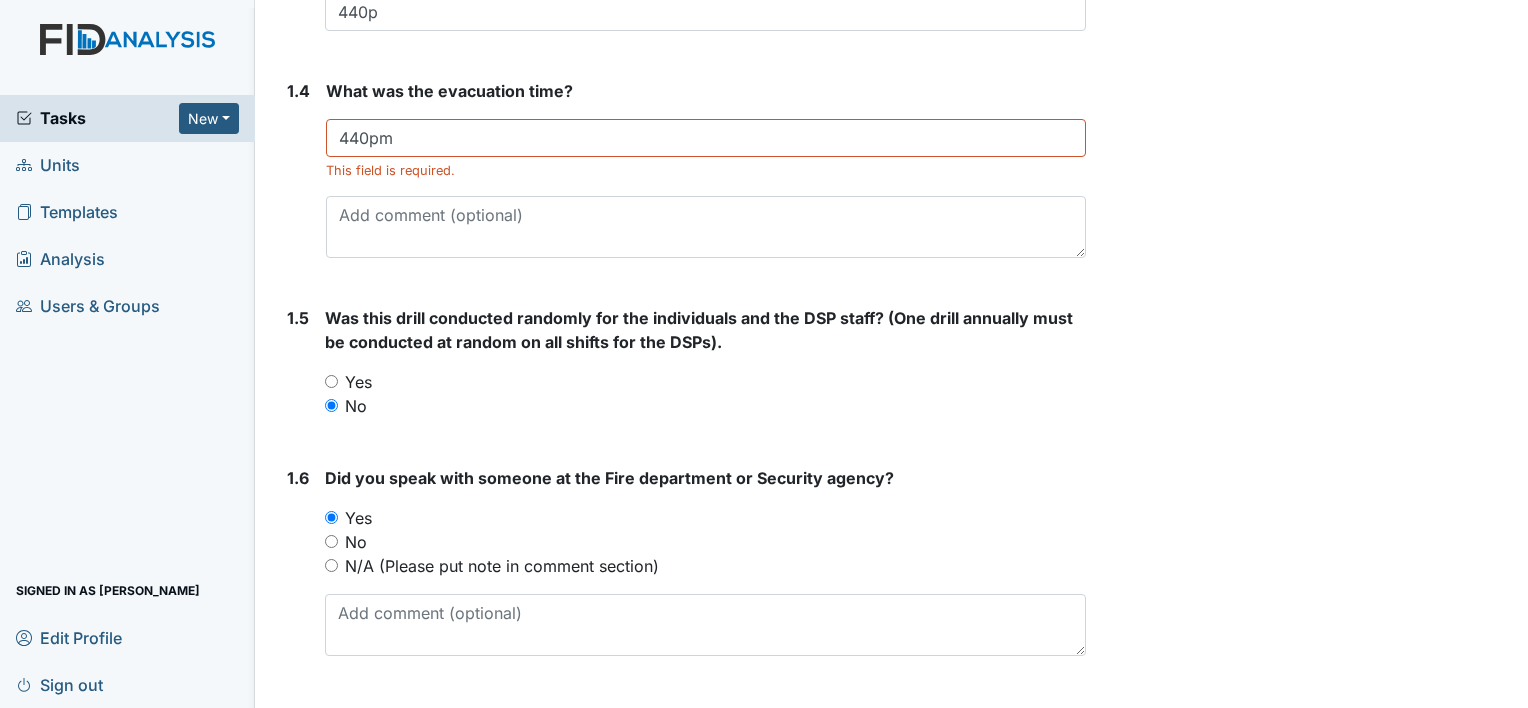 click on "N/A (Please put note in comment section)" at bounding box center (705, 566) 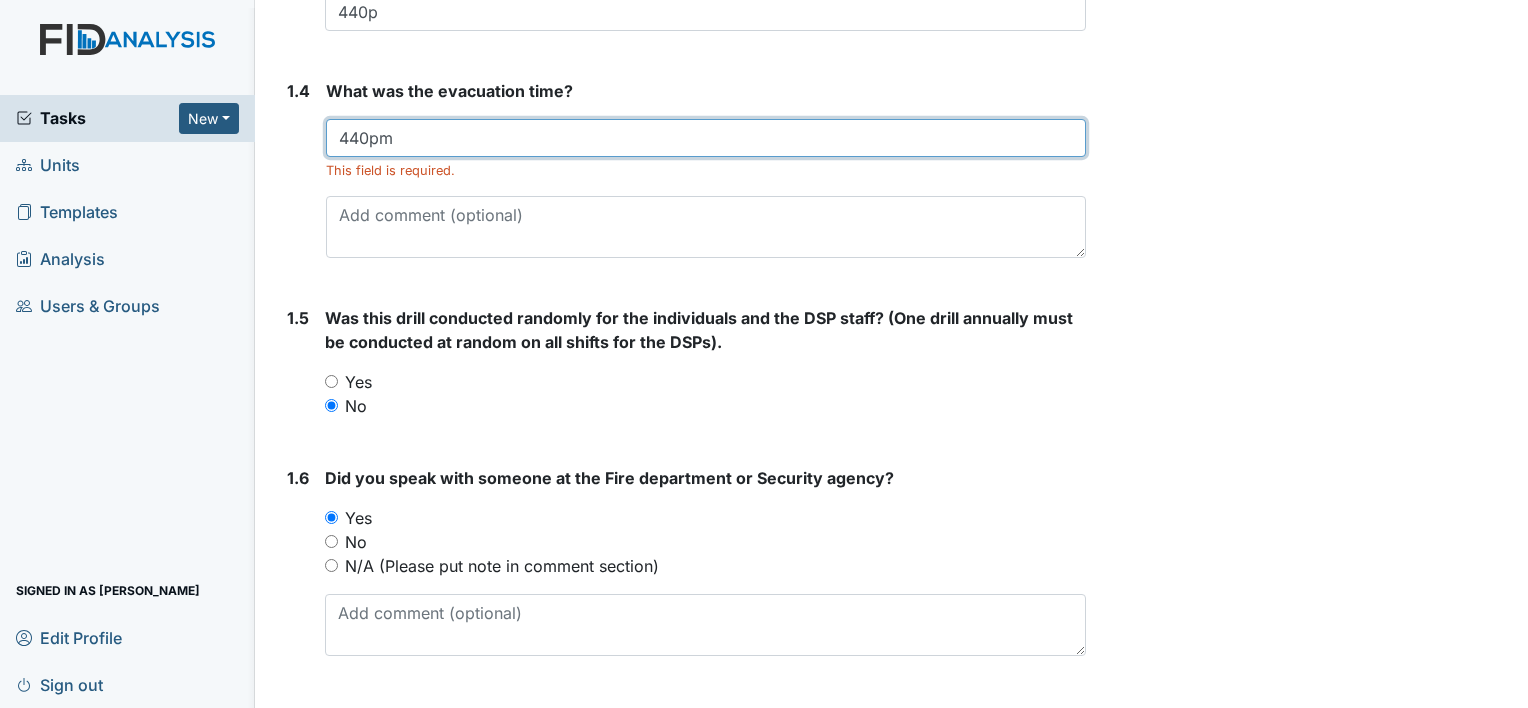 click on "440pm" at bounding box center (706, 138) 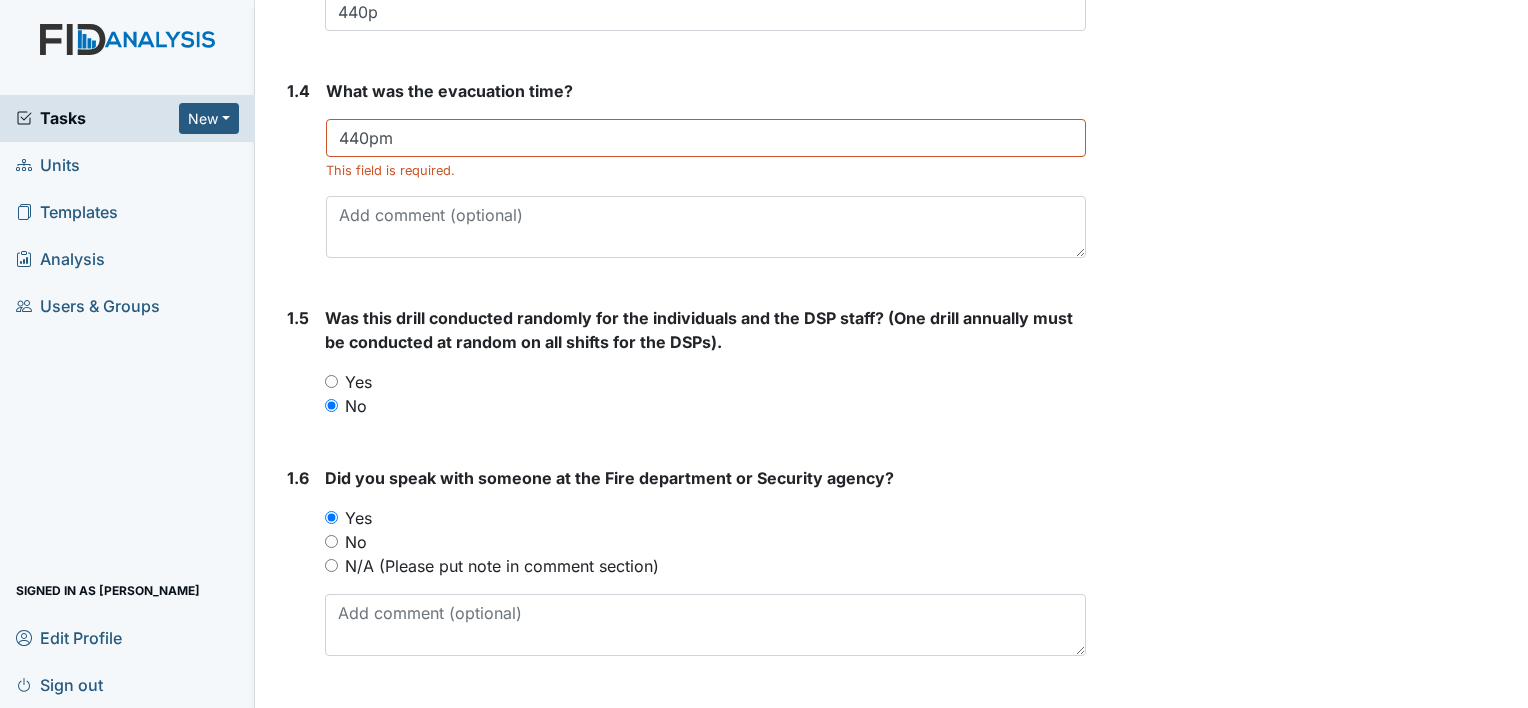 click on "Yes" at bounding box center (705, 382) 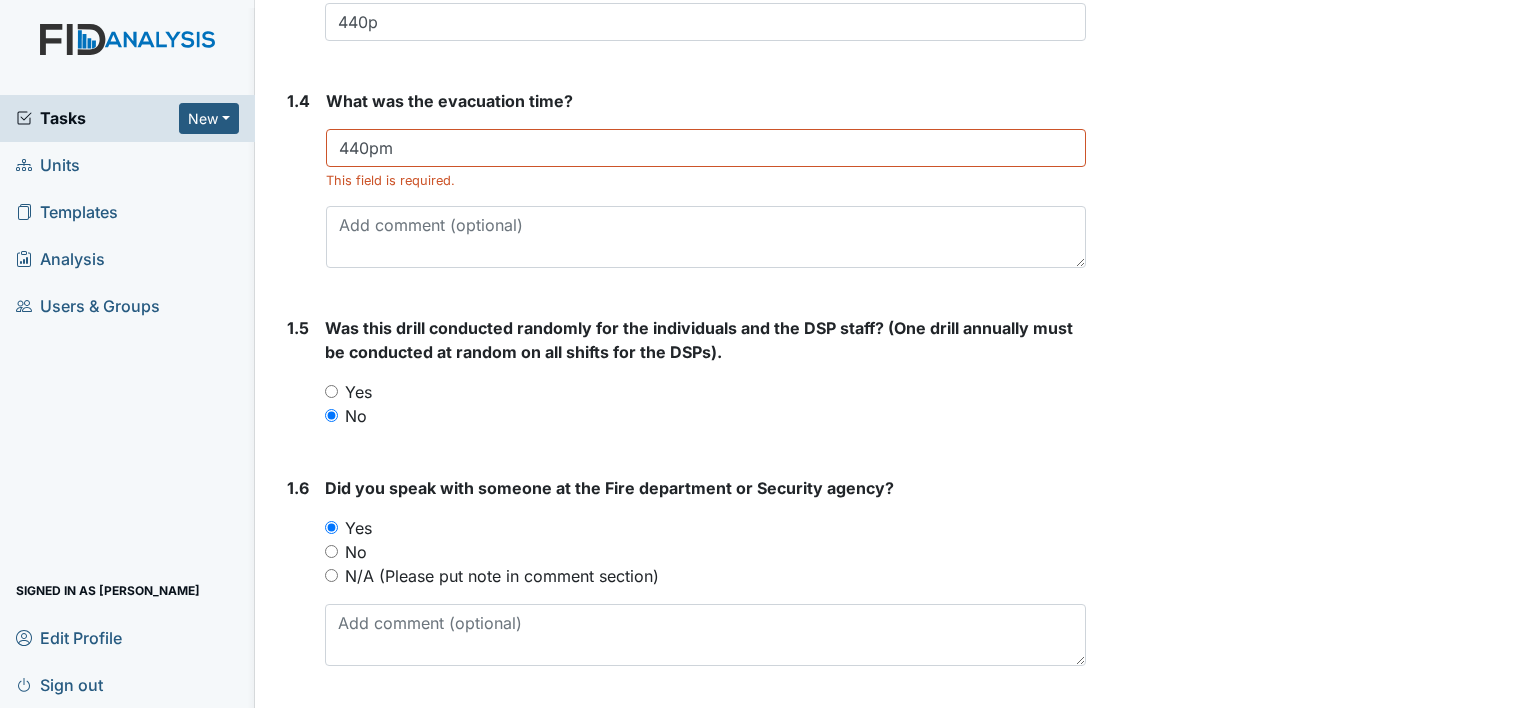 scroll, scrollTop: 712, scrollLeft: 0, axis: vertical 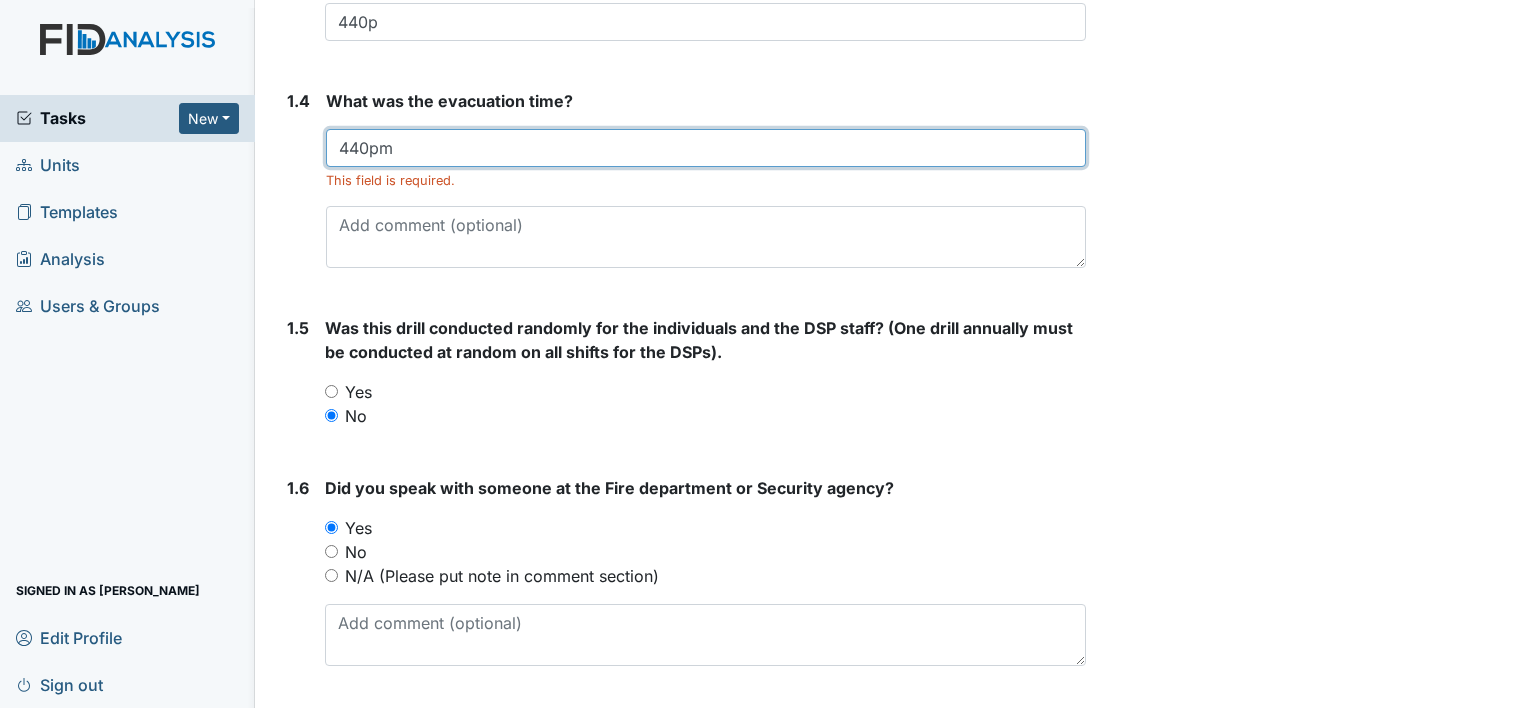 click on "440pm" at bounding box center [706, 148] 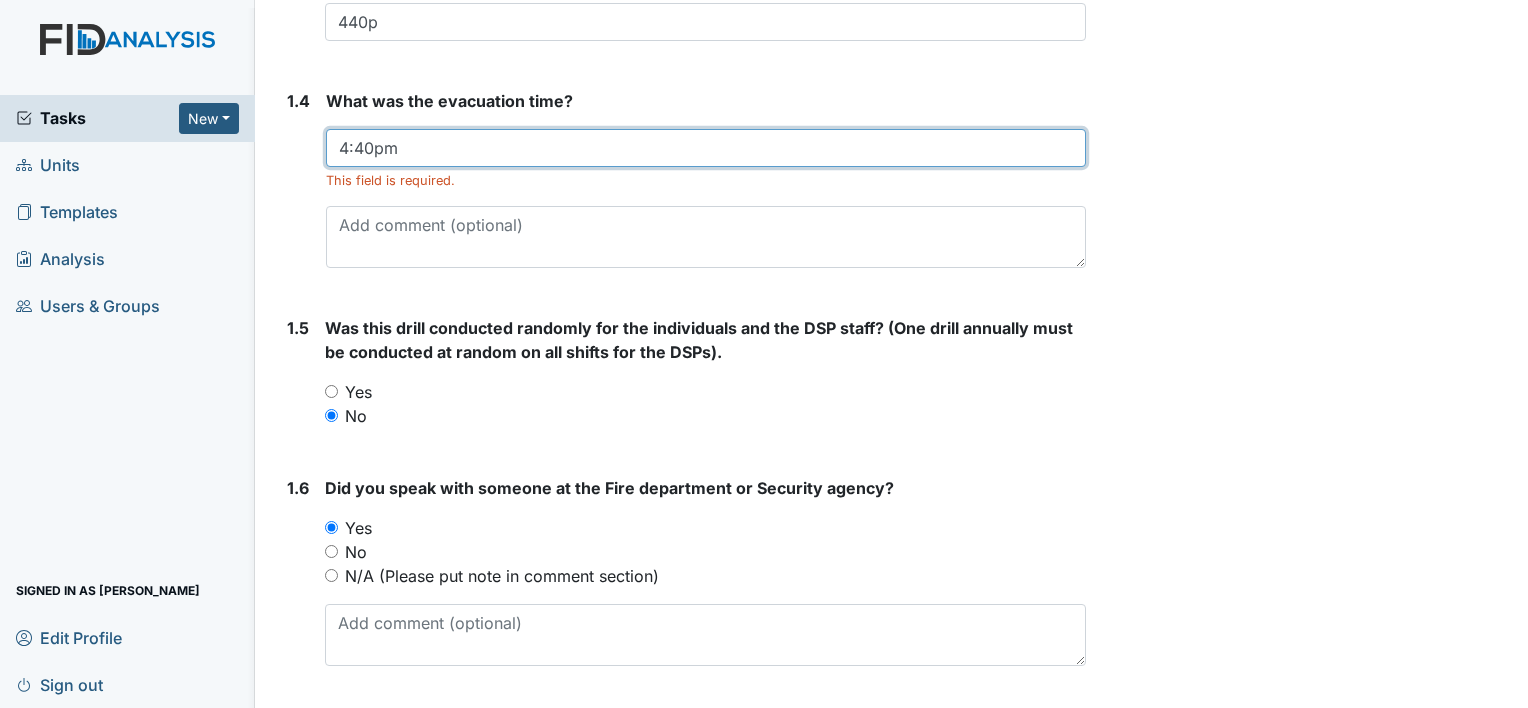 type on "4:40pm" 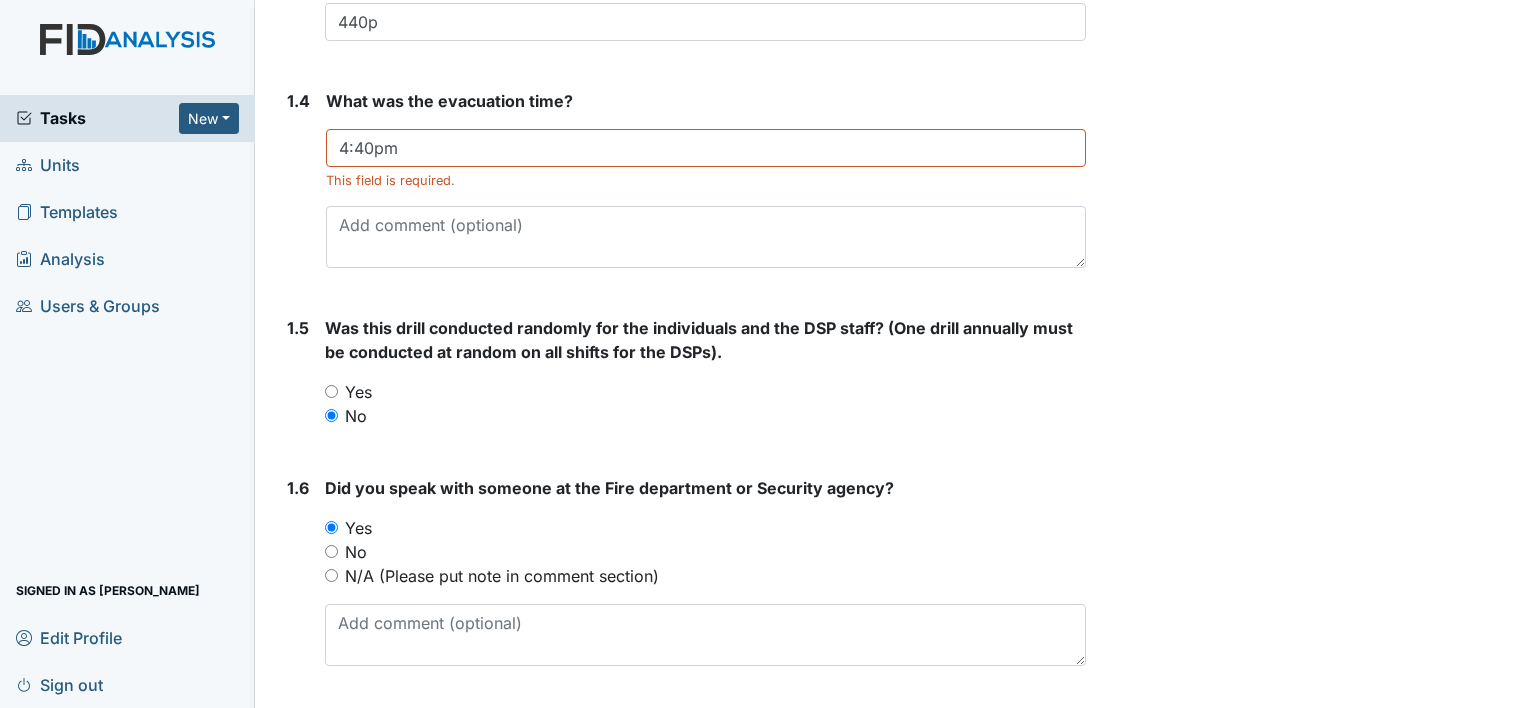 click on "Yes" at bounding box center [705, 528] 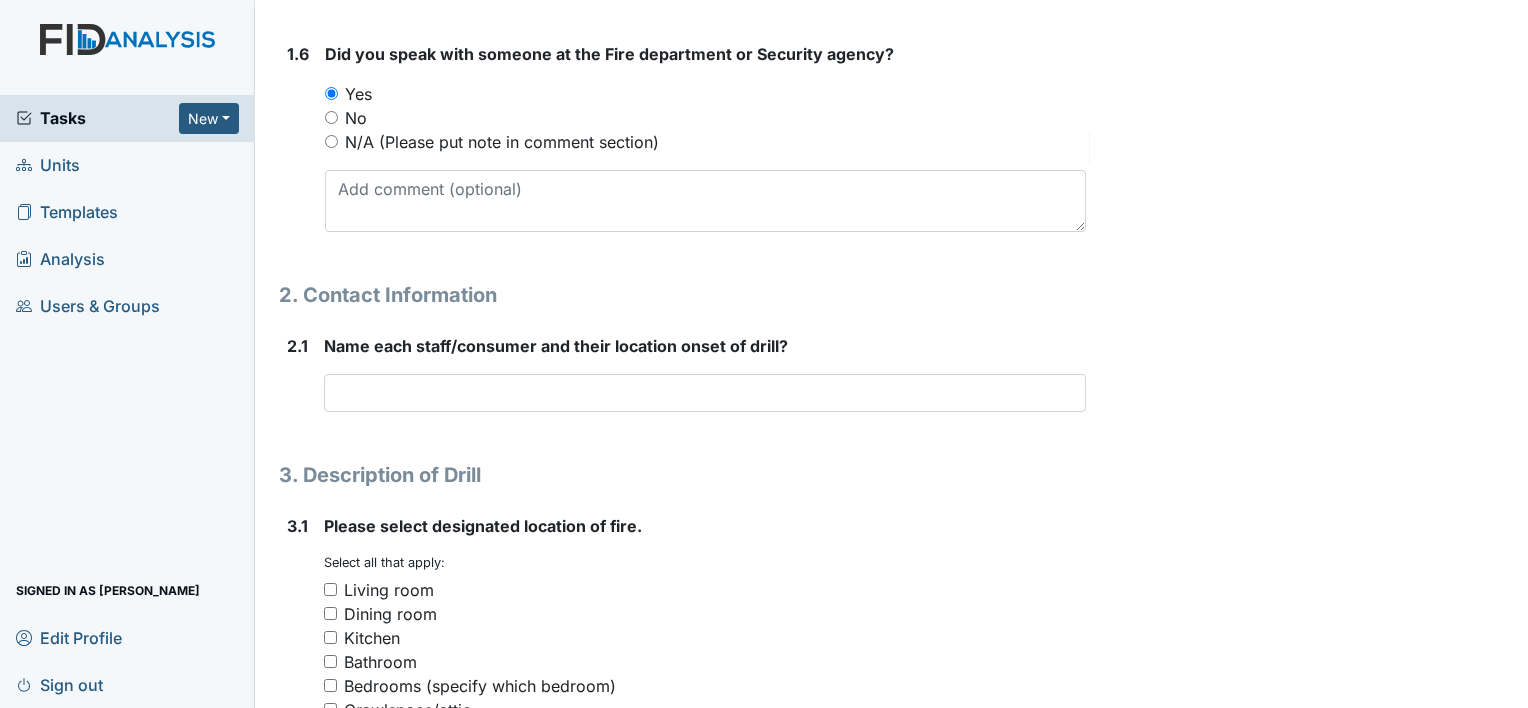 scroll, scrollTop: 1148, scrollLeft: 0, axis: vertical 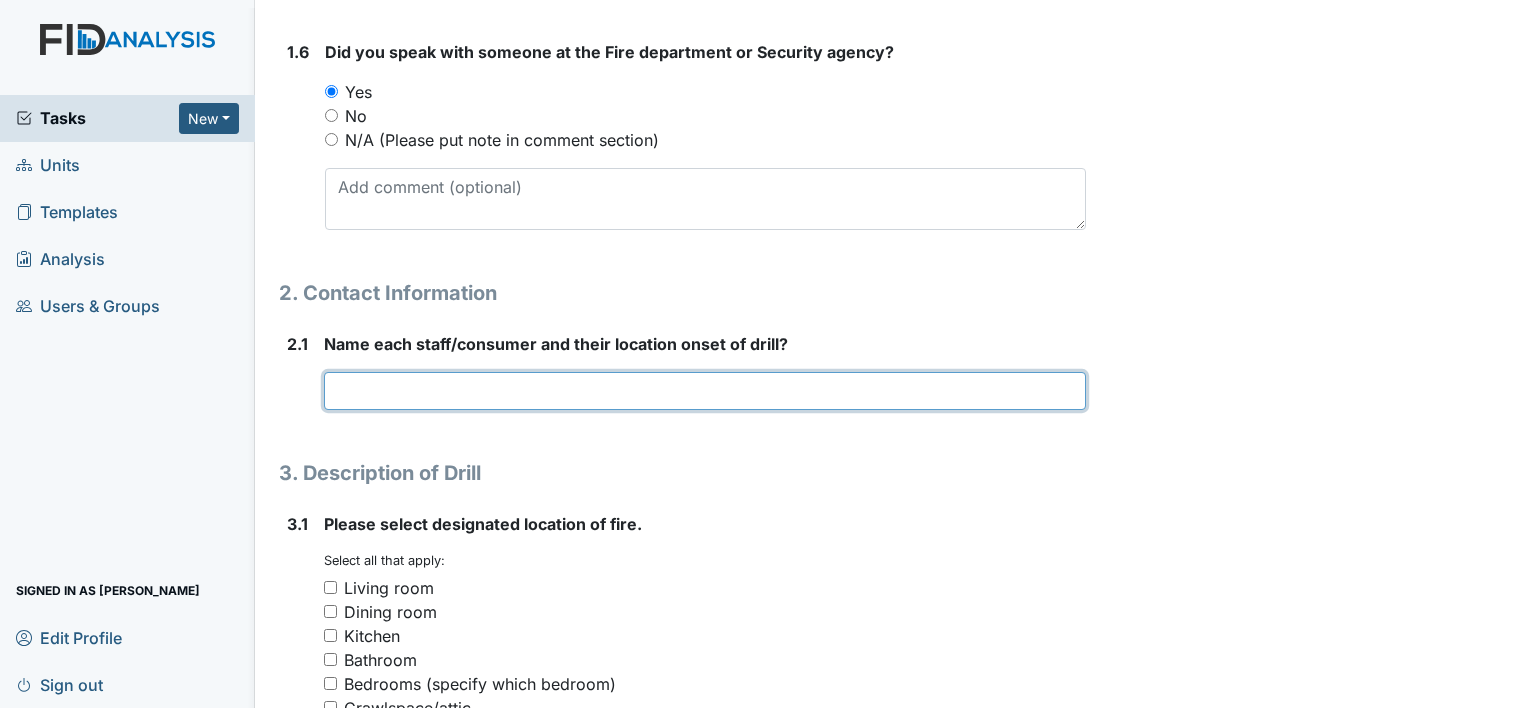 click at bounding box center (705, 391) 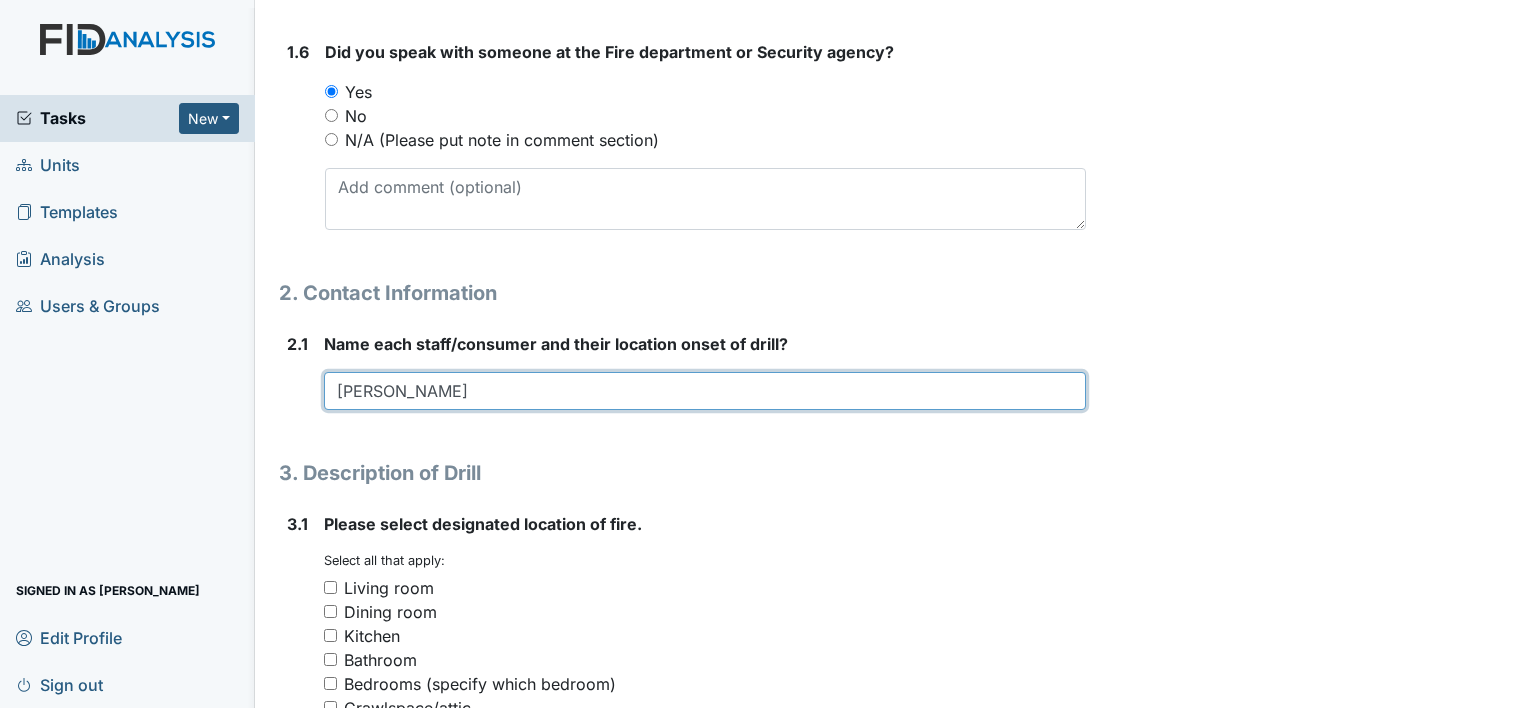 type on "Javion Reid" 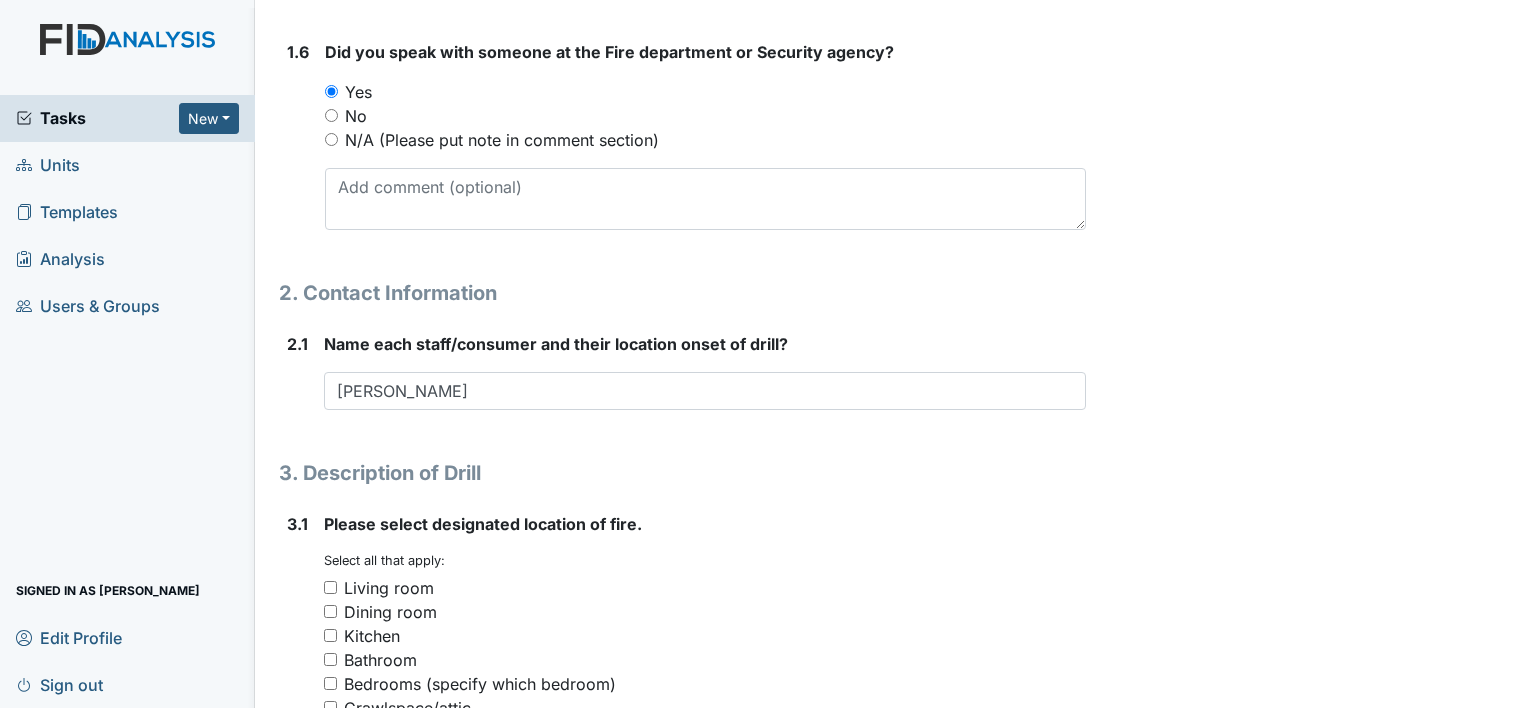 click on "You must select one or more of the below options.
Select all that apply:
Living room
Dining room
Kitchen
Bathroom
Bedrooms (specify which bedroom)
Crawlspace/attic
Medroom
Exterior of the home
Staff room
Conference room
Classrooms" at bounding box center (705, 696) 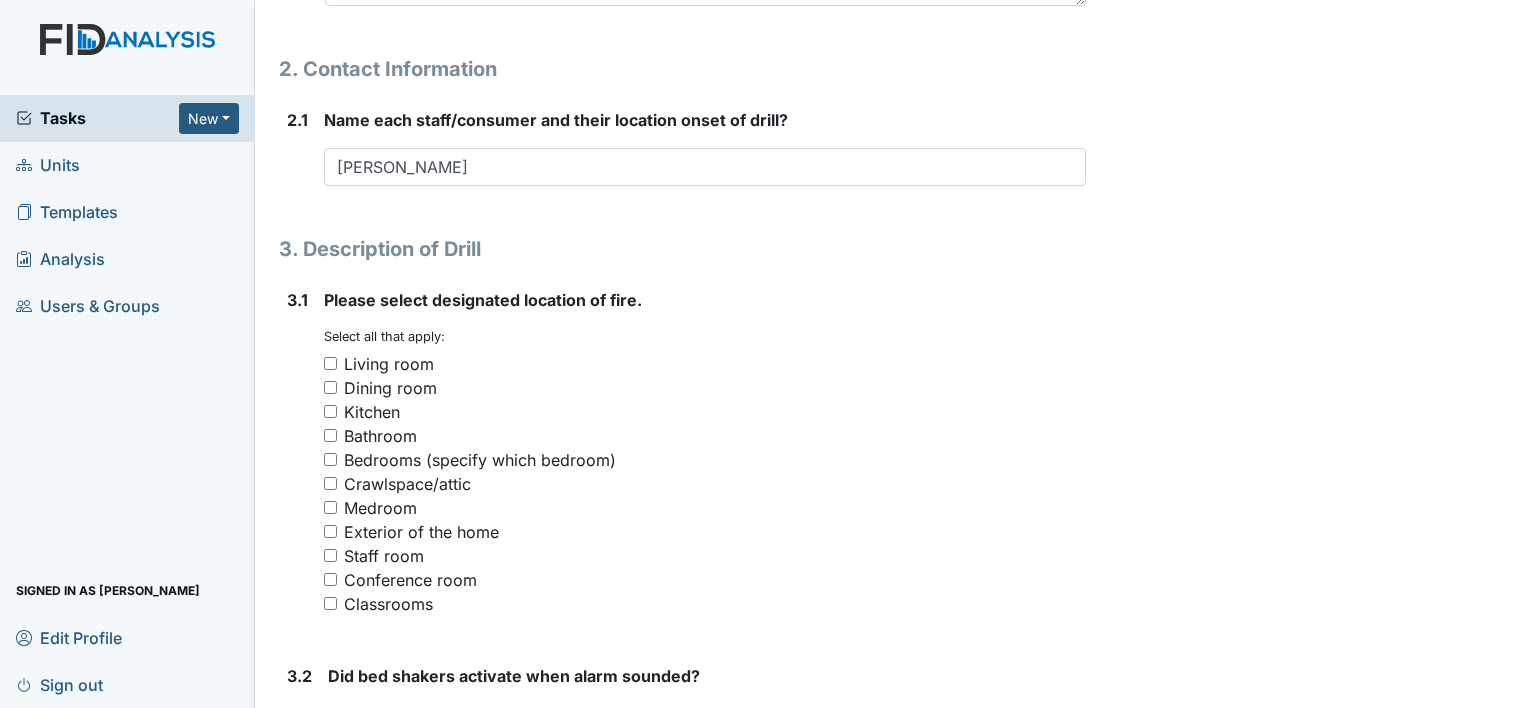 scroll, scrollTop: 1397, scrollLeft: 0, axis: vertical 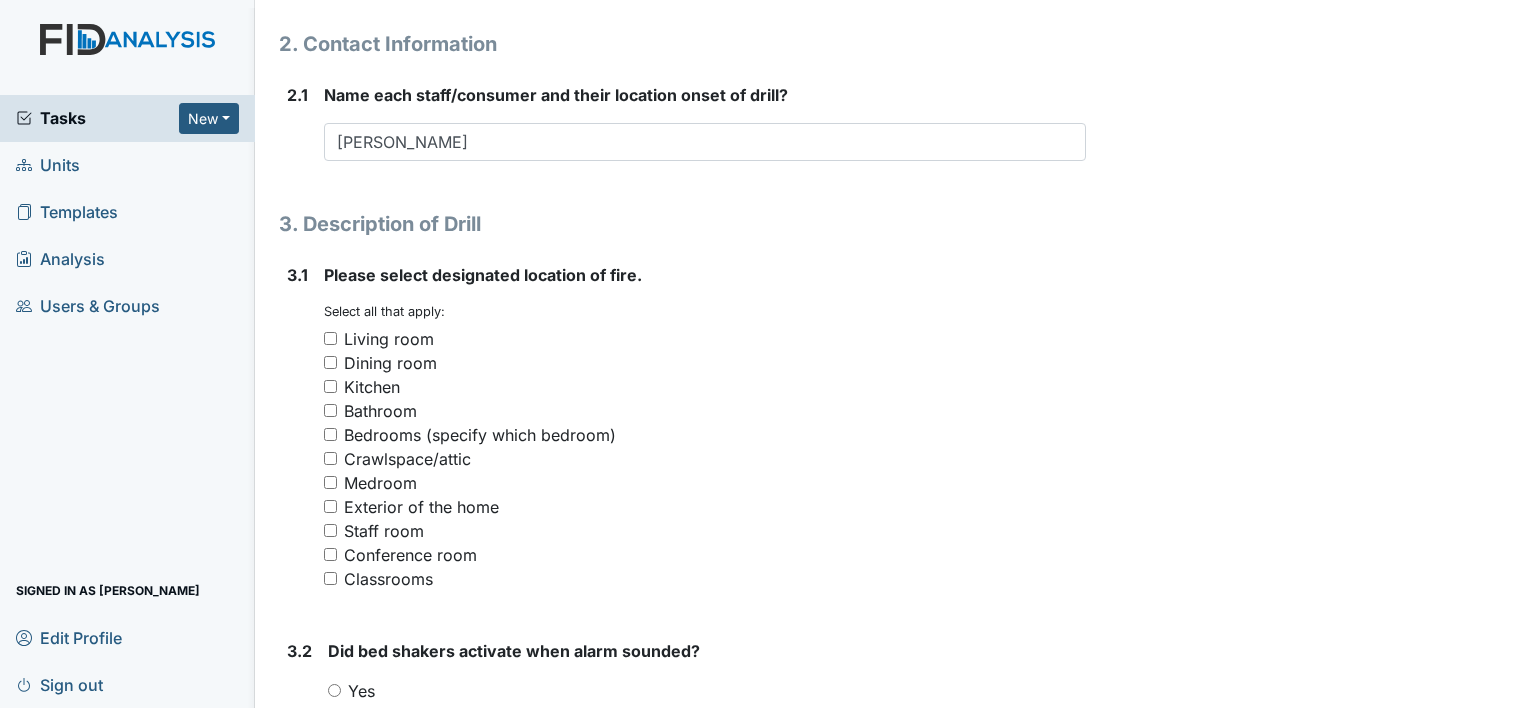 click on "Kitchen" at bounding box center [330, 386] 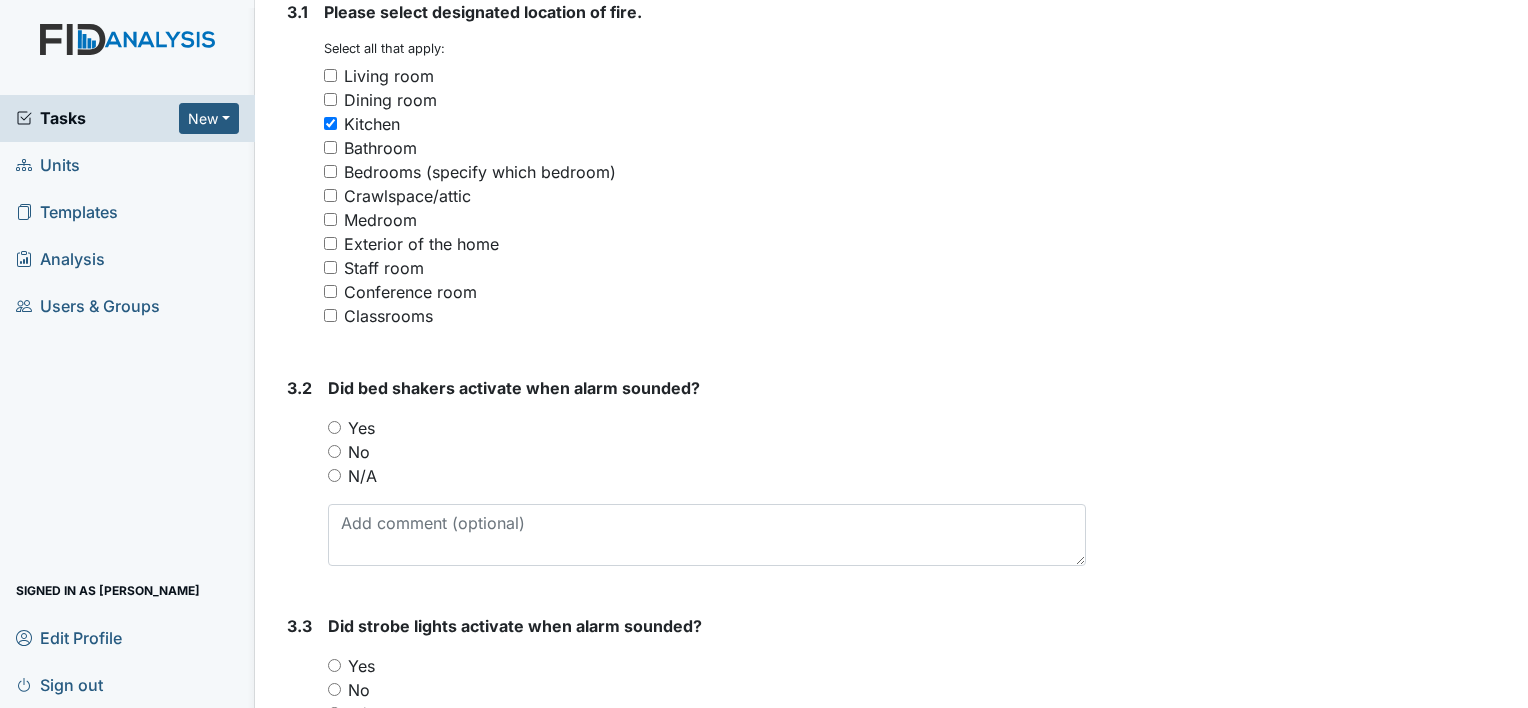 scroll, scrollTop: 1662, scrollLeft: 0, axis: vertical 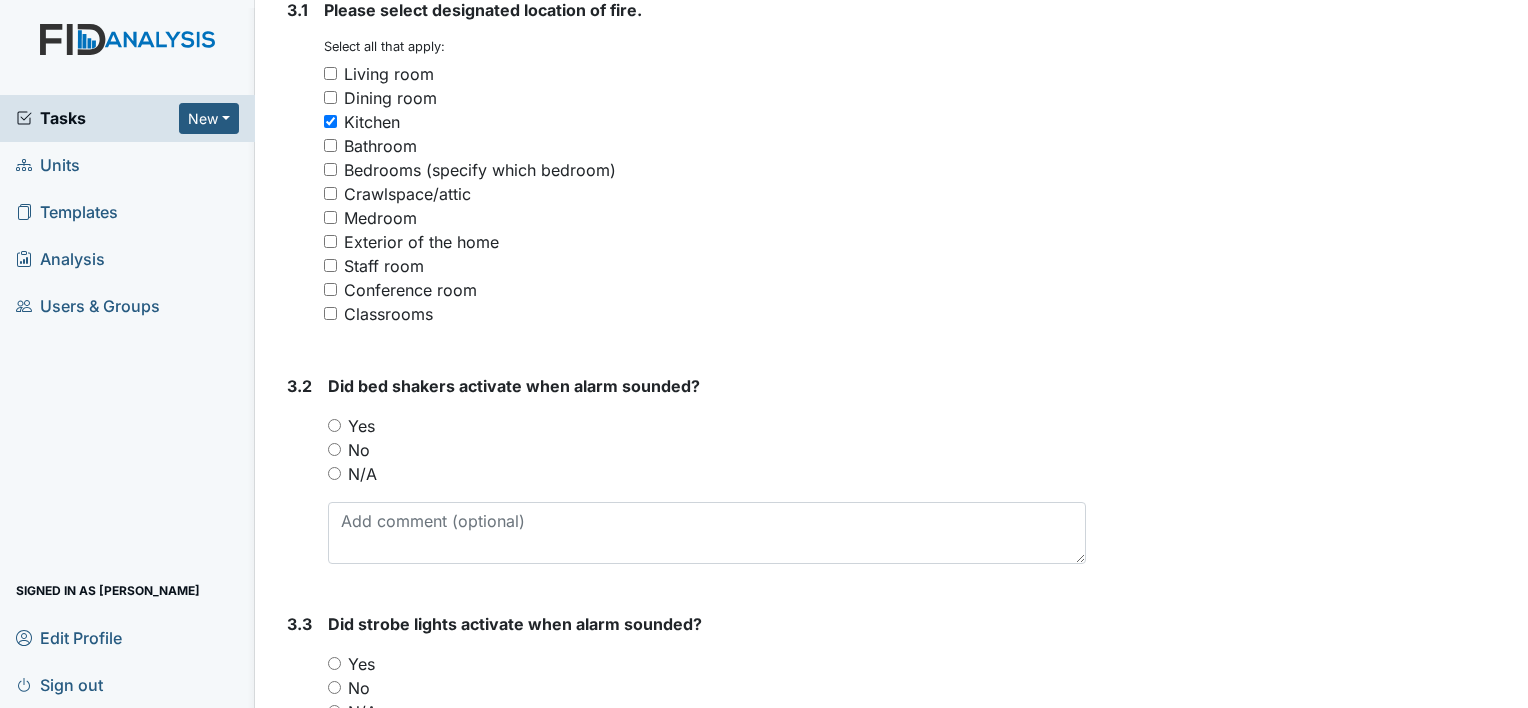 click on "Yes" at bounding box center (334, 425) 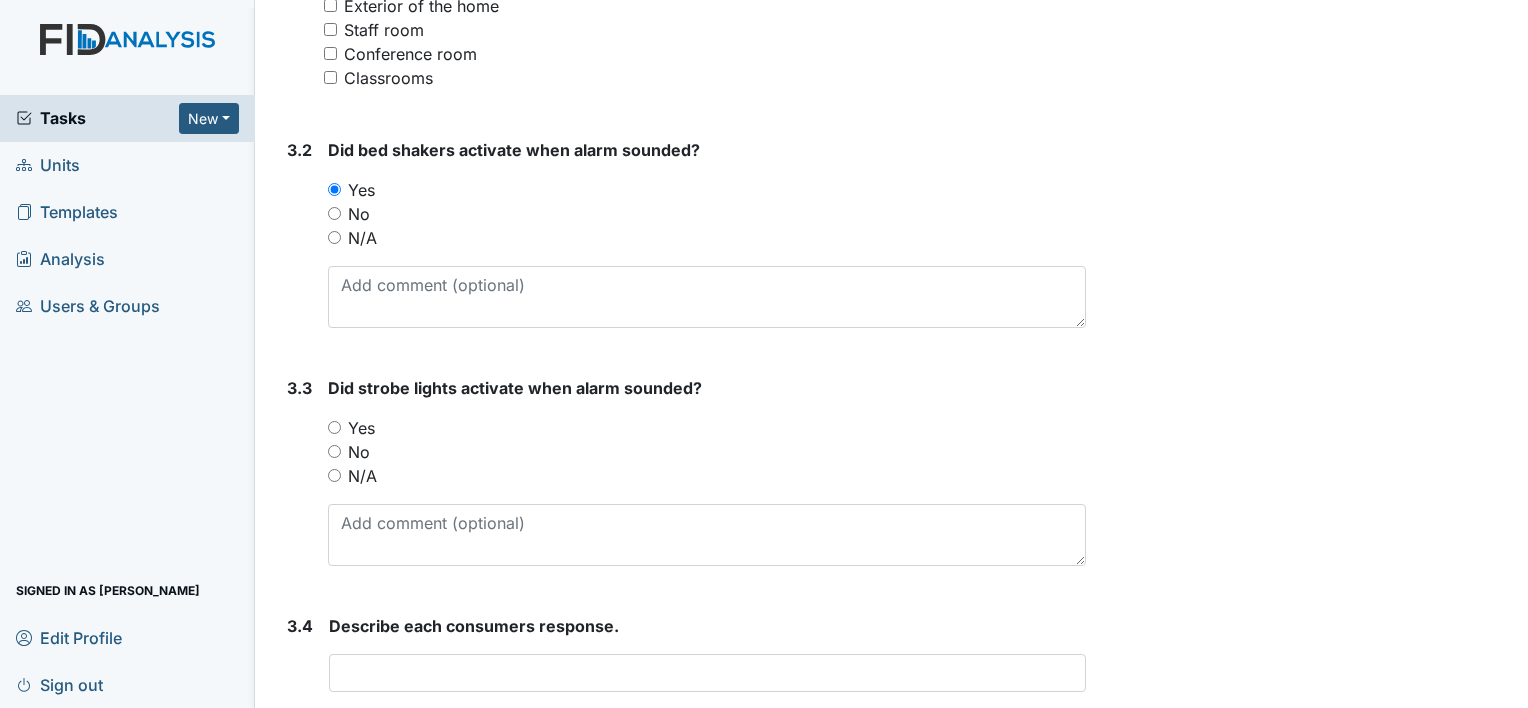 scroll, scrollTop: 1918, scrollLeft: 0, axis: vertical 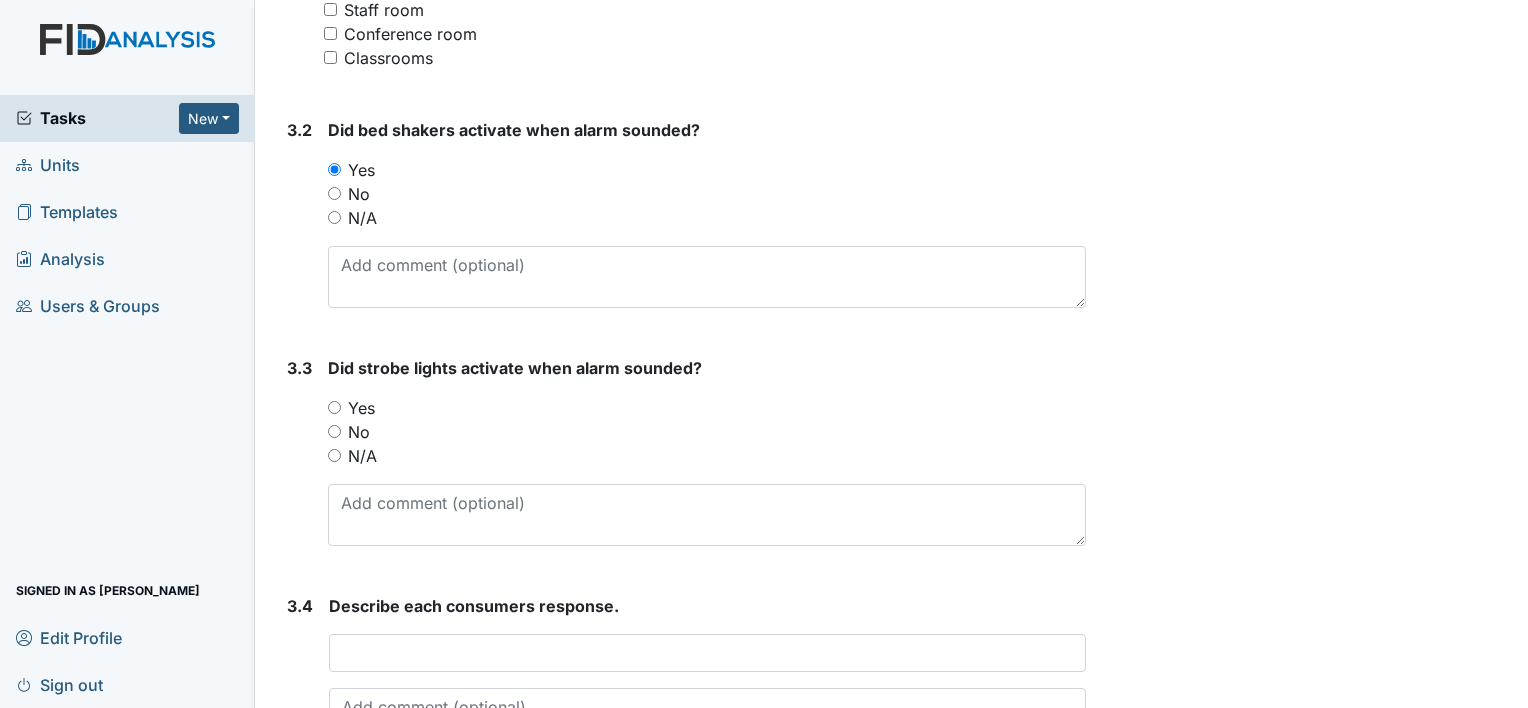 click on "N/A" at bounding box center (334, 455) 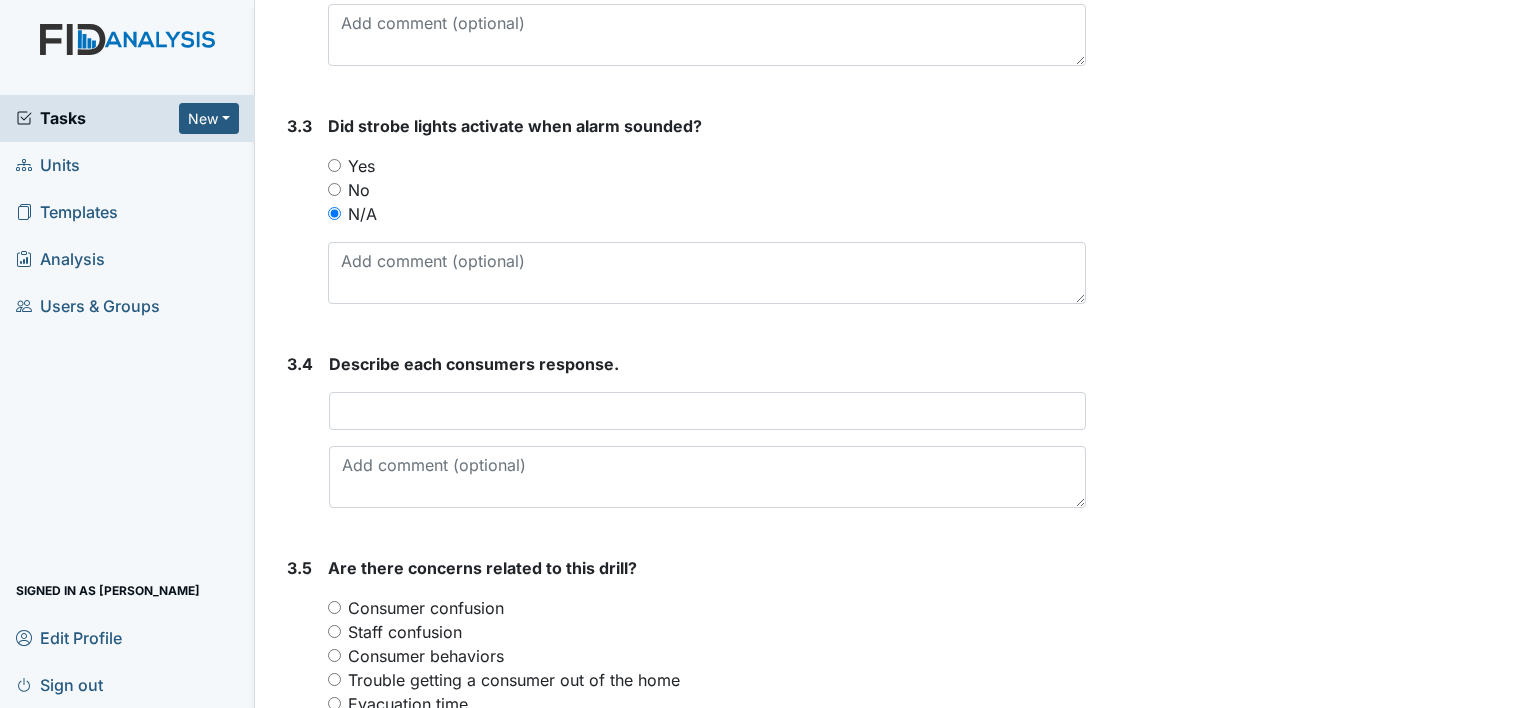 scroll, scrollTop: 2161, scrollLeft: 0, axis: vertical 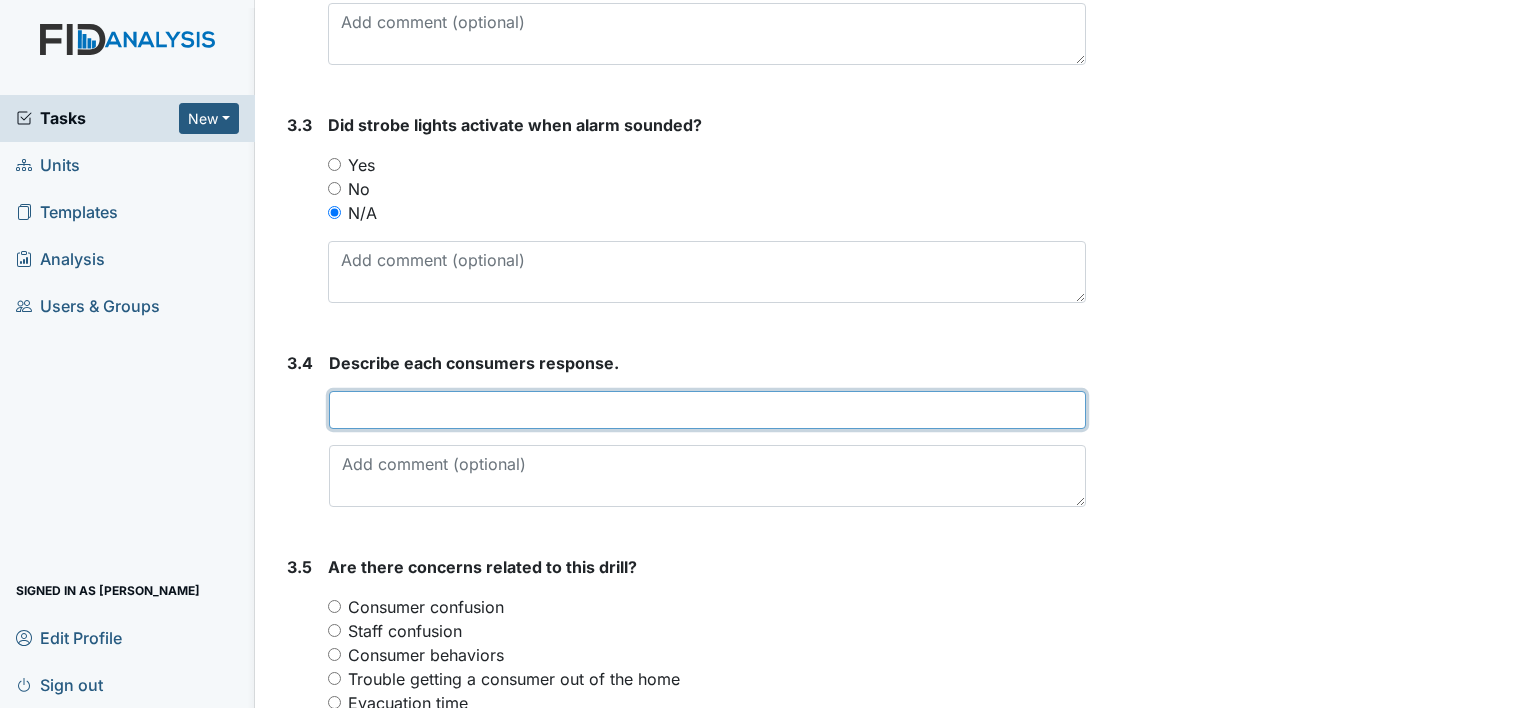 click at bounding box center [707, 410] 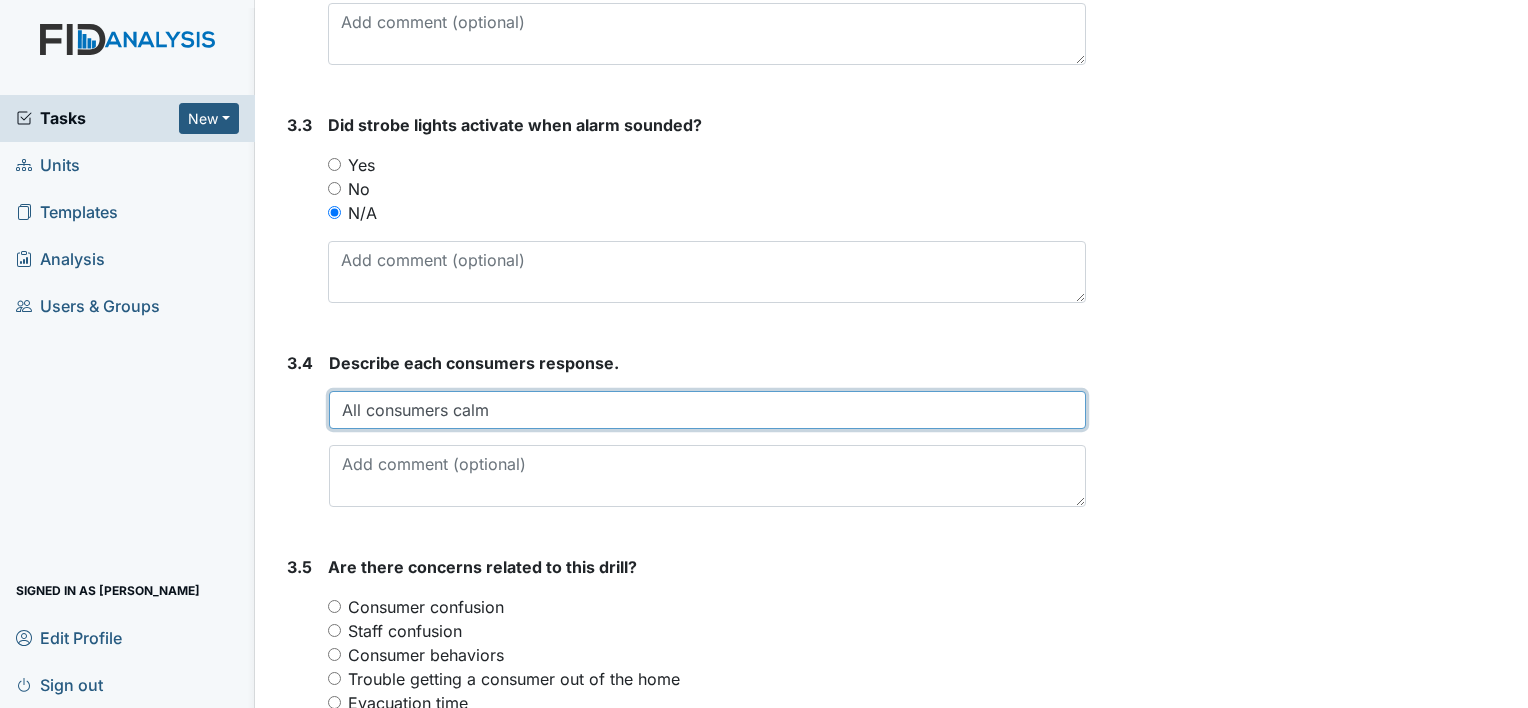 type on "All consumers calm" 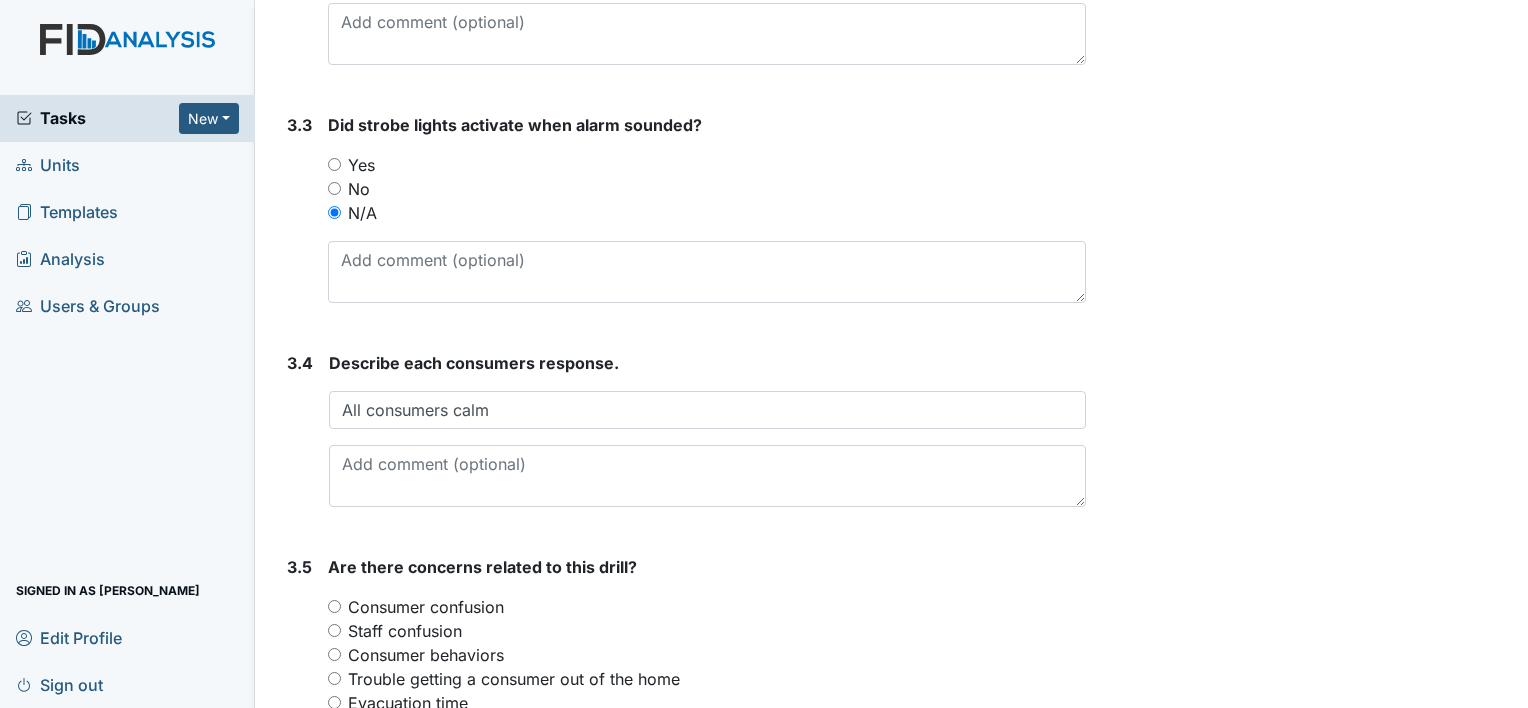 click on "Consumer confusion" at bounding box center (707, 607) 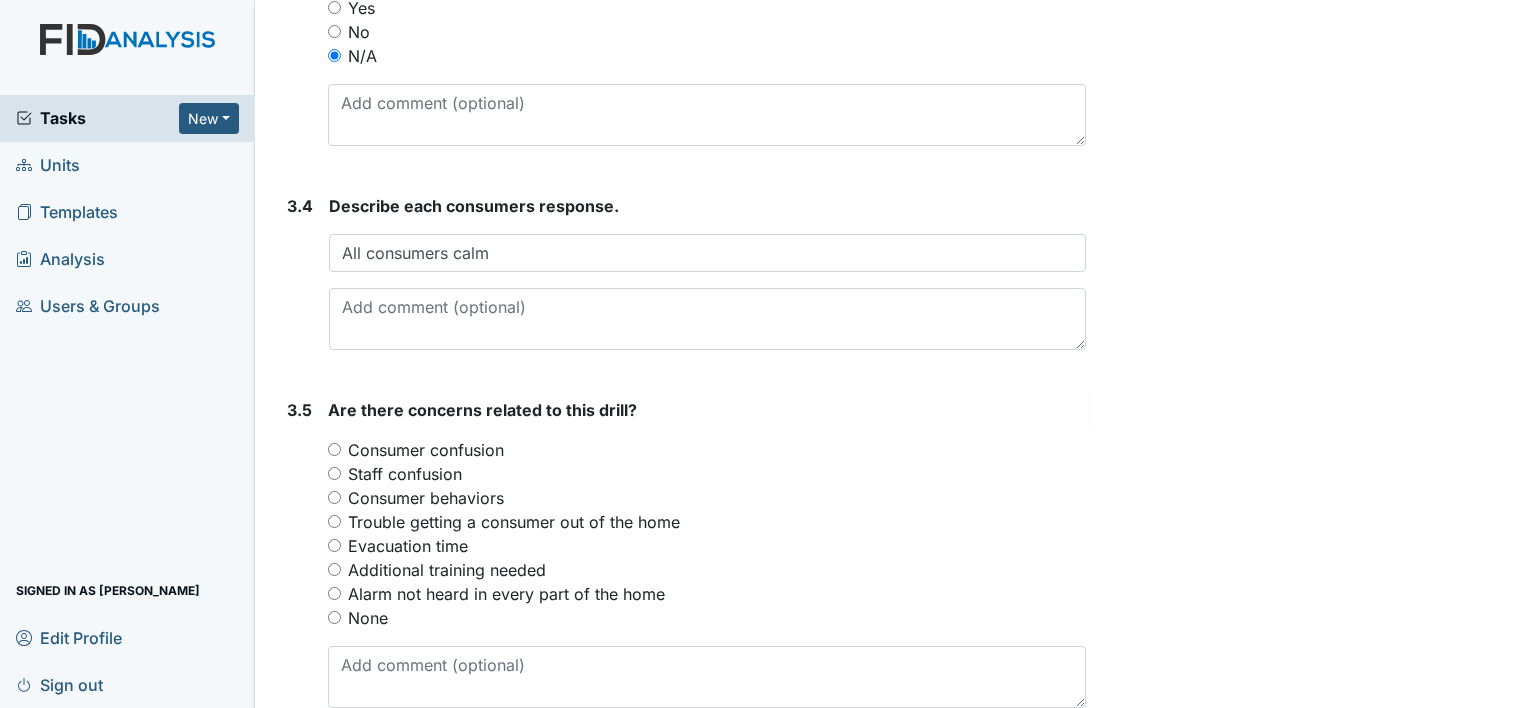 scroll, scrollTop: 2343, scrollLeft: 0, axis: vertical 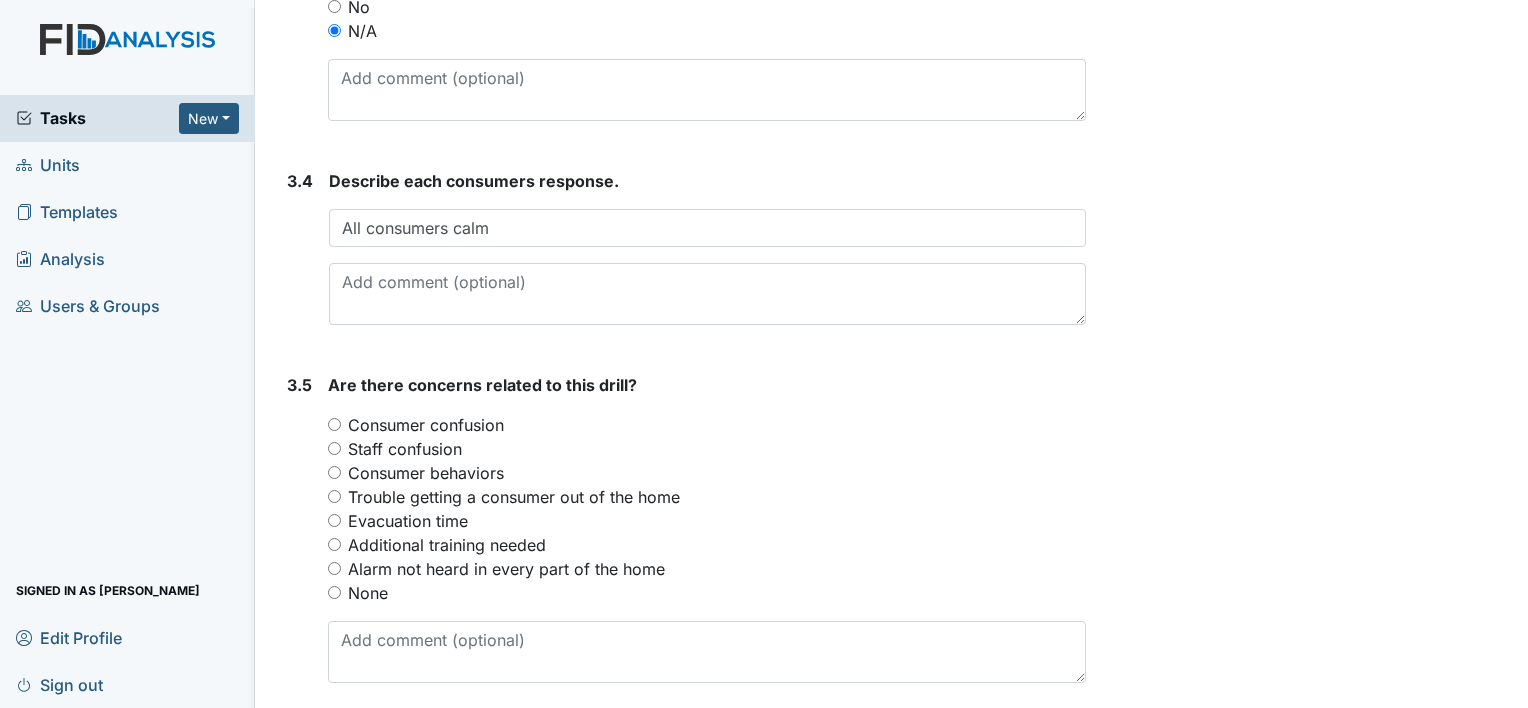 click on "None" at bounding box center [334, 592] 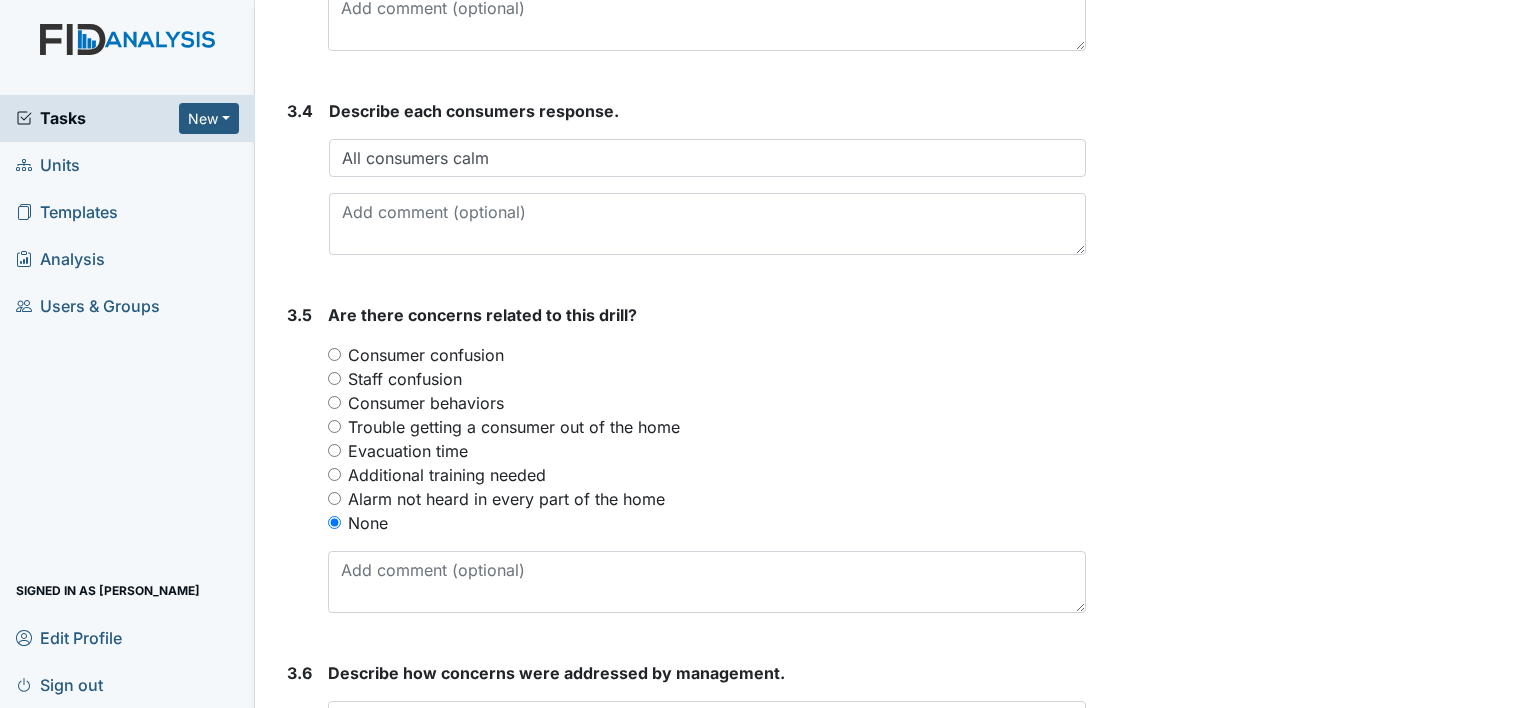 scroll, scrollTop: 2620, scrollLeft: 0, axis: vertical 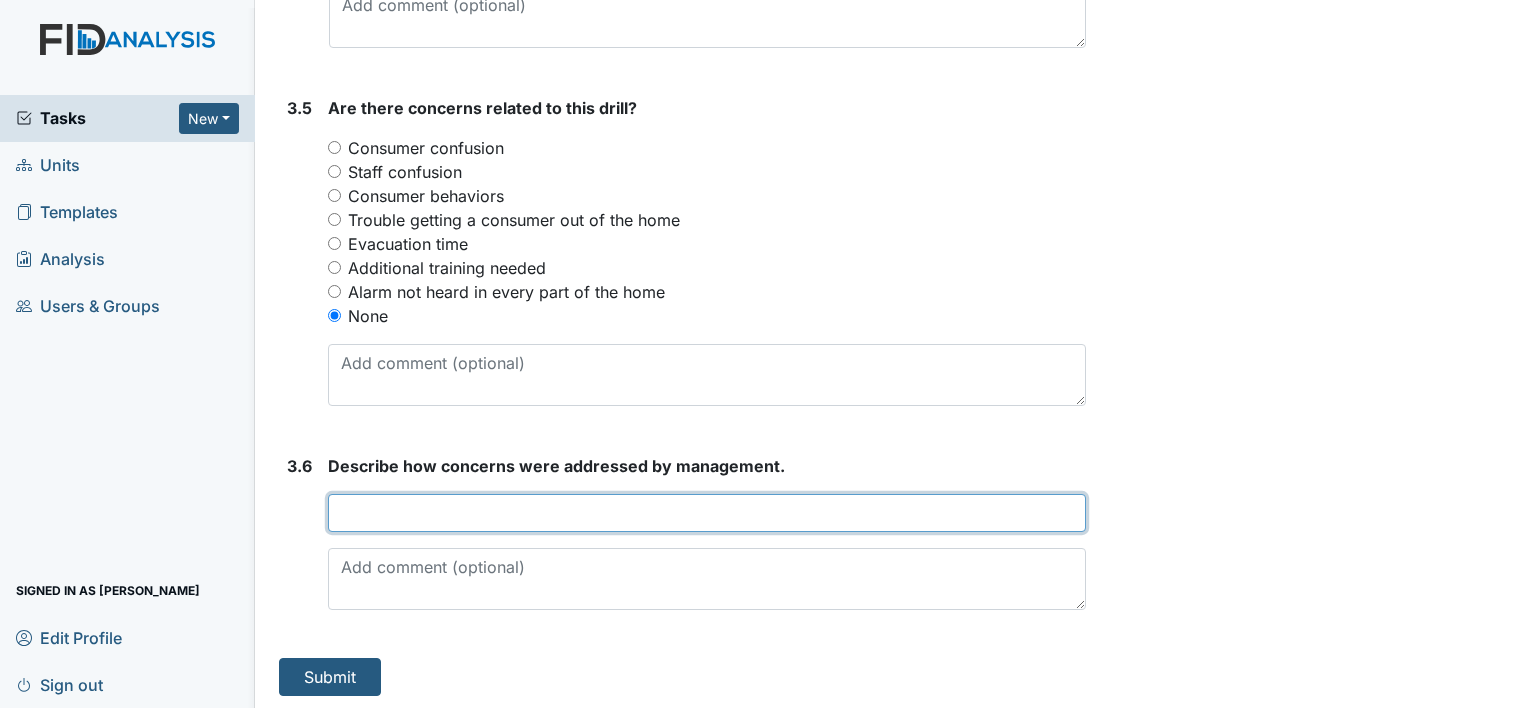 click at bounding box center [707, 513] 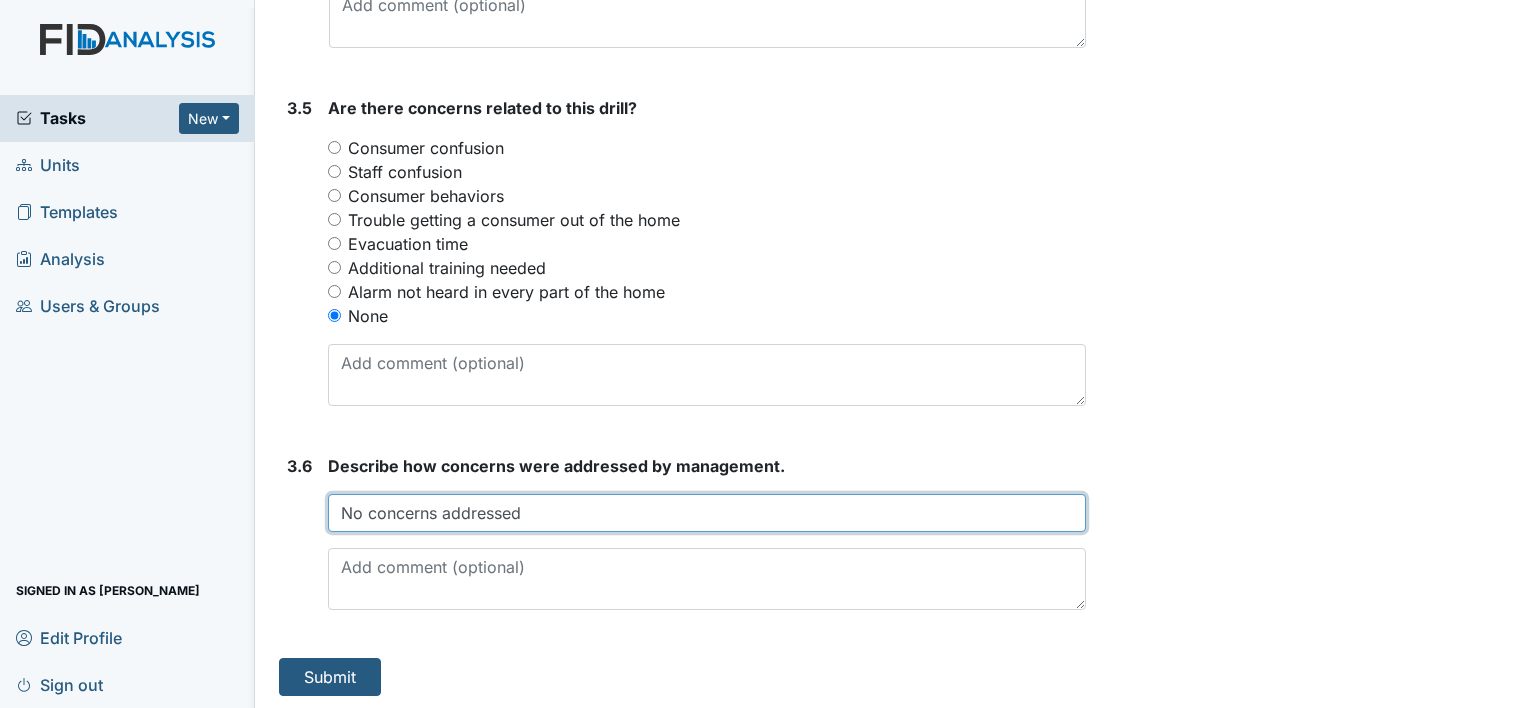 type on "No concerns addressed" 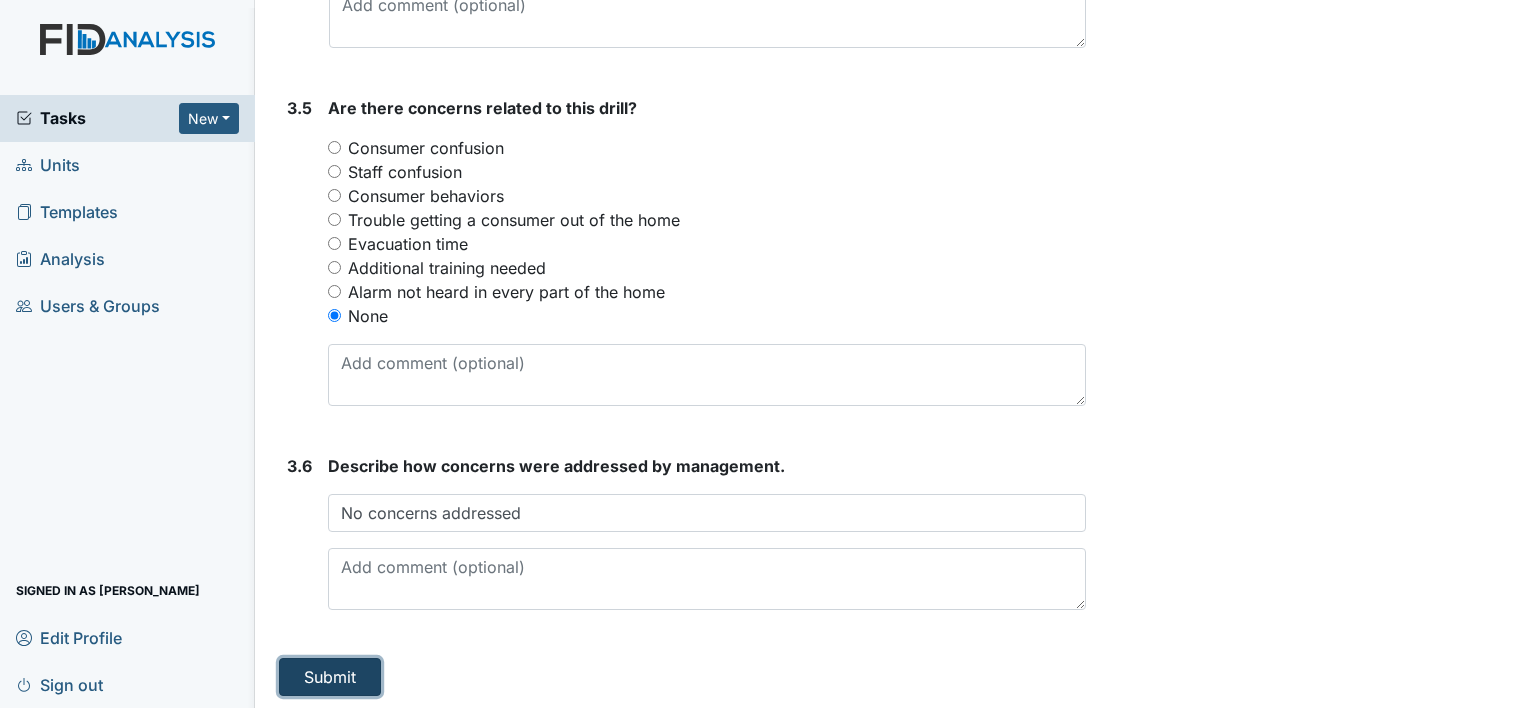 click on "Submit" at bounding box center [330, 677] 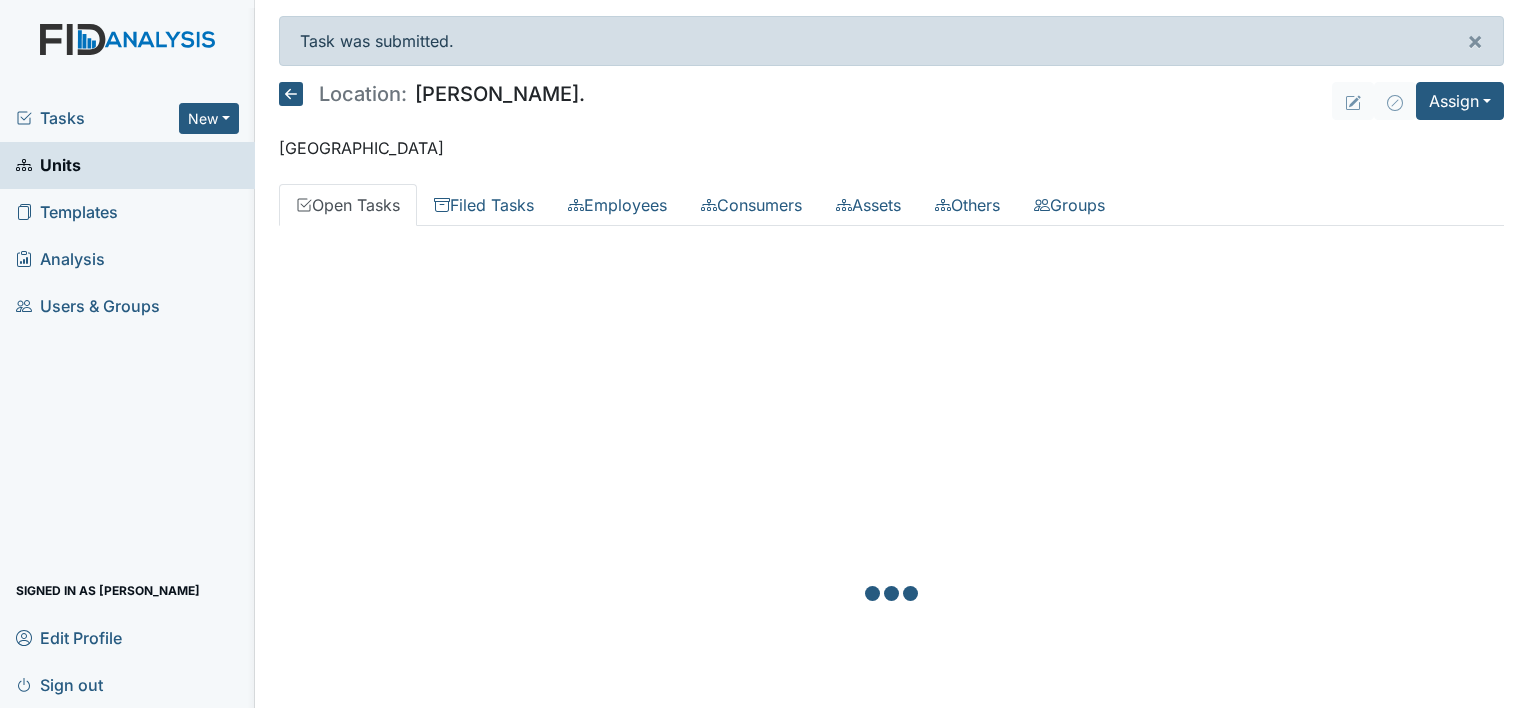 scroll, scrollTop: 0, scrollLeft: 0, axis: both 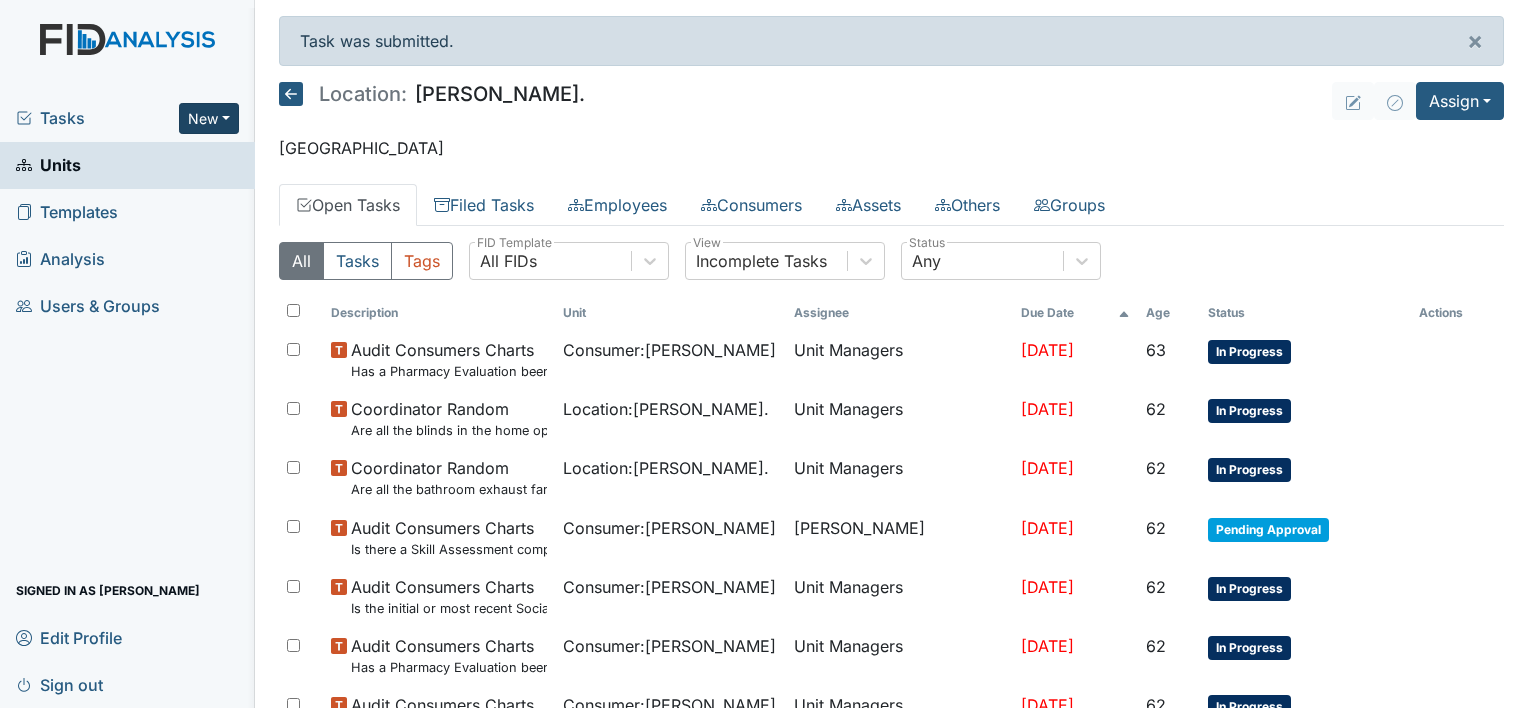click on "New" at bounding box center (209, 118) 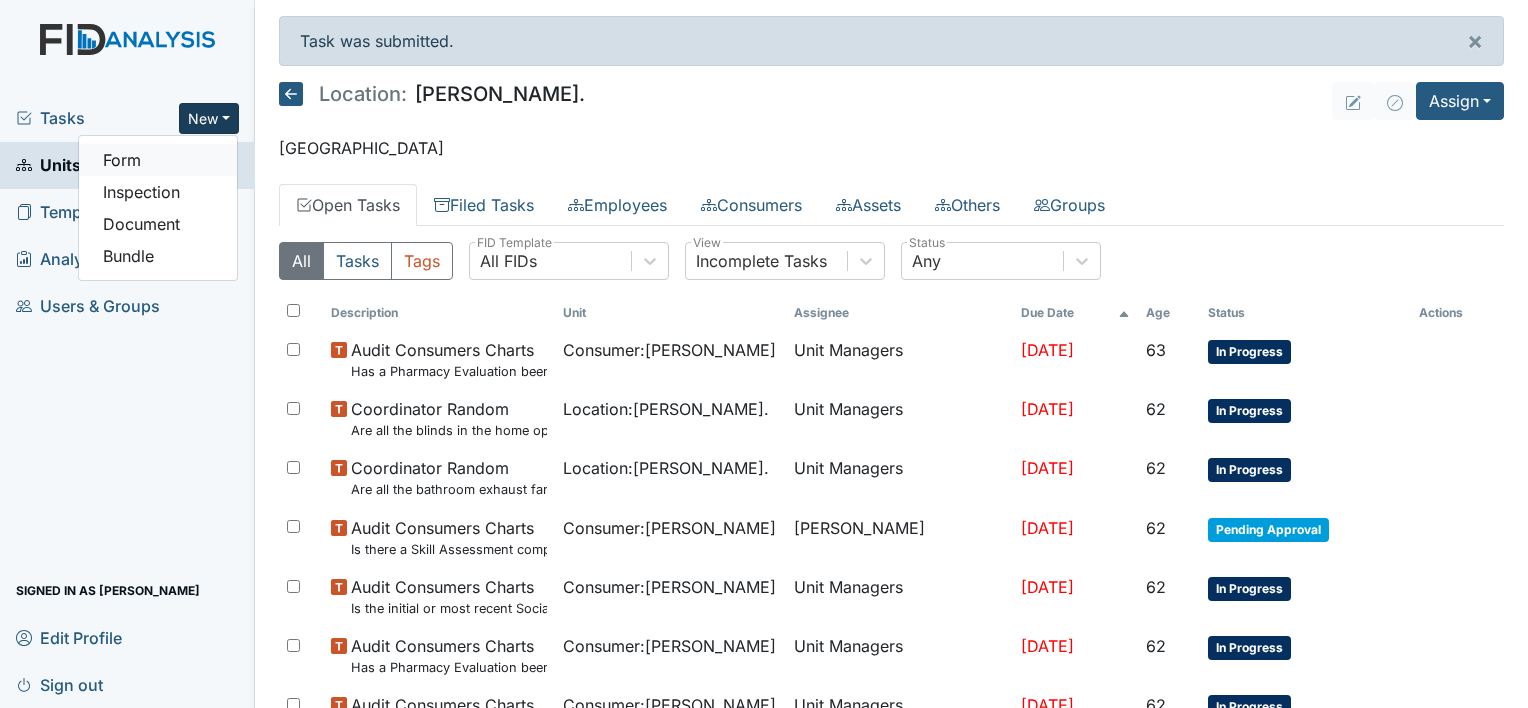 click on "Form" at bounding box center [158, 160] 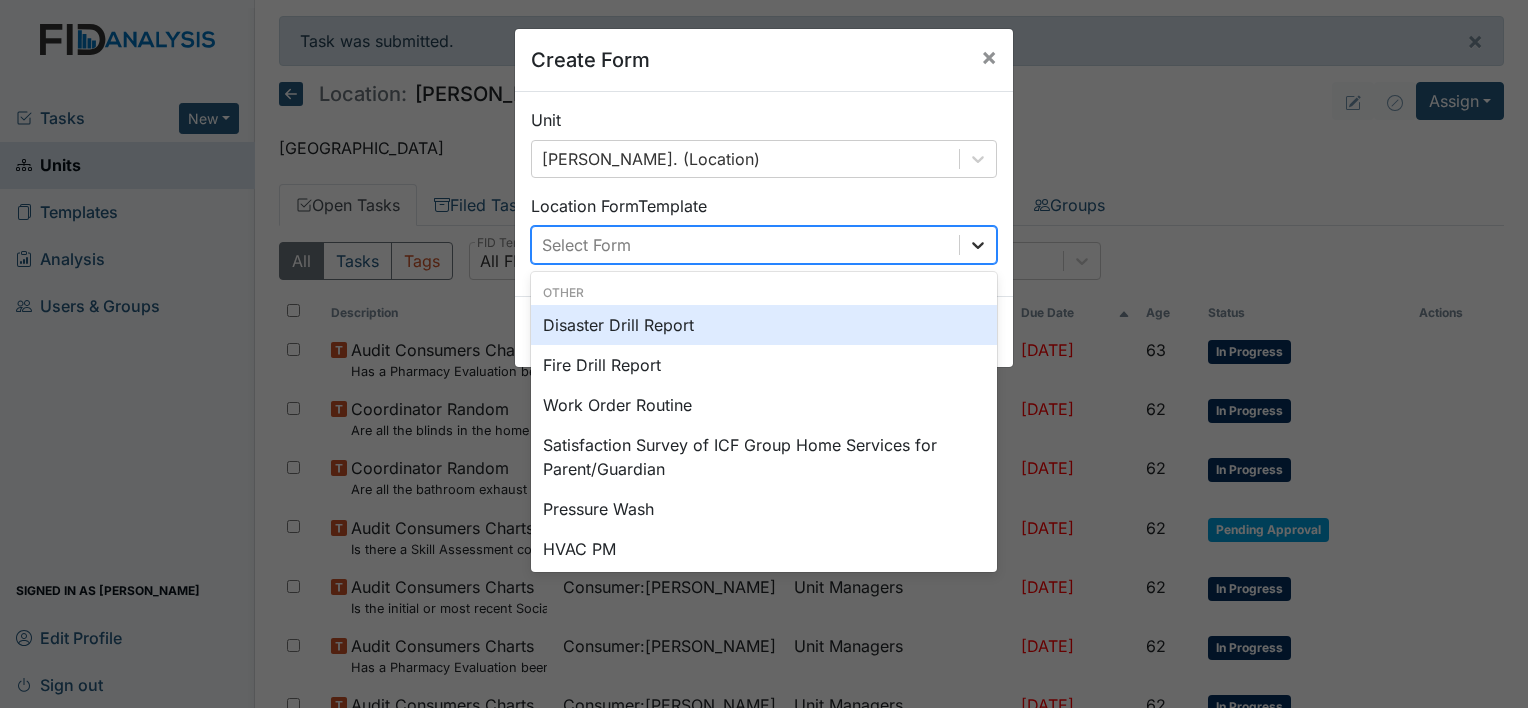 click 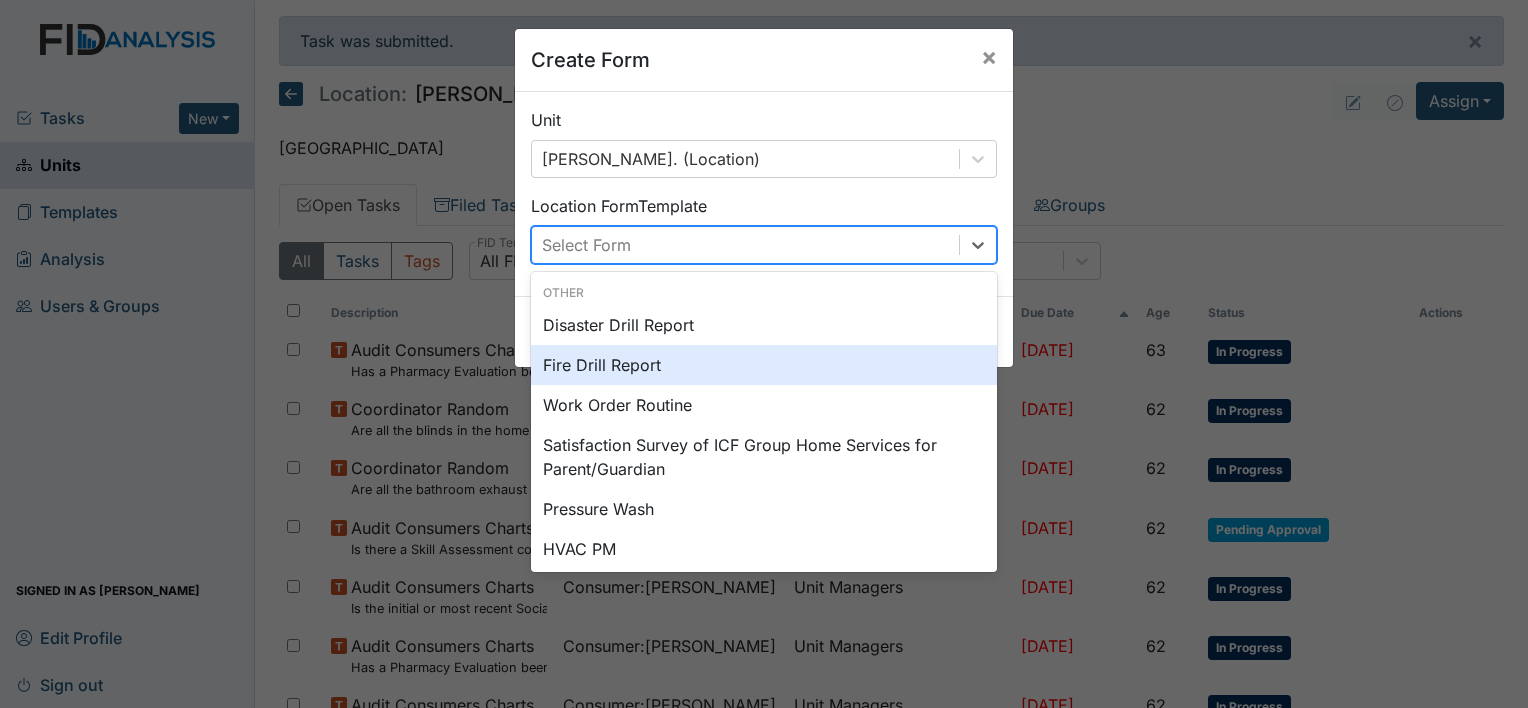 click on "Fire Drill Report" at bounding box center [764, 365] 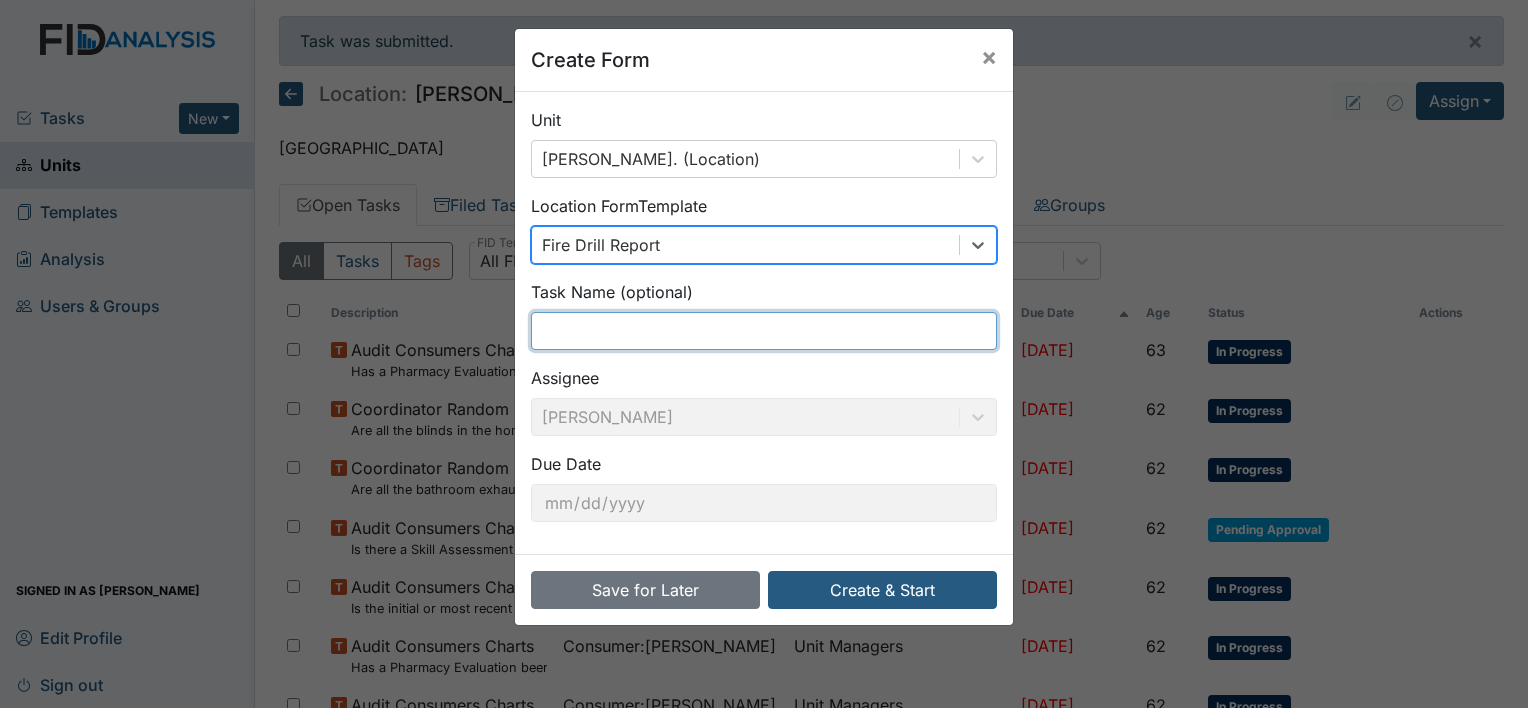 click at bounding box center [764, 331] 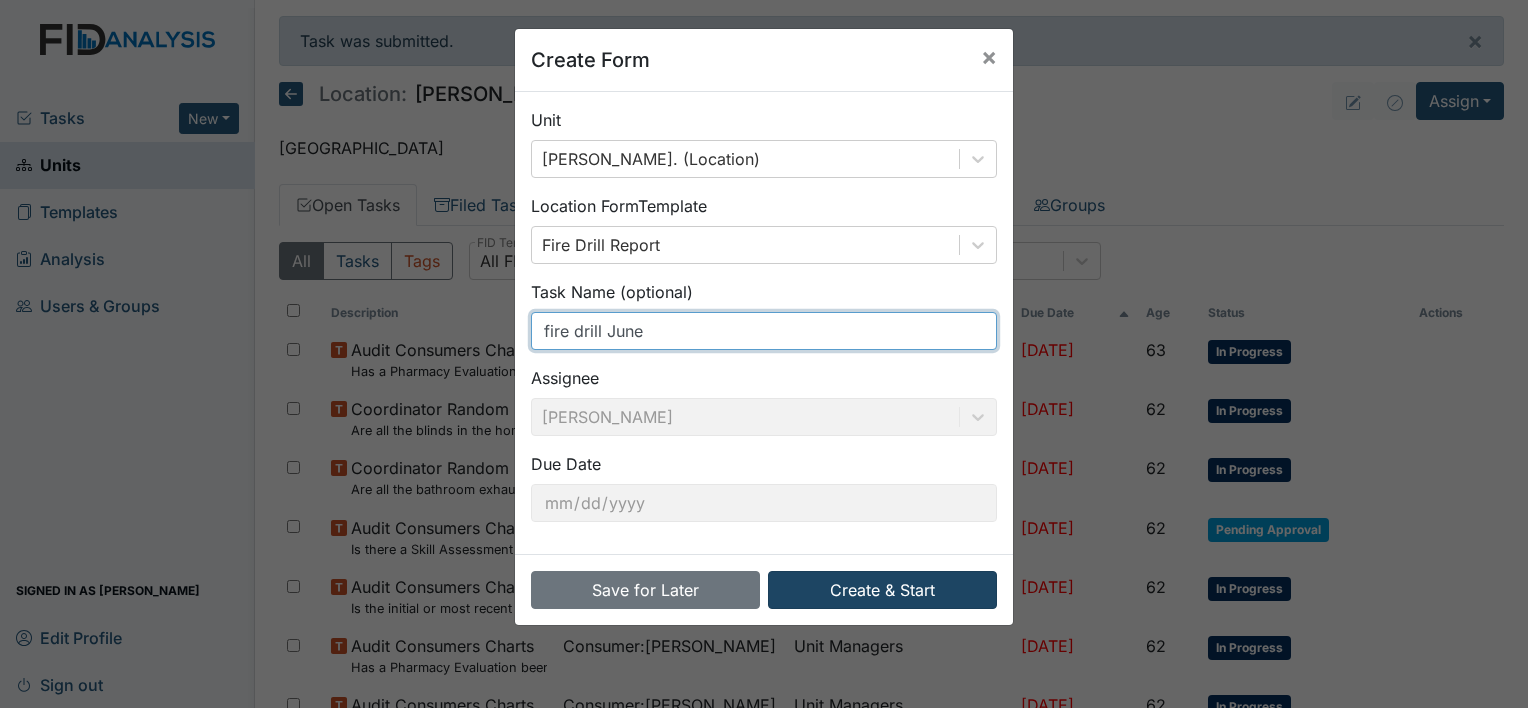 type on "fire drill June" 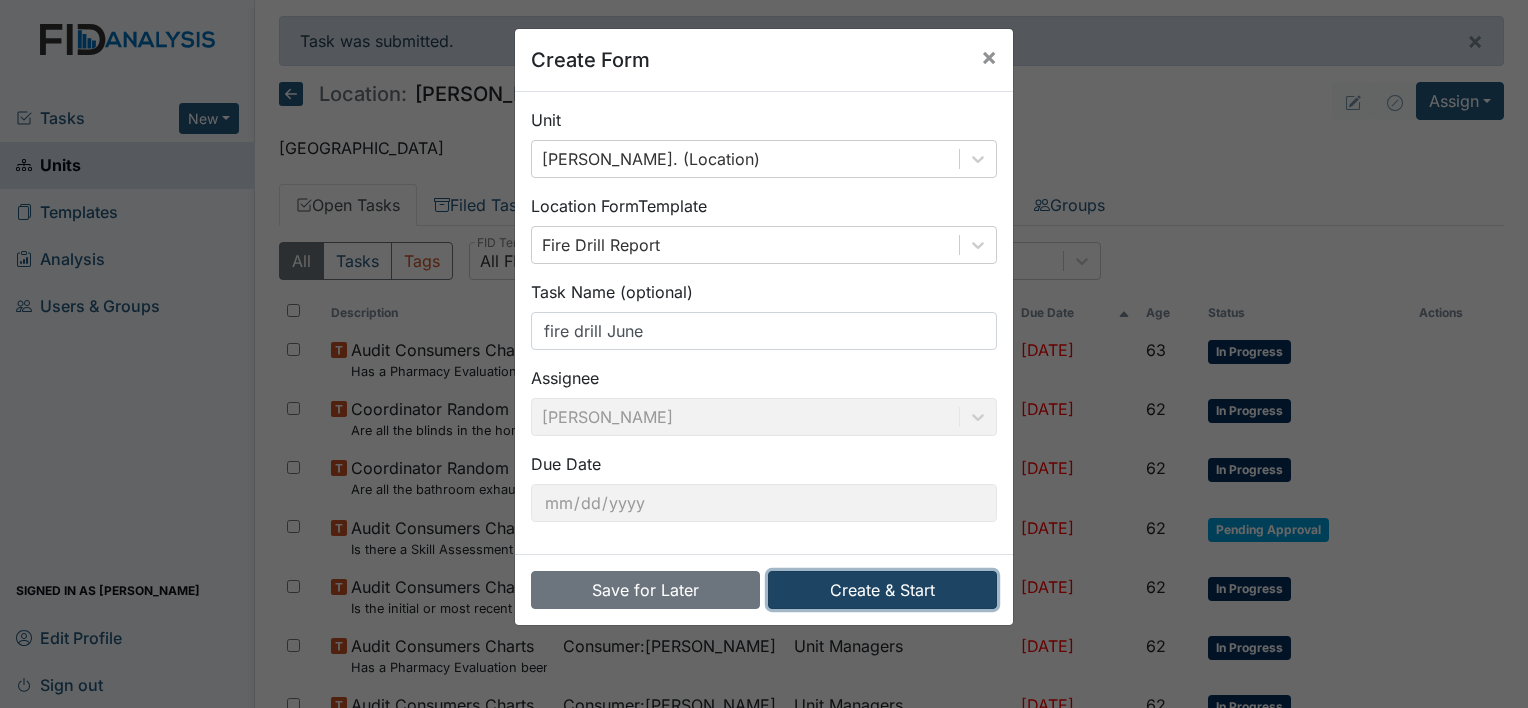 click on "Create & Start" at bounding box center (882, 590) 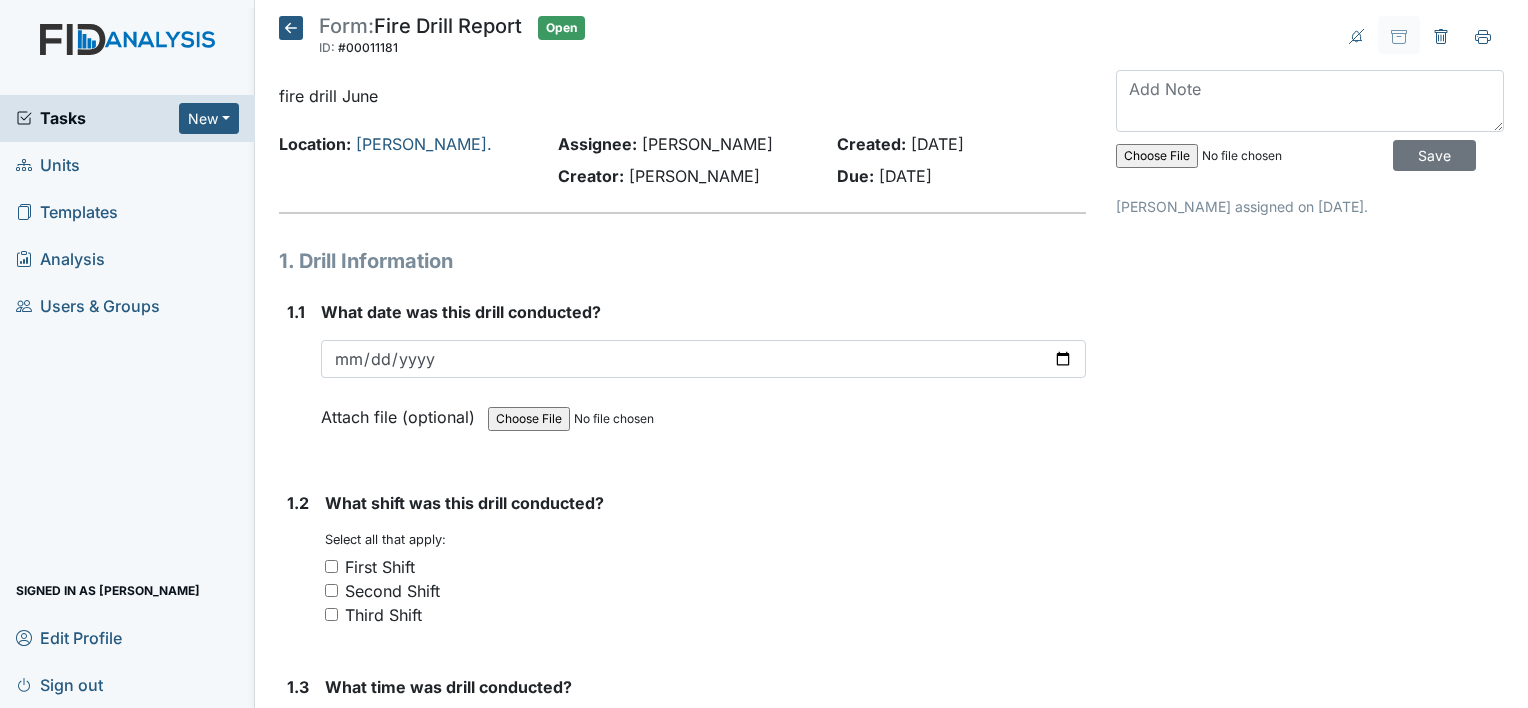 scroll, scrollTop: 0, scrollLeft: 0, axis: both 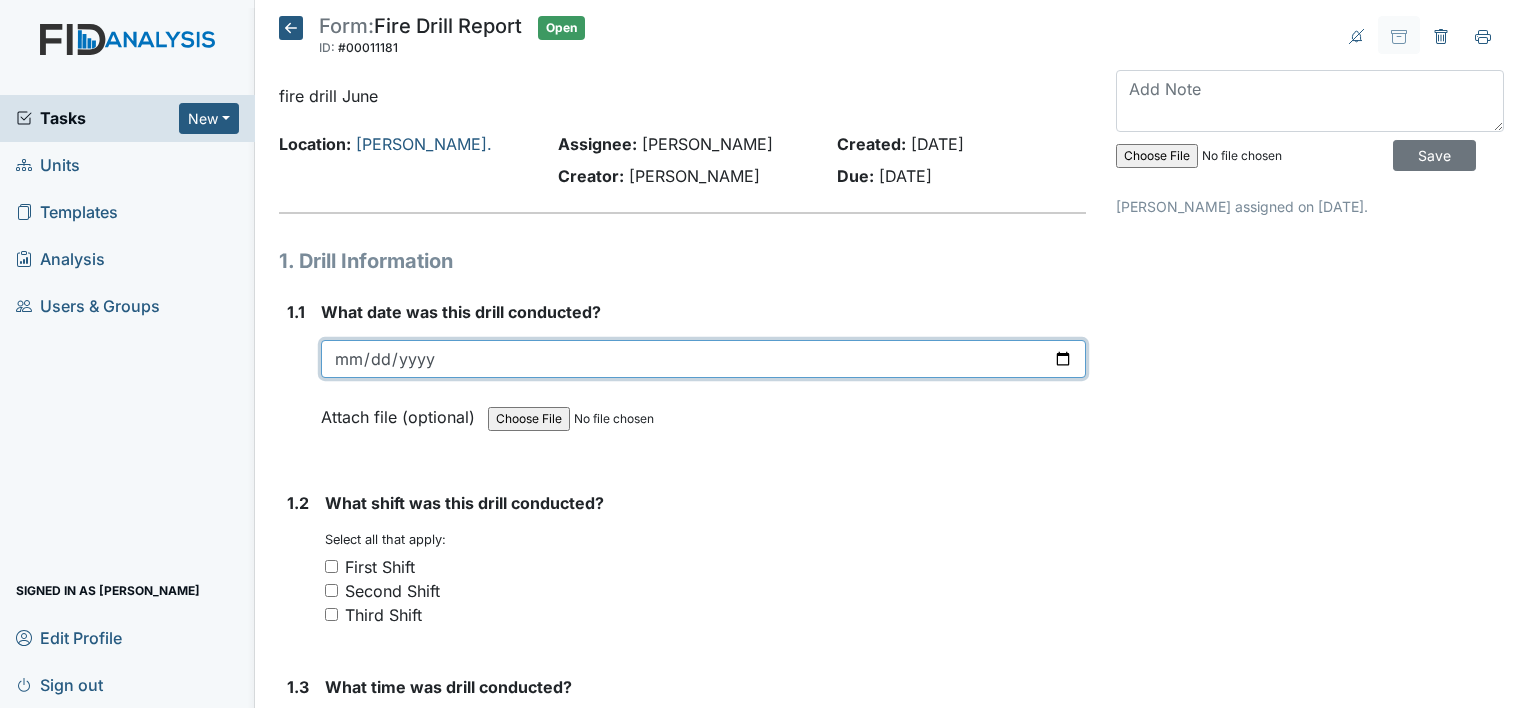 click at bounding box center (703, 359) 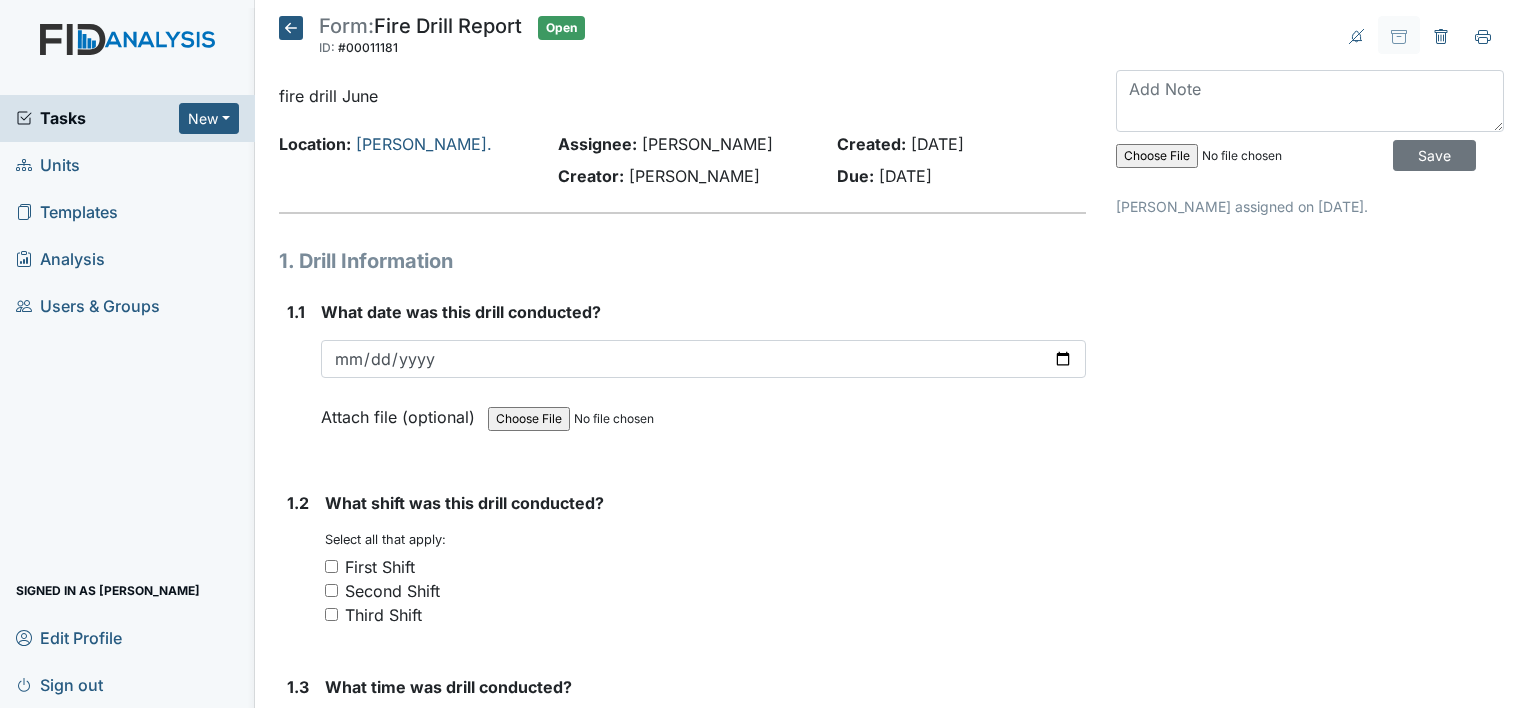 click on "Third Shift" at bounding box center (331, 614) 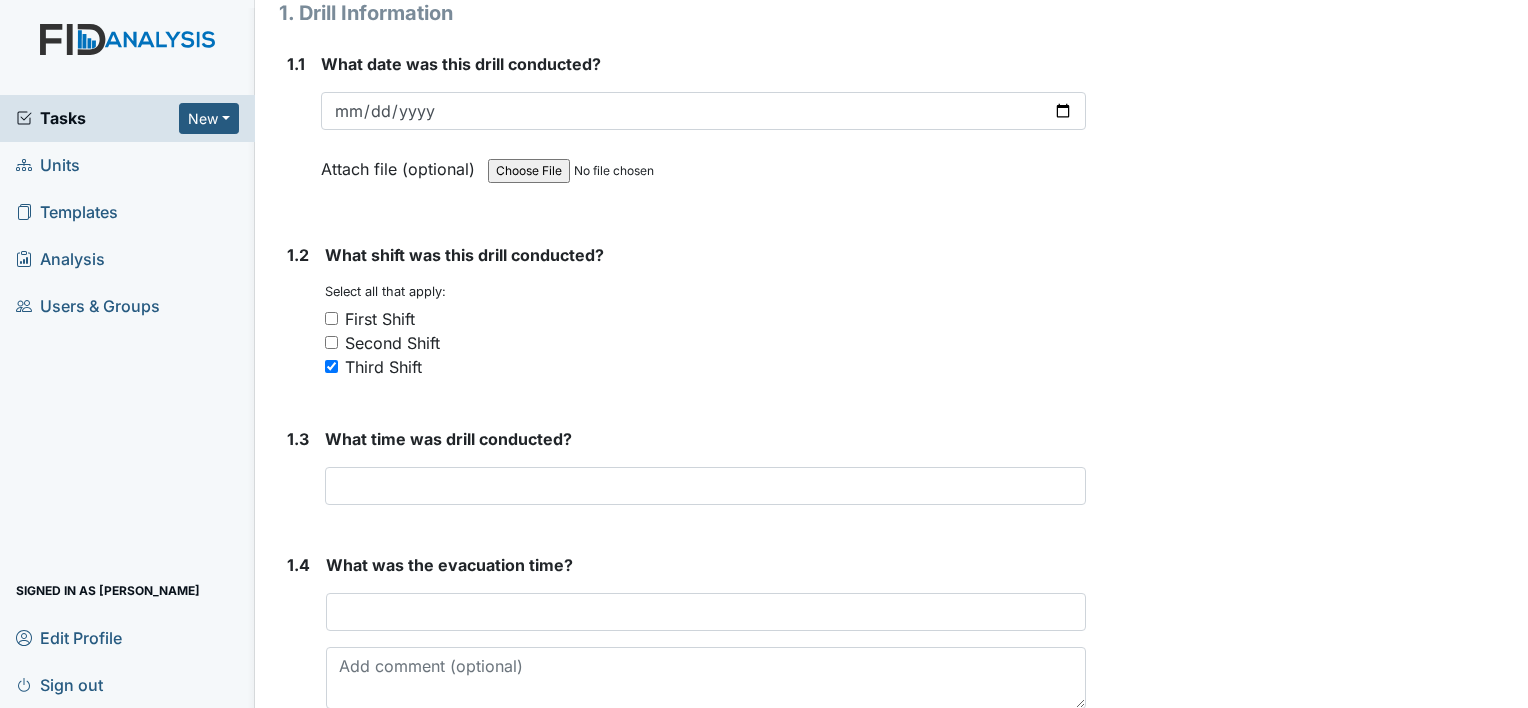 scroll, scrollTop: 253, scrollLeft: 0, axis: vertical 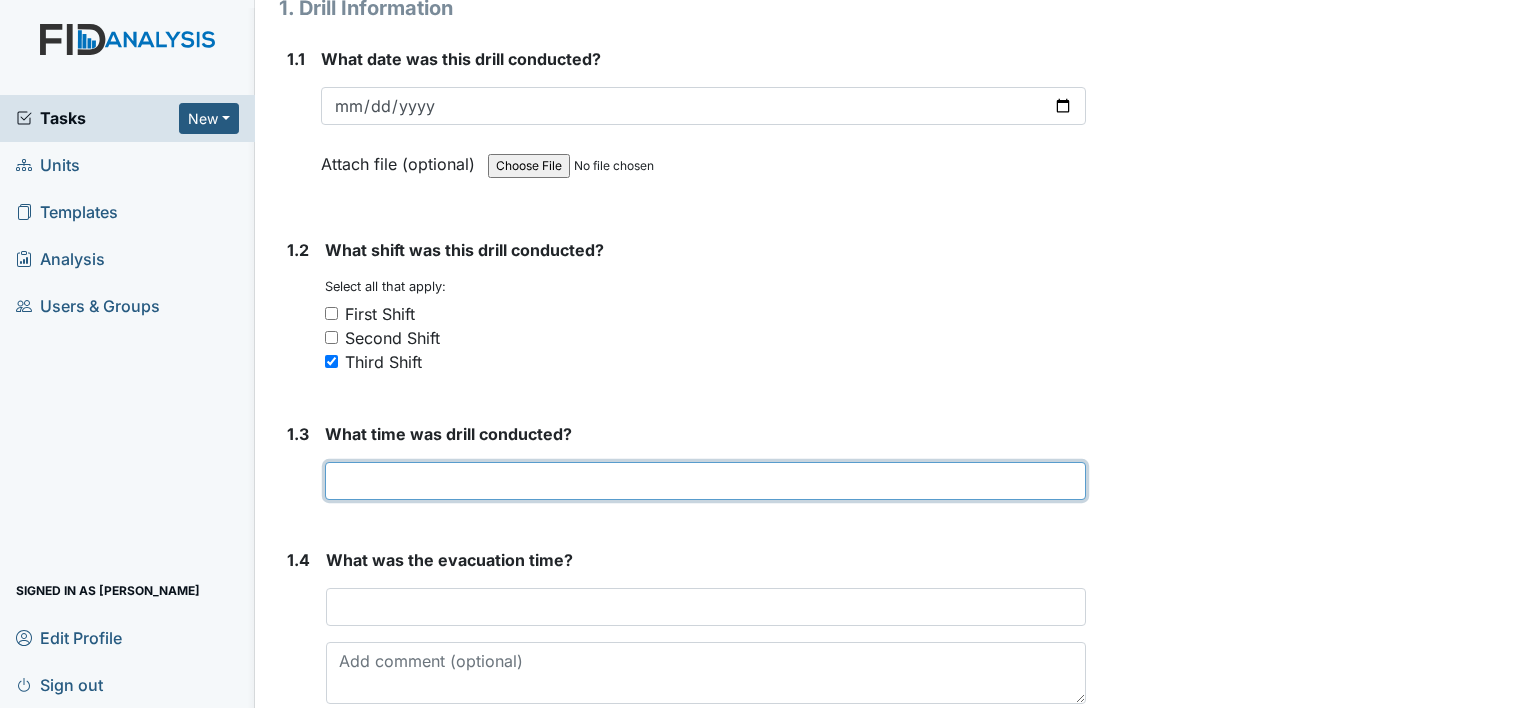 click at bounding box center (705, 481) 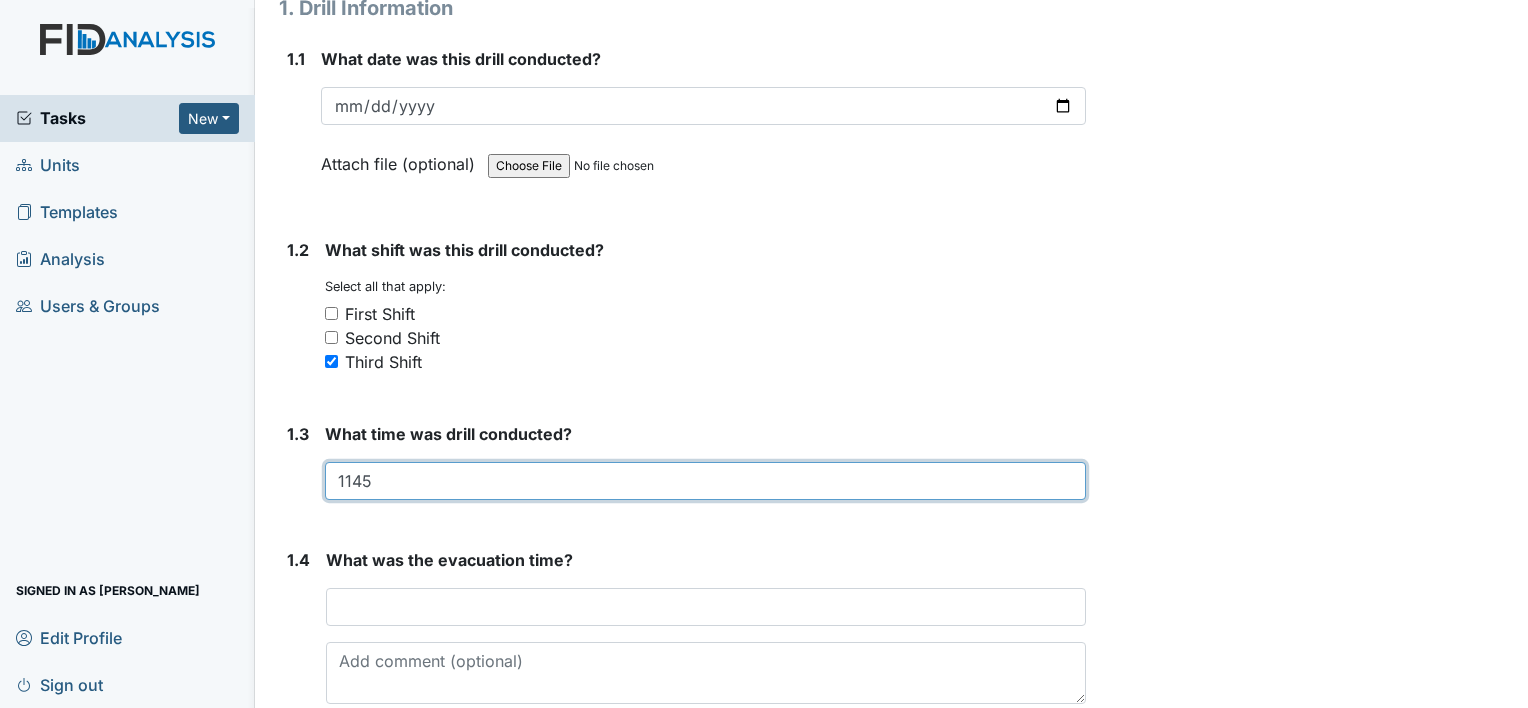 type on "1145" 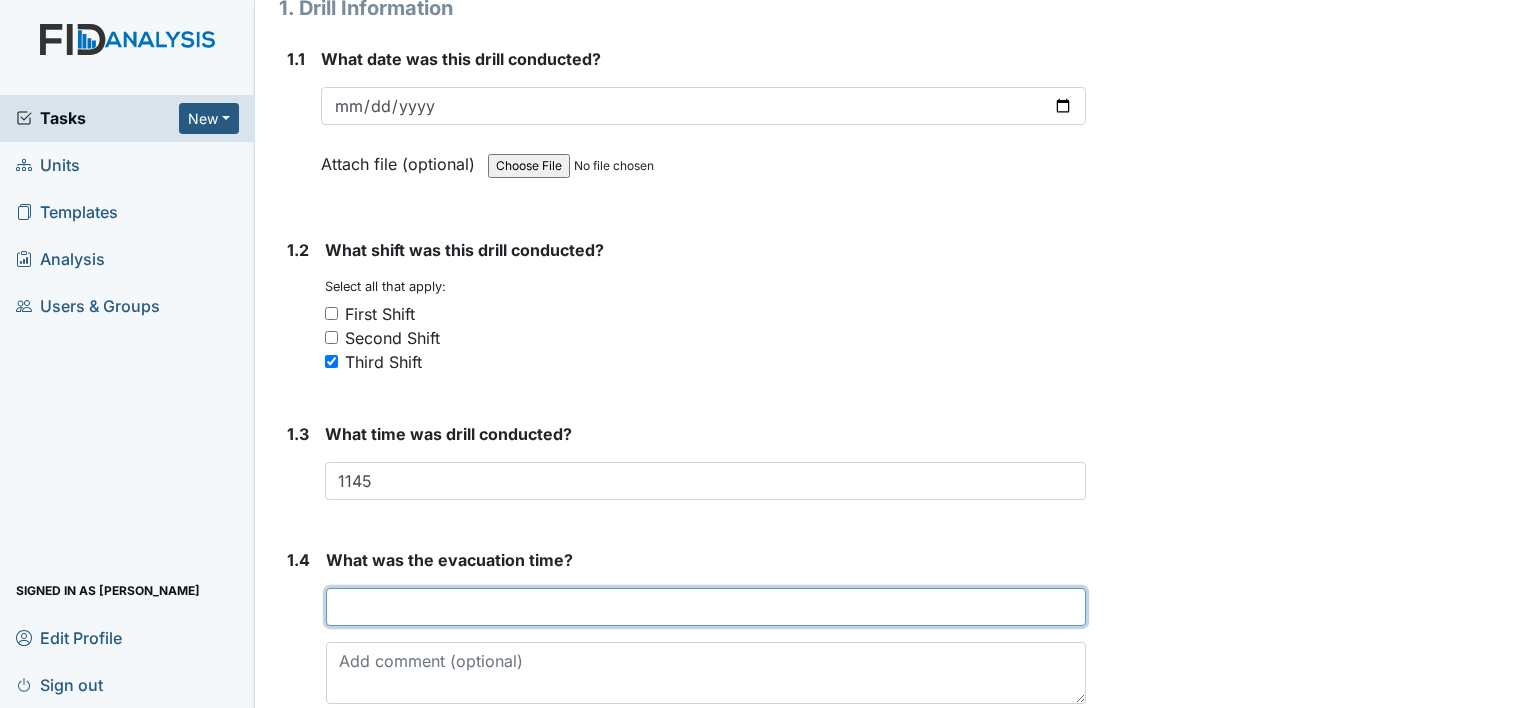 click at bounding box center [706, 607] 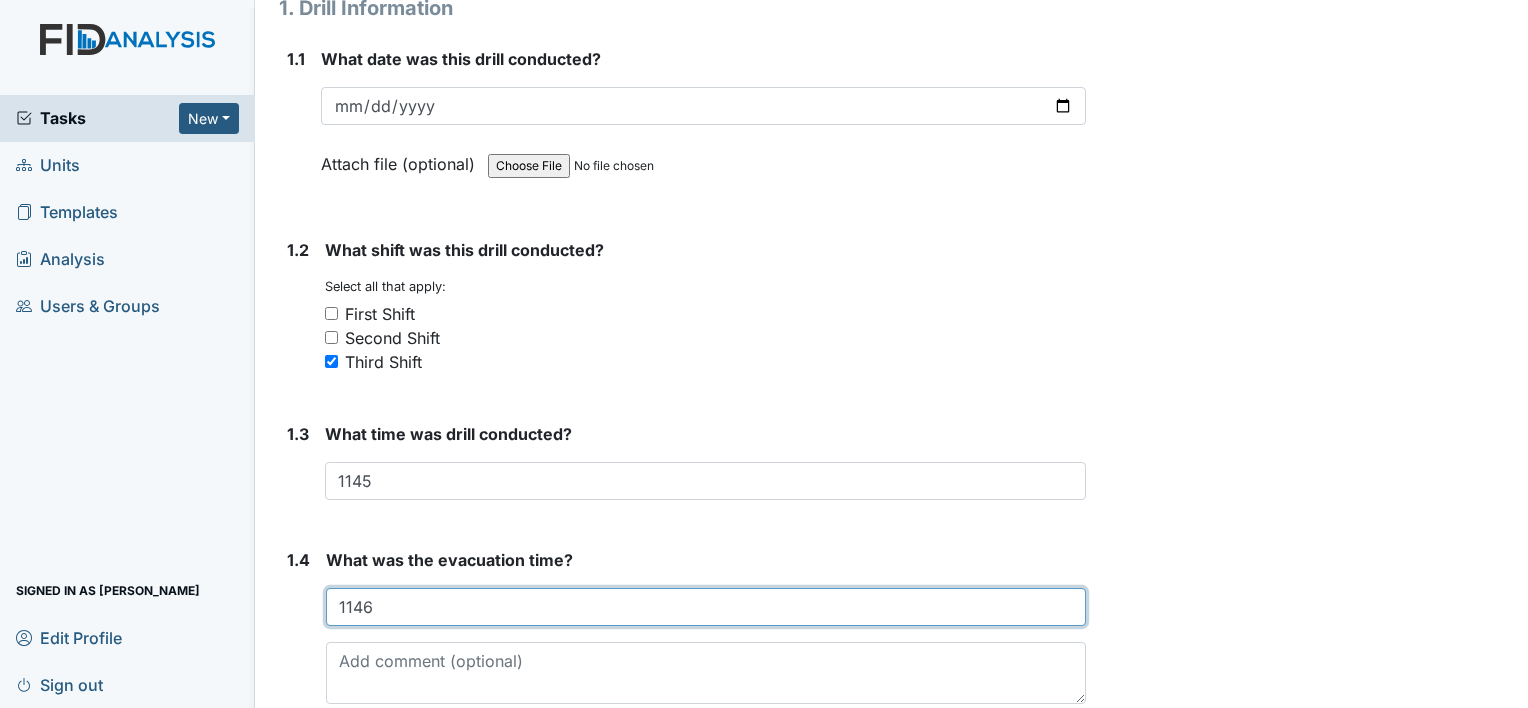 type on "1146" 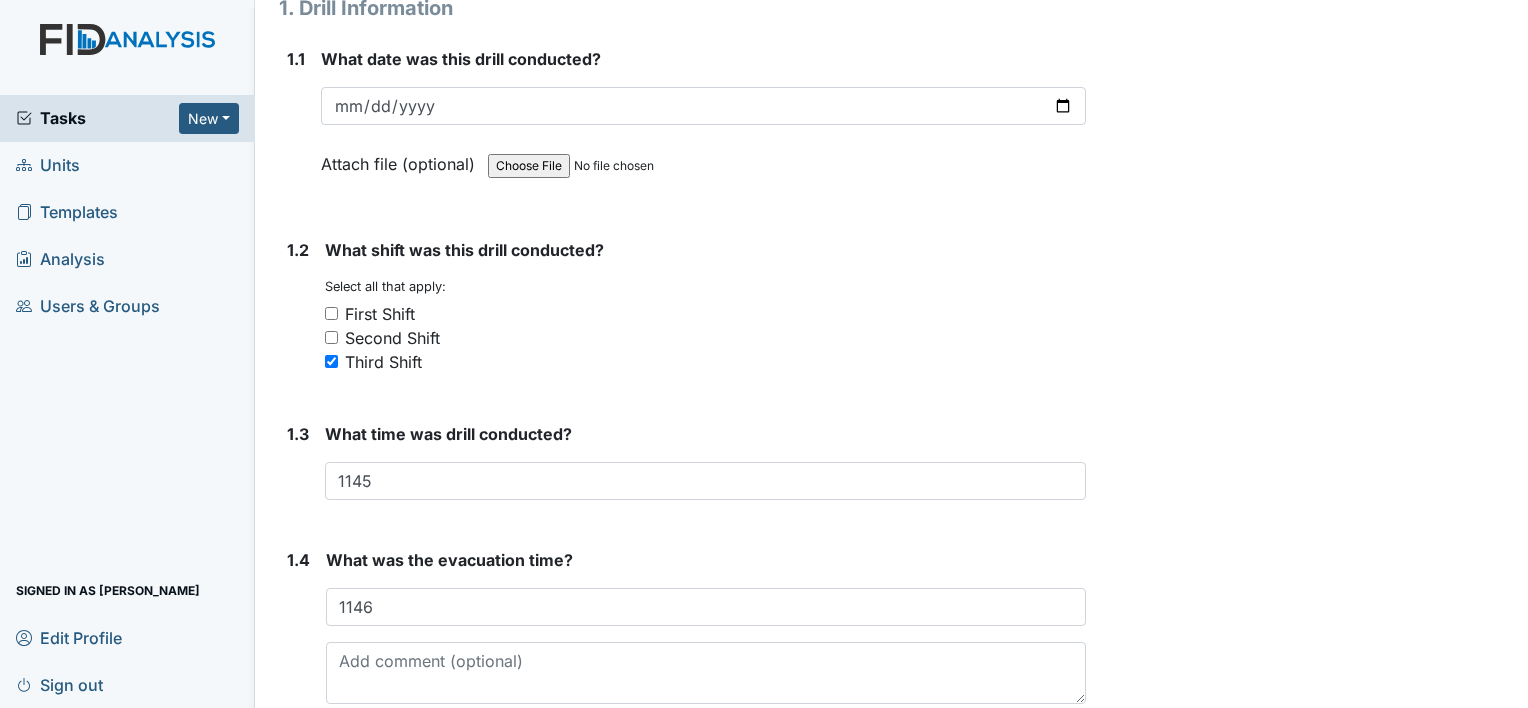 click on "Archive Task
×
Are you sure you want to archive this task? It will appear as incomplete on reports.
Archive
Delete Task
×
Are you sure you want to delete this task?
[GEOGRAPHIC_DATA]
Save
[PERSON_NAME] assigned on [DATE]." at bounding box center [1310, 1401] 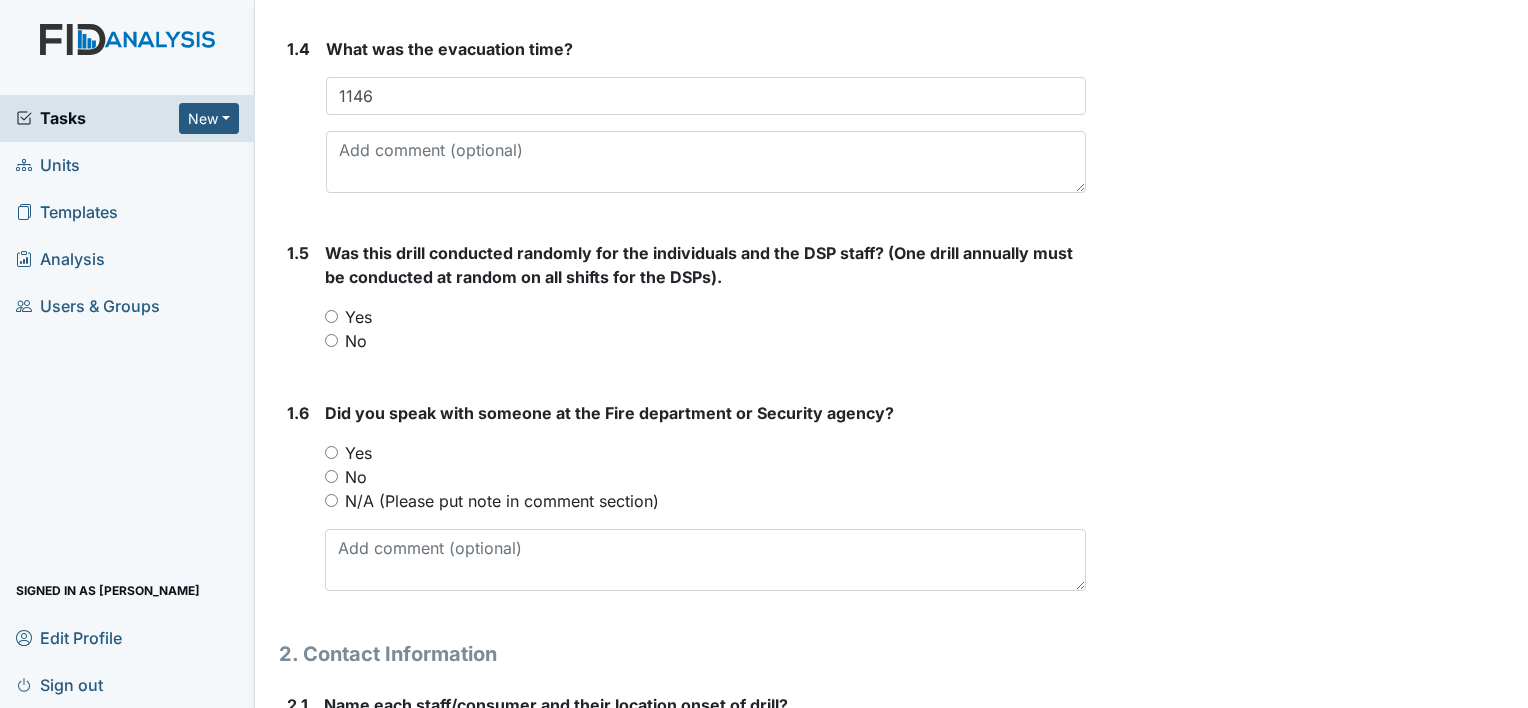 scroll, scrollTop: 773, scrollLeft: 0, axis: vertical 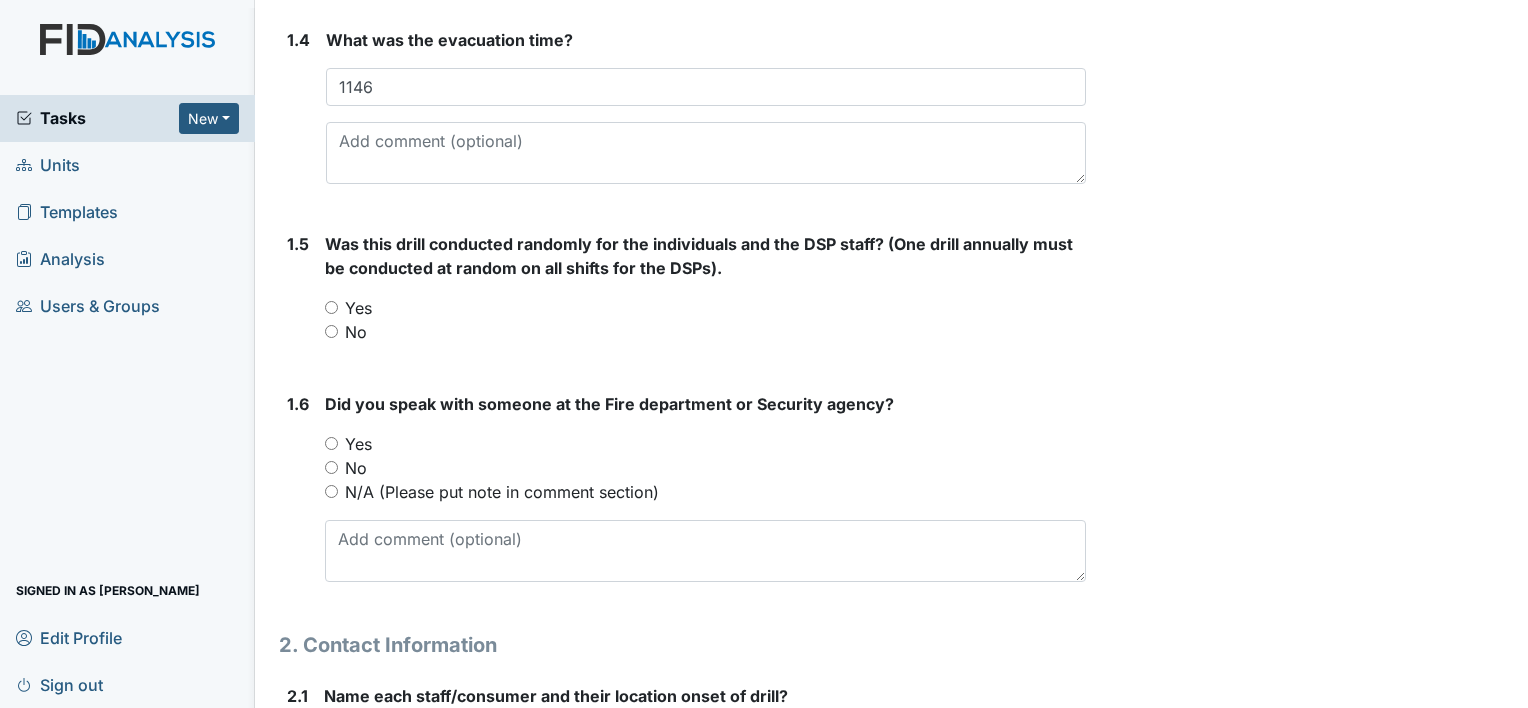 click on "No" at bounding box center (331, 331) 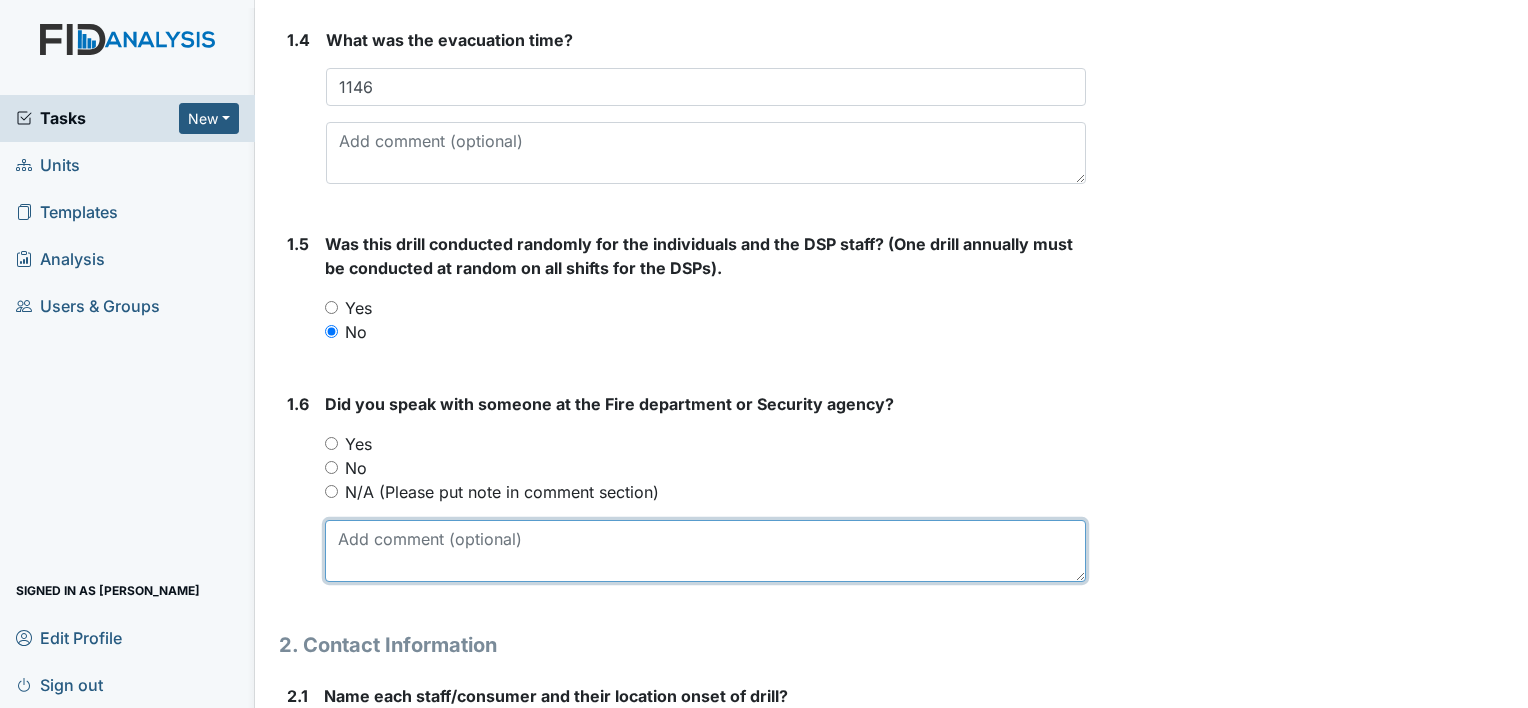 click at bounding box center (705, 551) 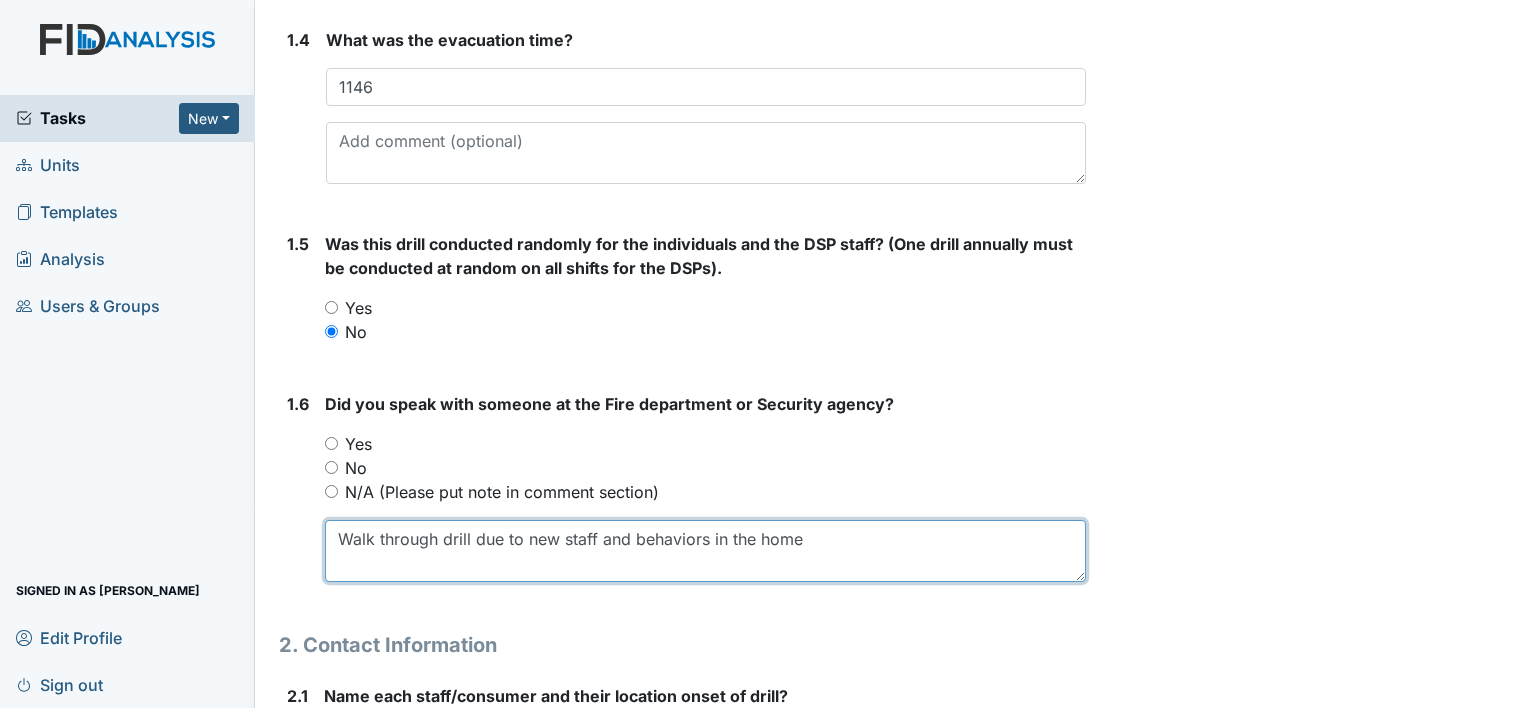 type on "Walk through drill due to new staff and behaviors in the home" 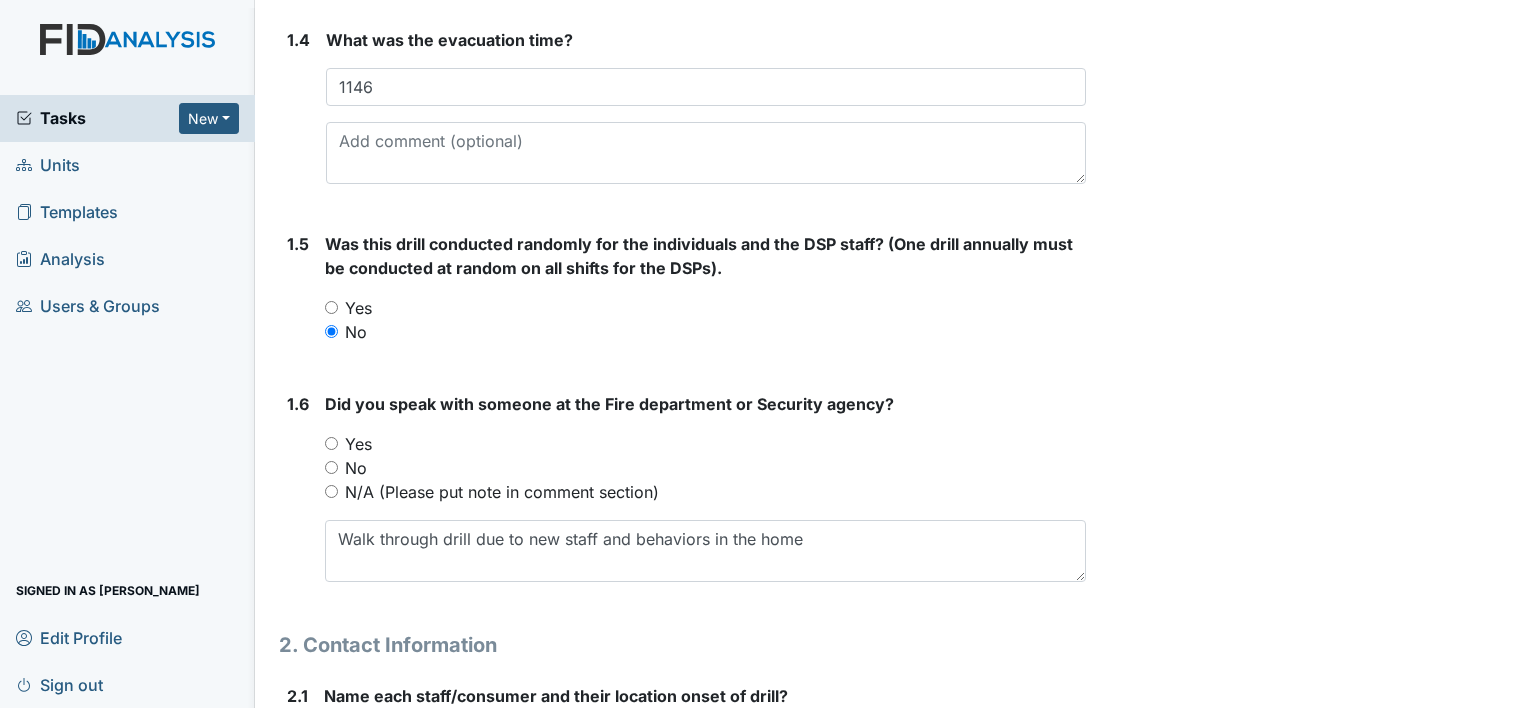 click on "N/A (Please put note in comment section)" at bounding box center [331, 491] 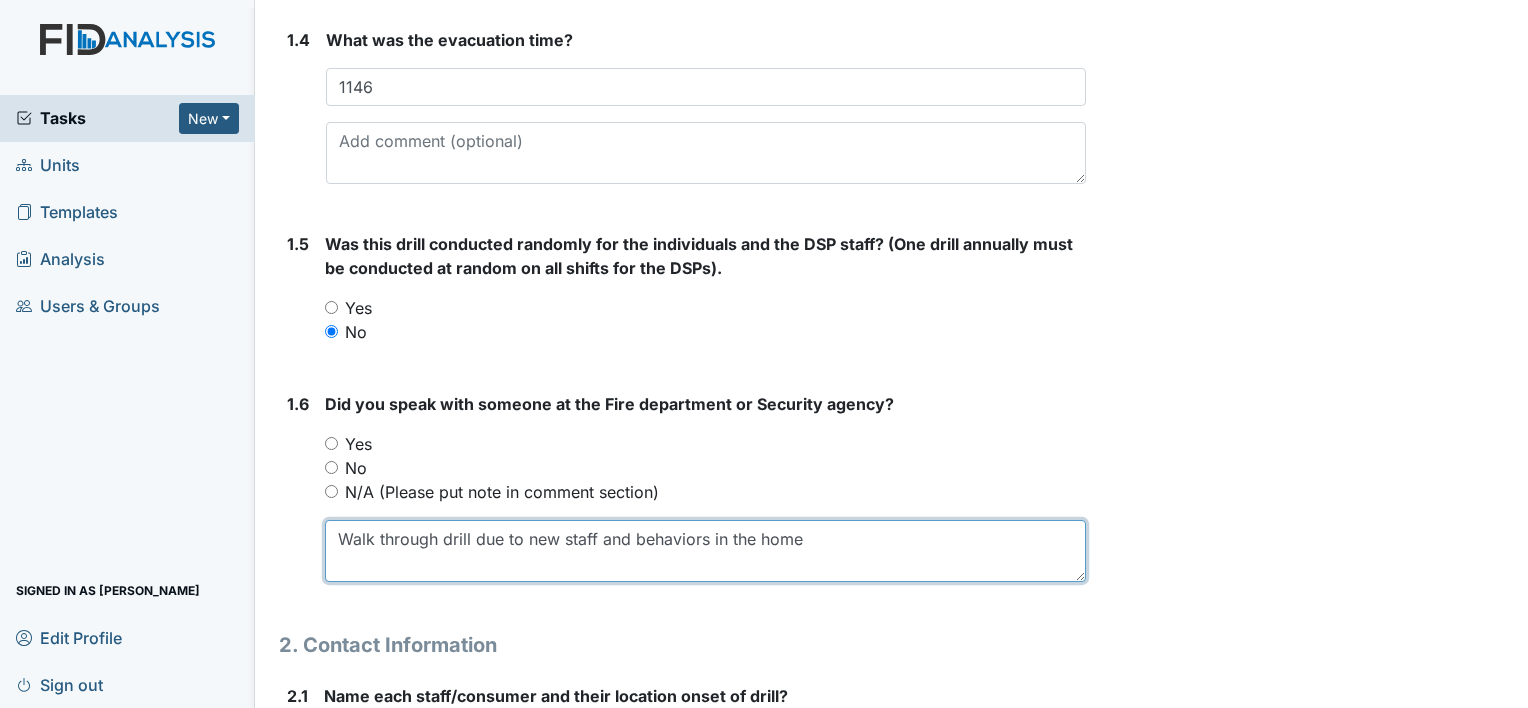 click on "Walk through drill due to new staff and behaviors in the home" at bounding box center (705, 551) 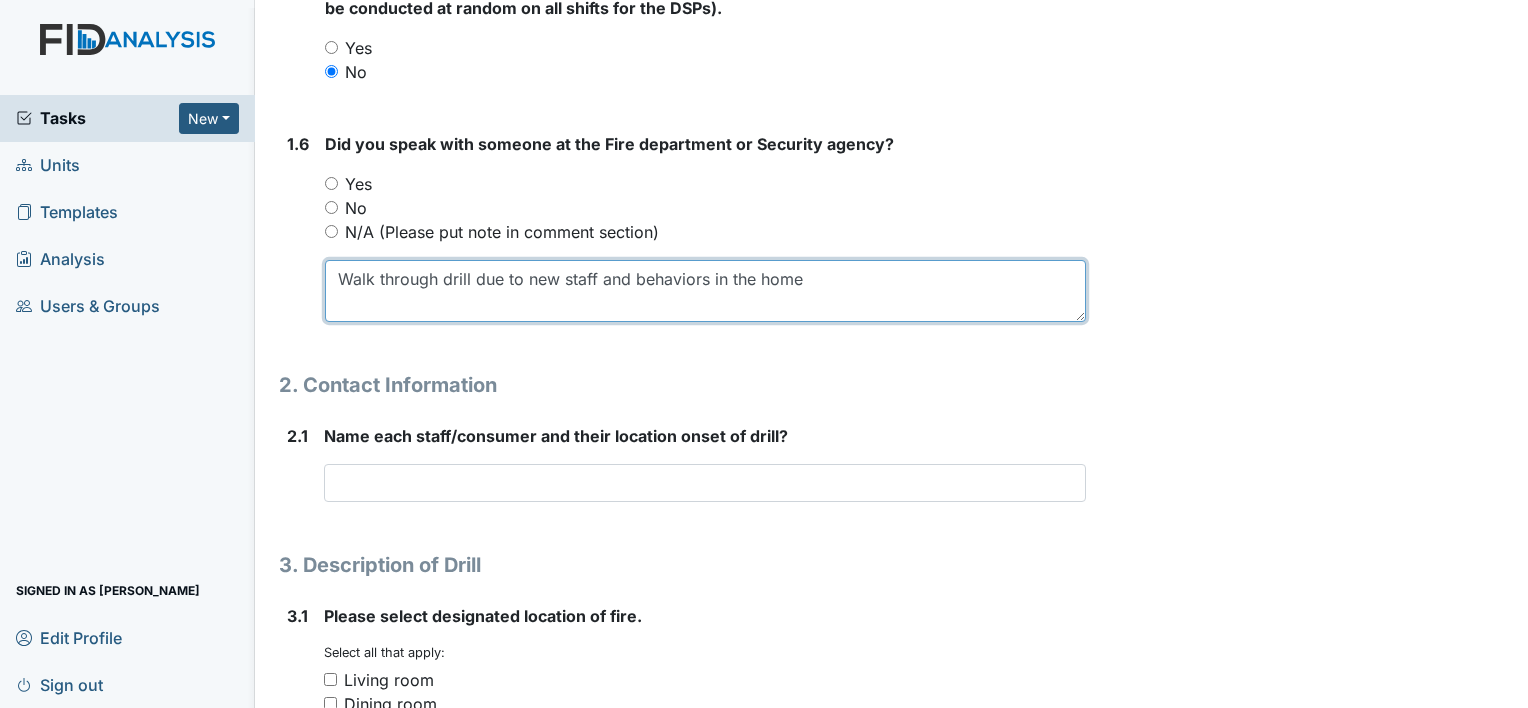 scroll, scrollTop: 1044, scrollLeft: 0, axis: vertical 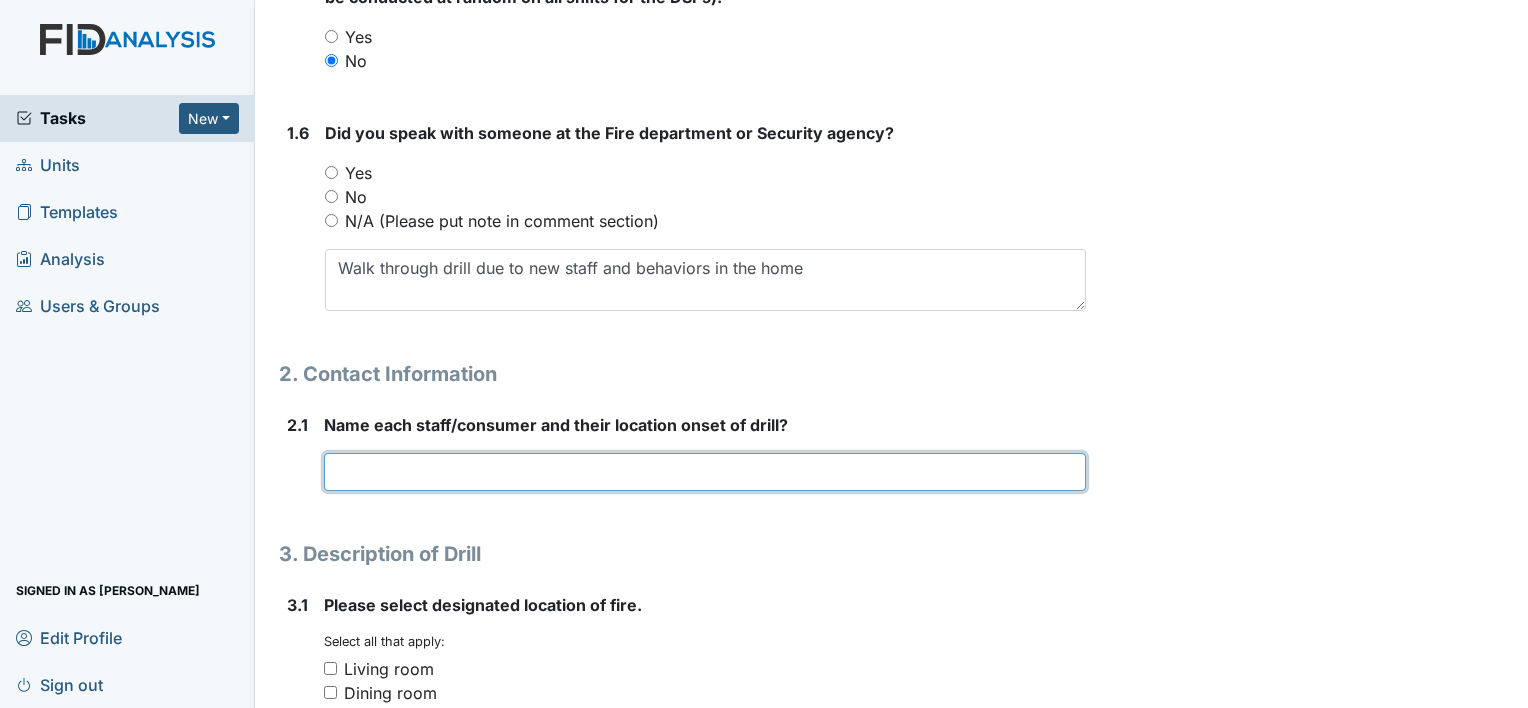 click at bounding box center [705, 472] 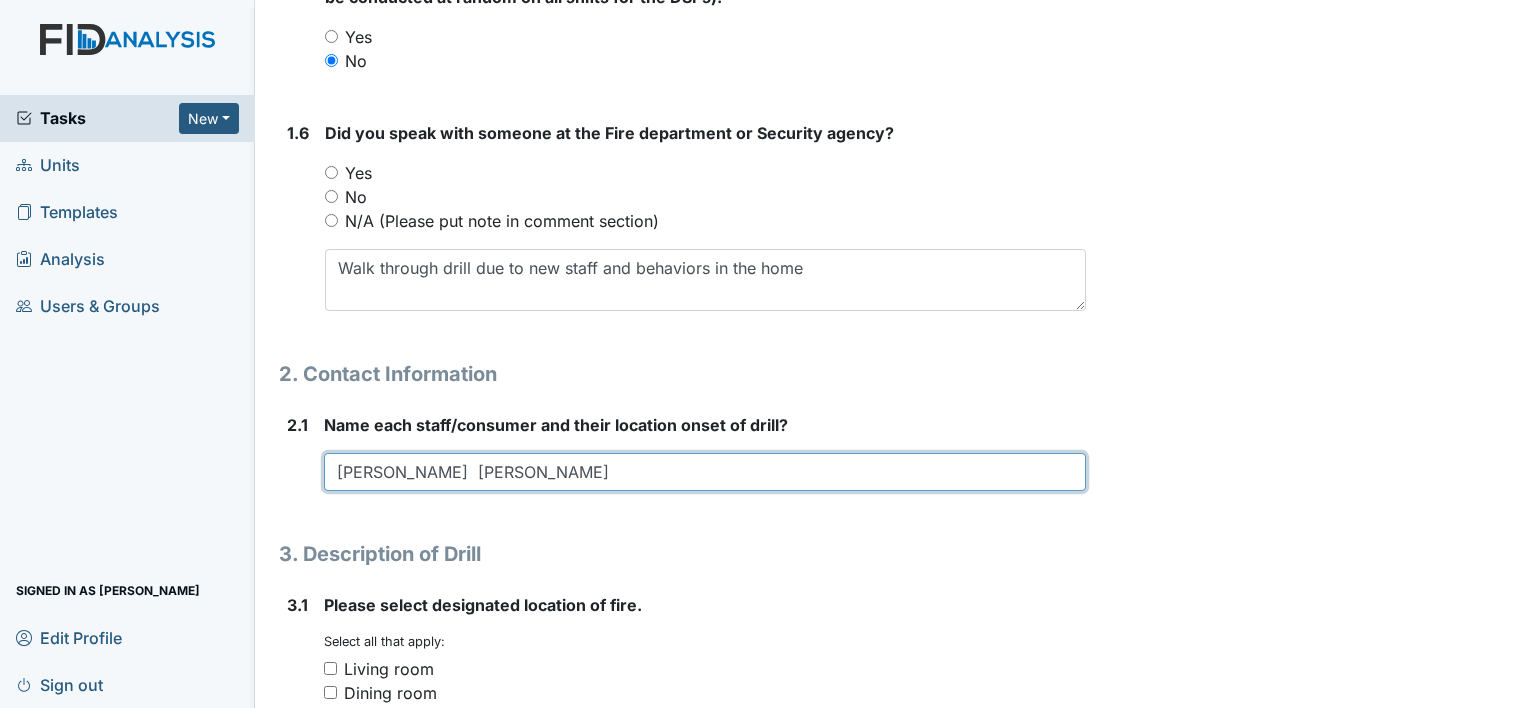 type on "[PERSON_NAME]  [PERSON_NAME]" 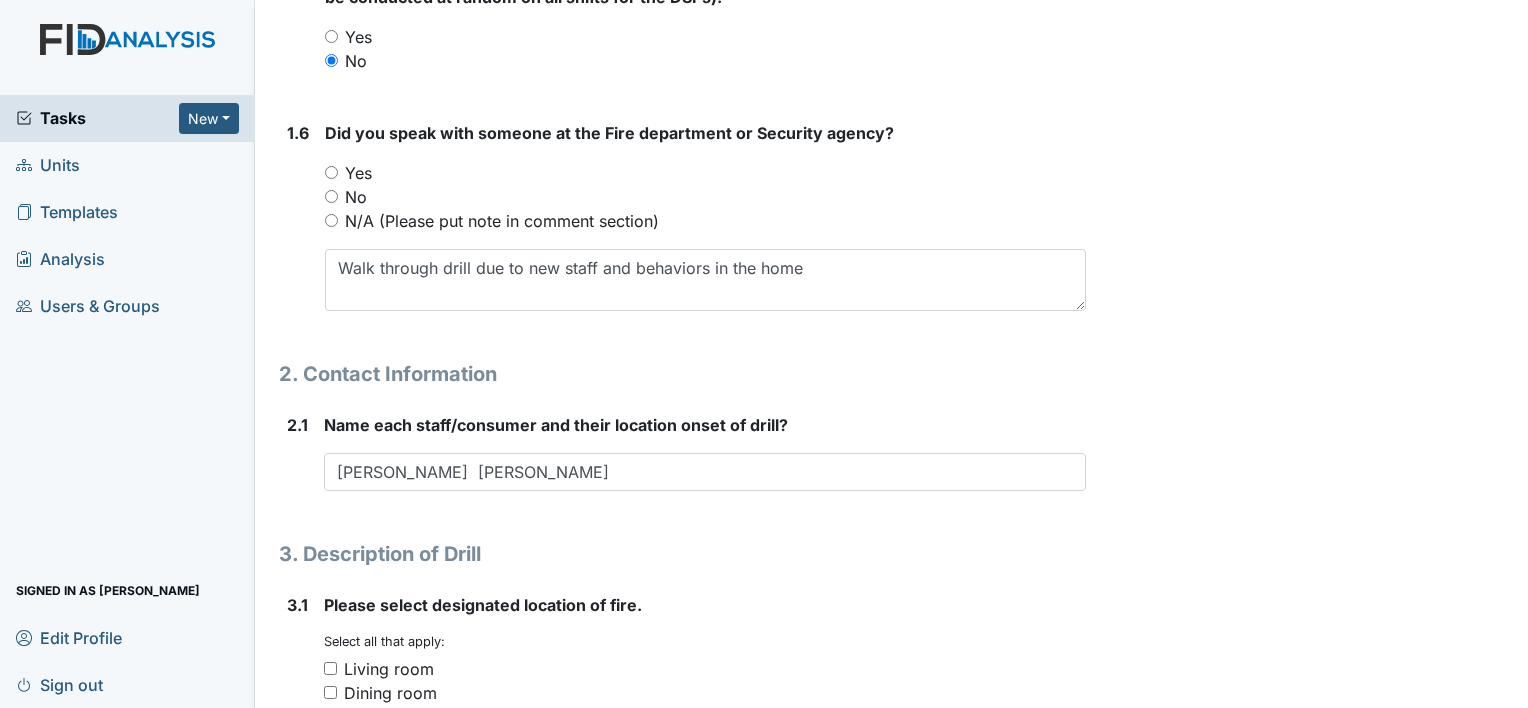 click on "1. Drill Information
1.1
What date was this drill conducted?
2025-07-21
Attach file (optional)
You can upload .pdf, .txt, .jpg, .jpeg, .png, .csv, .xls, or .doc files under 100MB.
1.2
What shift was this drill conducted?
You must select one or more of the below options.
Select all that apply:
First Shift
Second Shift
Third Shift
1.3
What time was drill conducted?
1145
This field is required.
1.4
What was the evacuation time?
1146
This field is required.
1.5
Was this drill conducted randomly for the individuals and the DSP staff?  (One drill annually must be conducted at random on all shifts for the DSPs).
You must select one of the below options.
Yes
No
1.6
Did you speak with someone at the Fire department or Security agency?" at bounding box center (682, 725) 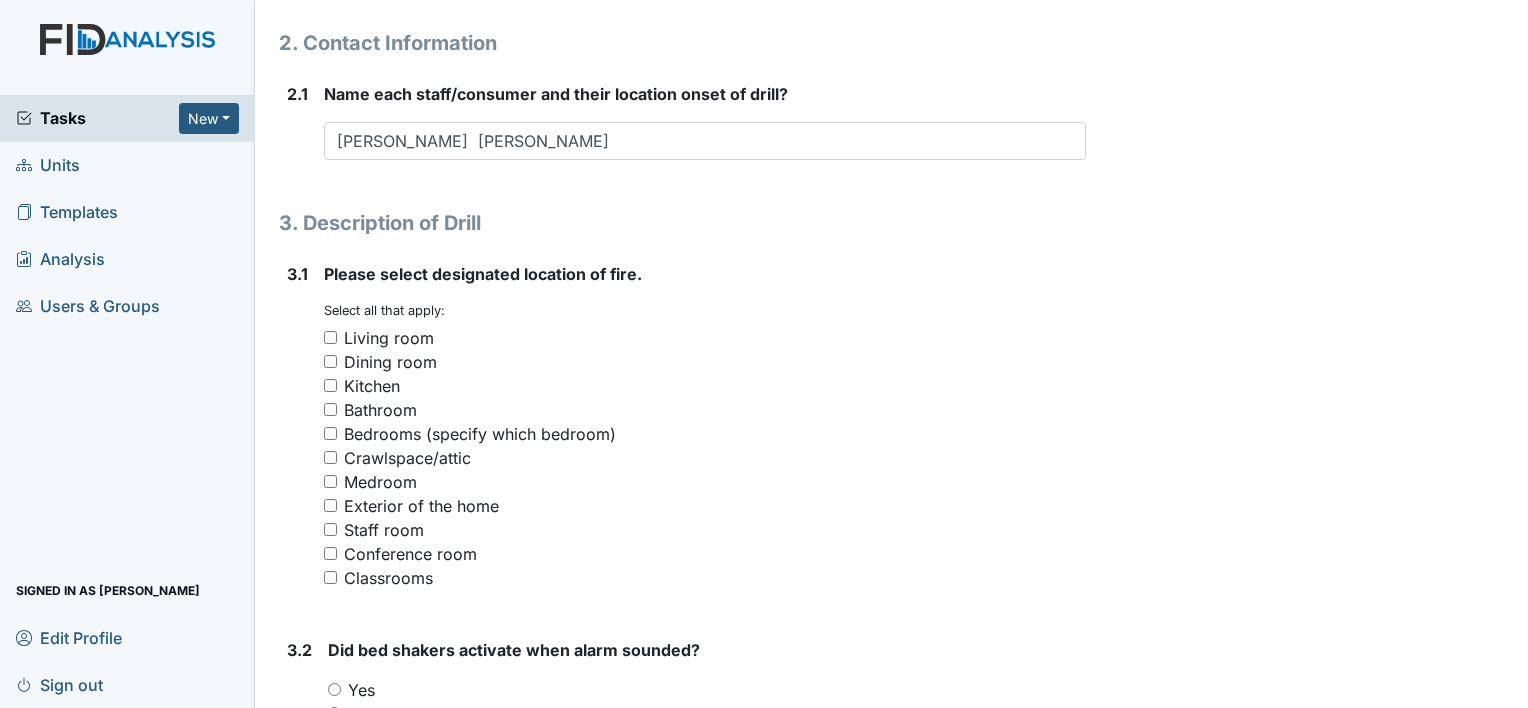 scroll, scrollTop: 1378, scrollLeft: 0, axis: vertical 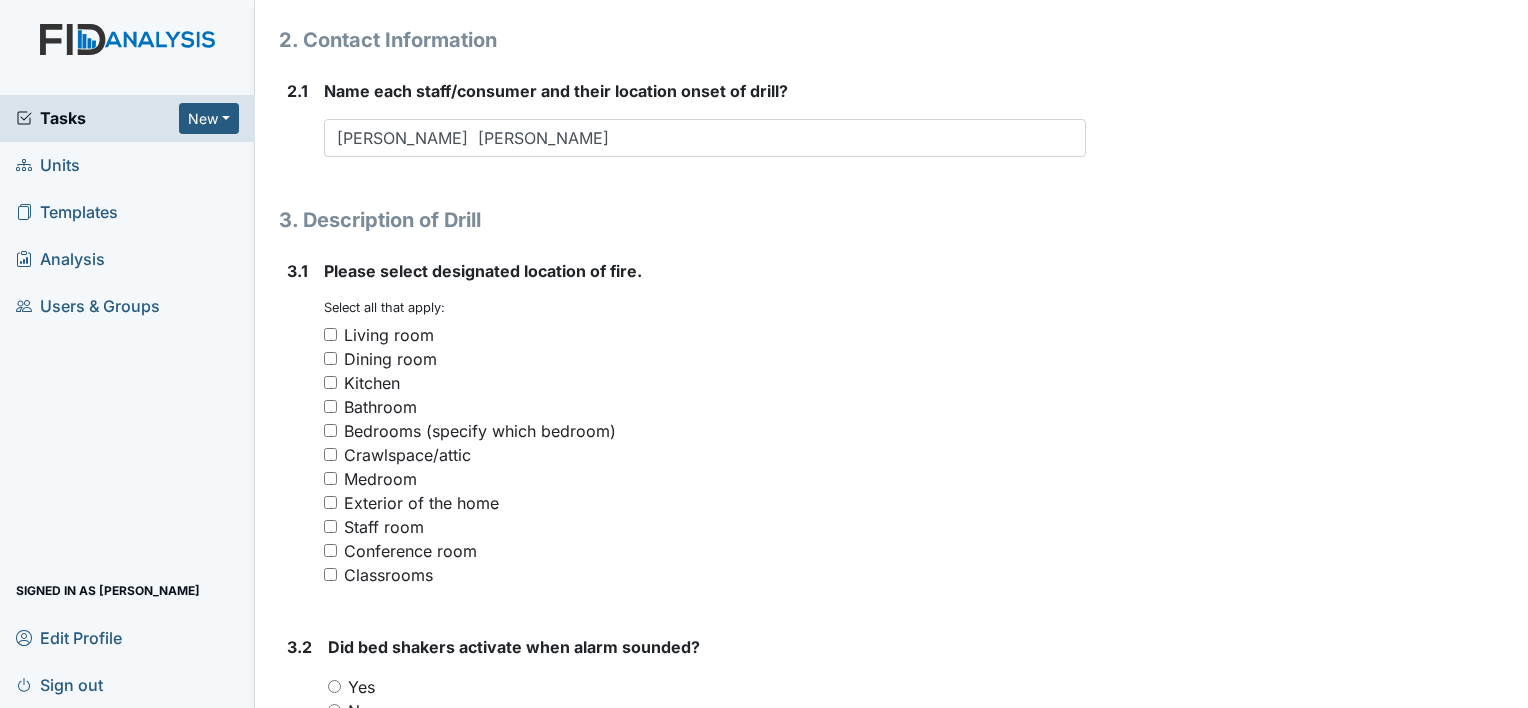 click on "Kitchen" at bounding box center [330, 382] 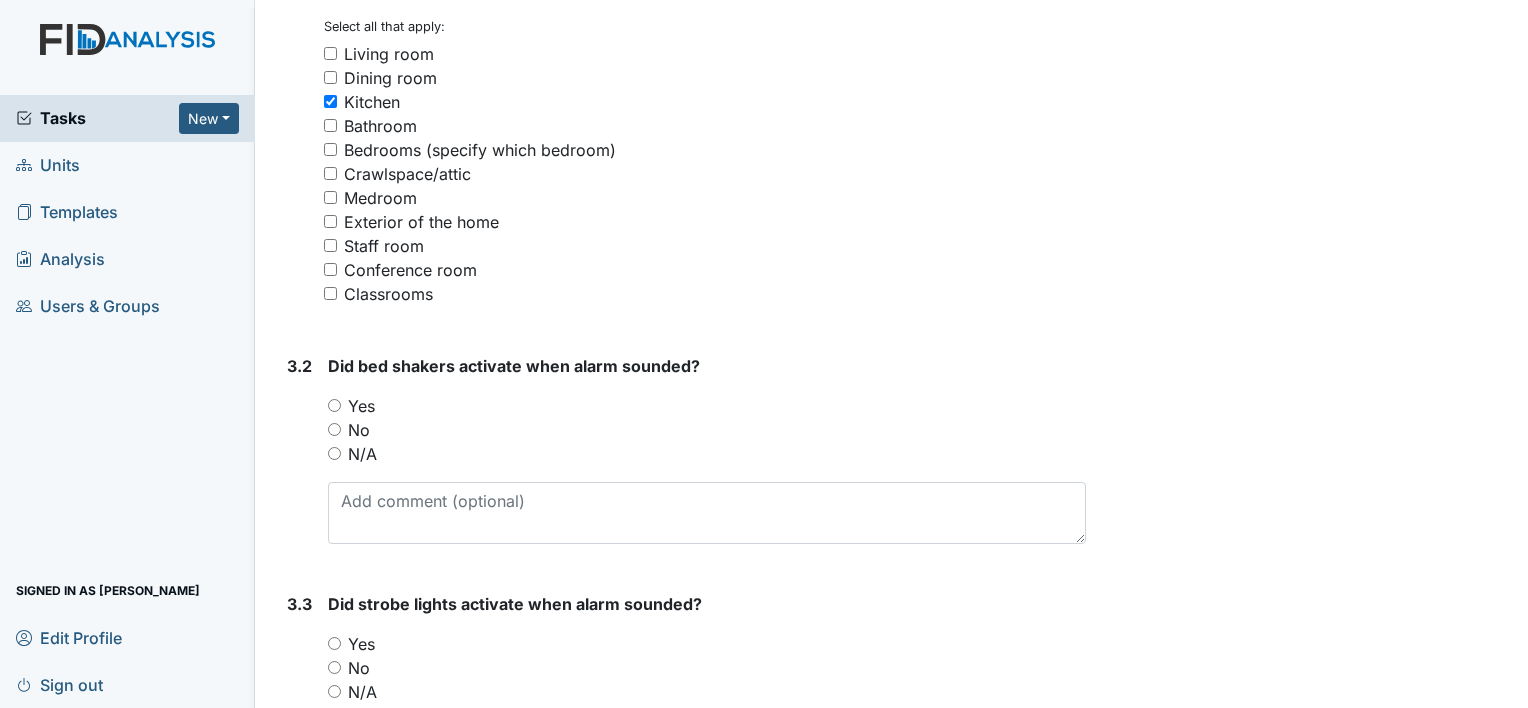 scroll, scrollTop: 1660, scrollLeft: 0, axis: vertical 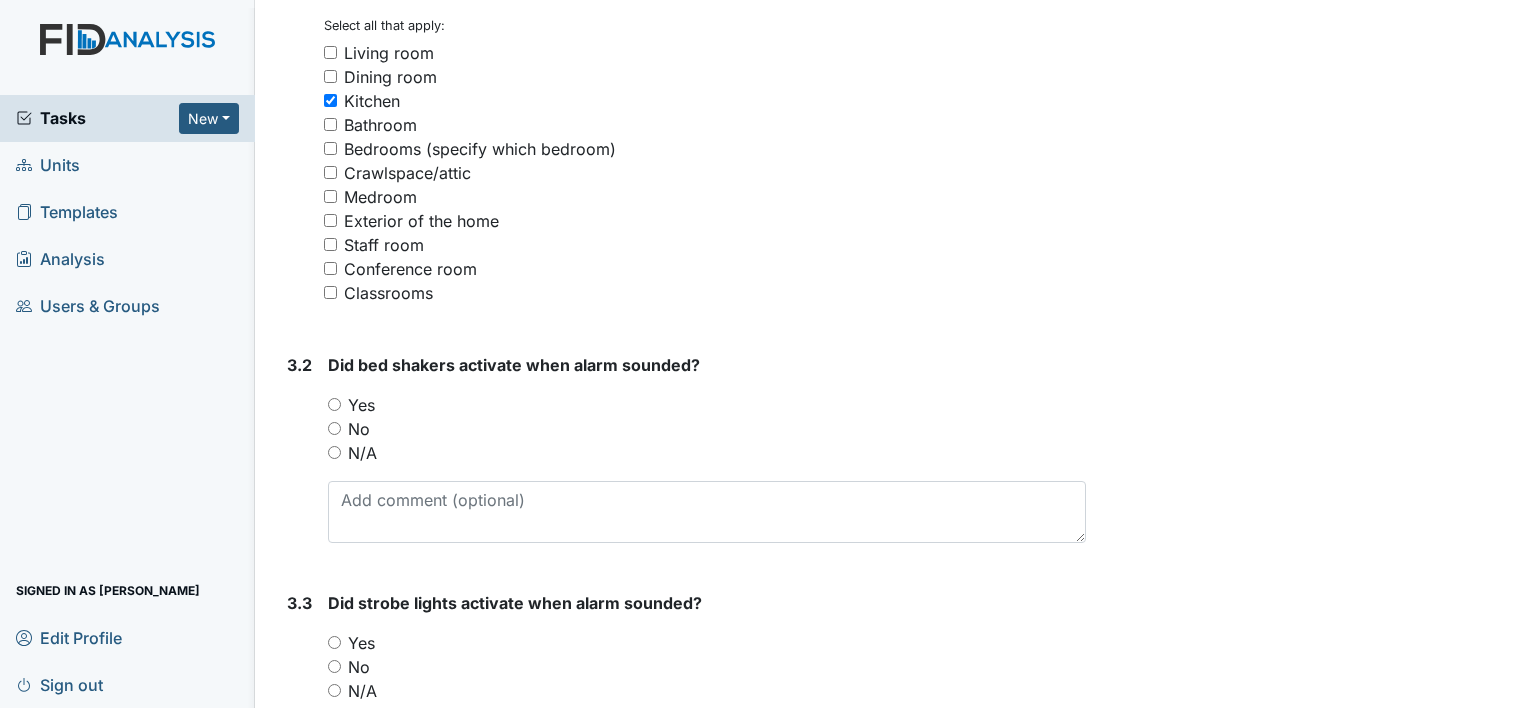 click on "N/A" at bounding box center [334, 452] 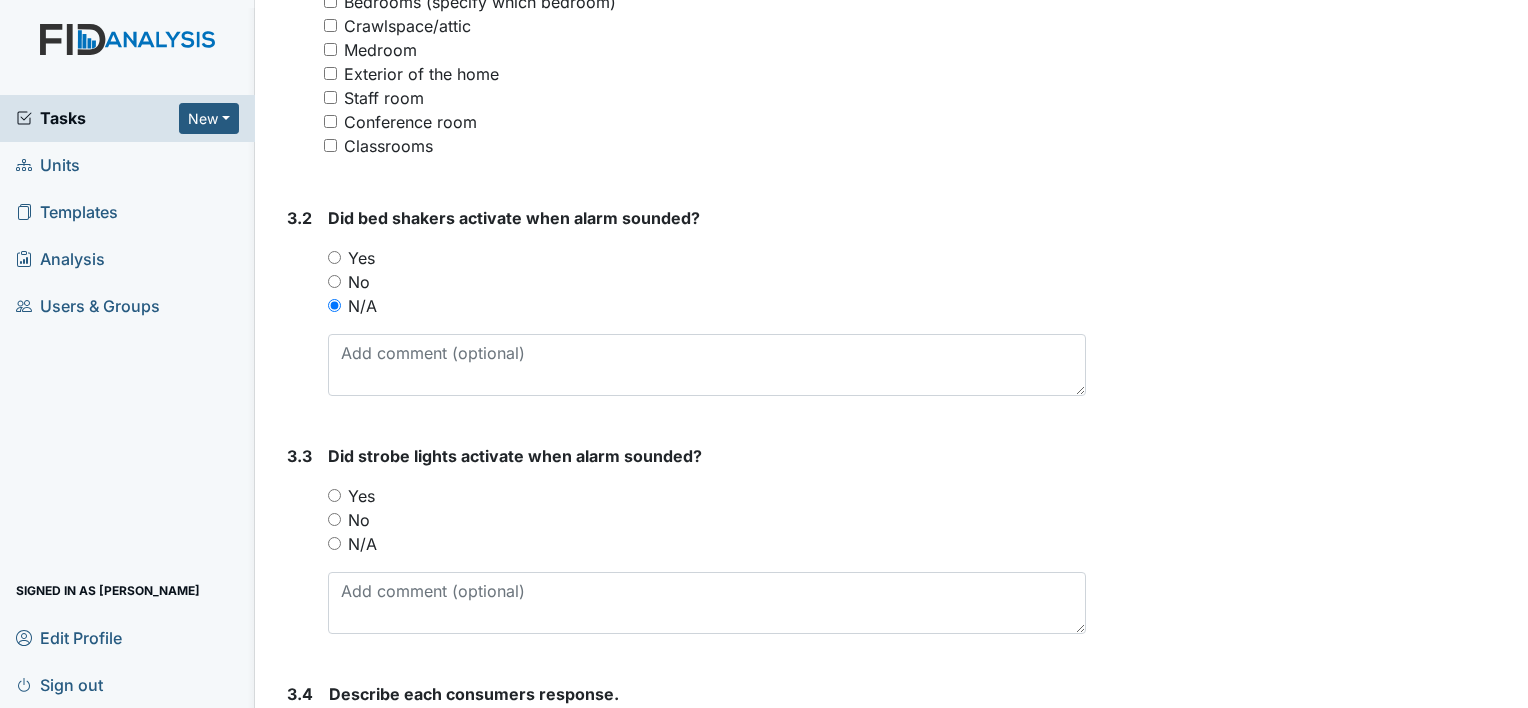 click on "N/A" at bounding box center [334, 543] 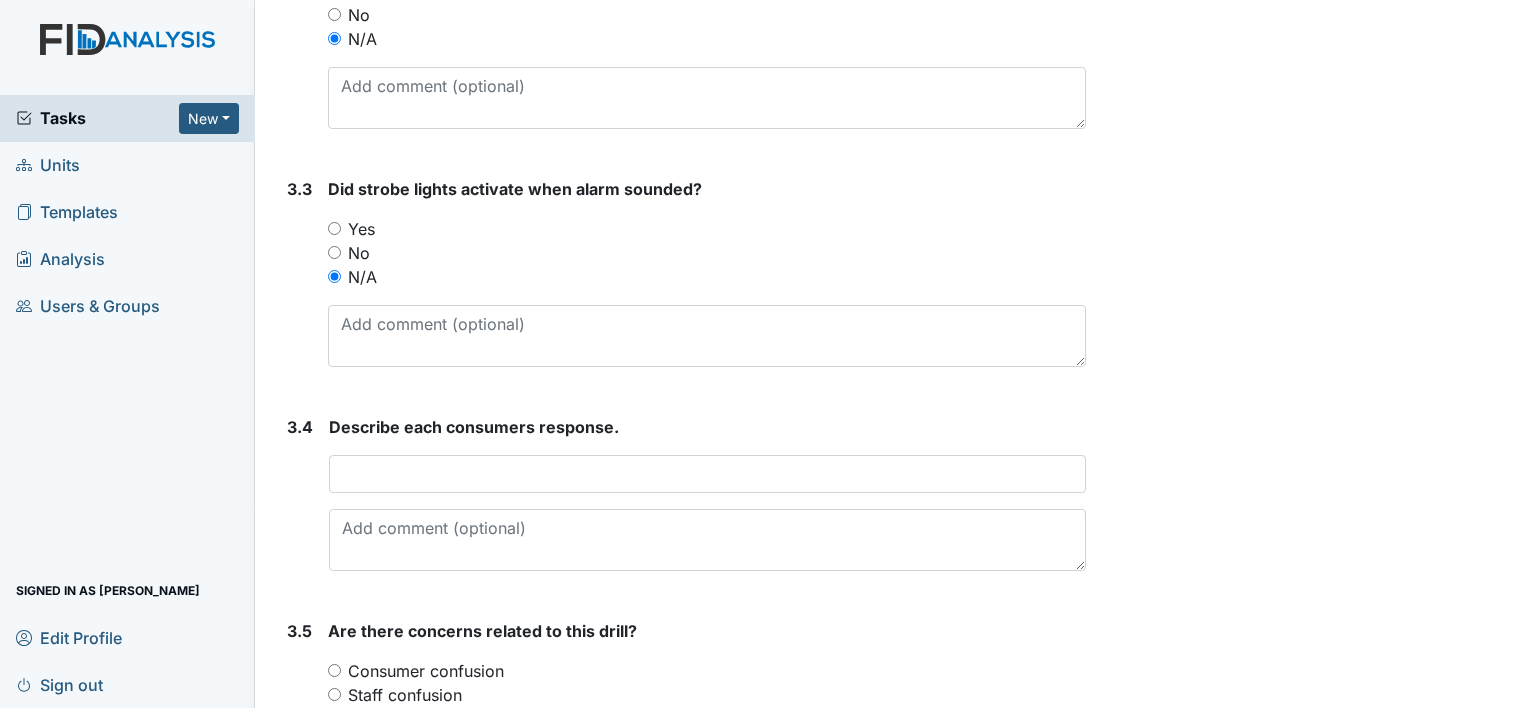 scroll, scrollTop: 2082, scrollLeft: 0, axis: vertical 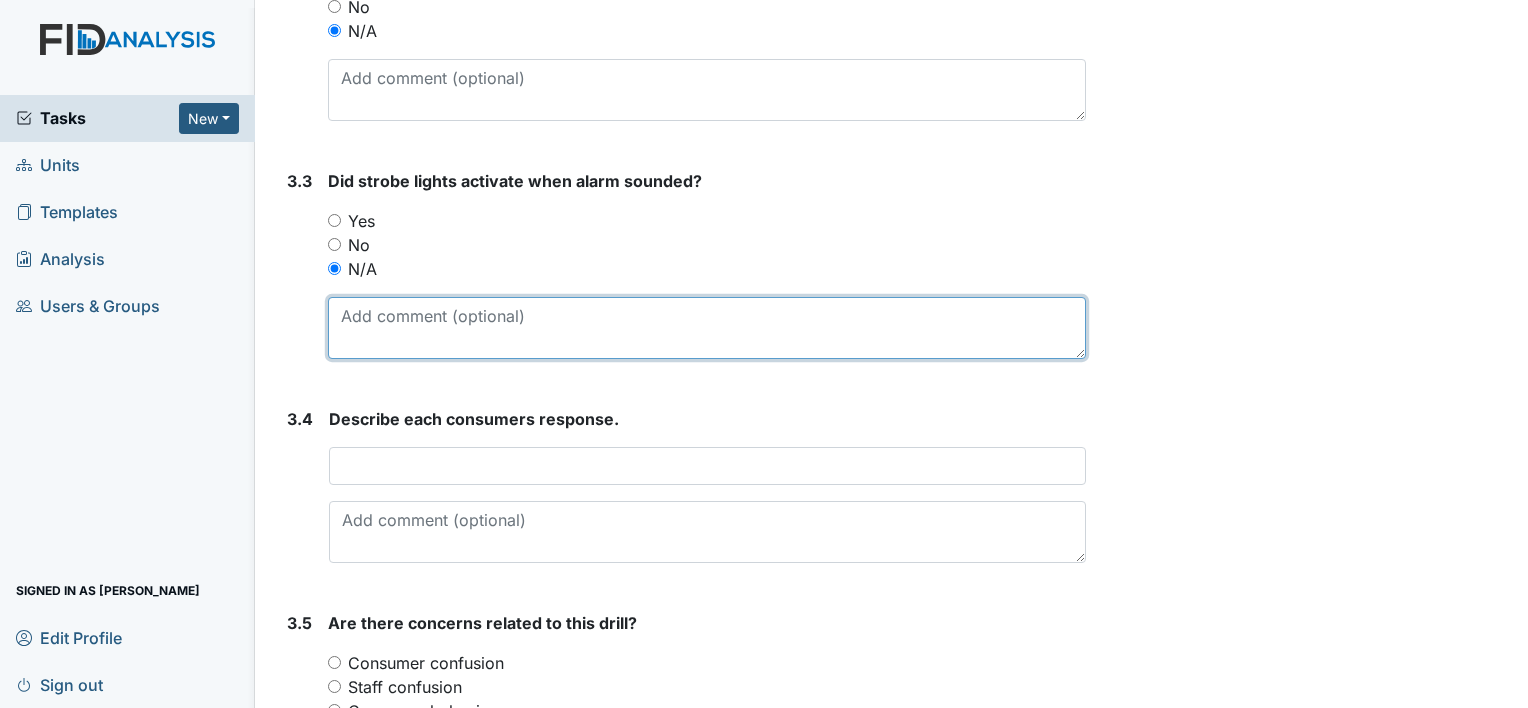 click at bounding box center [707, 328] 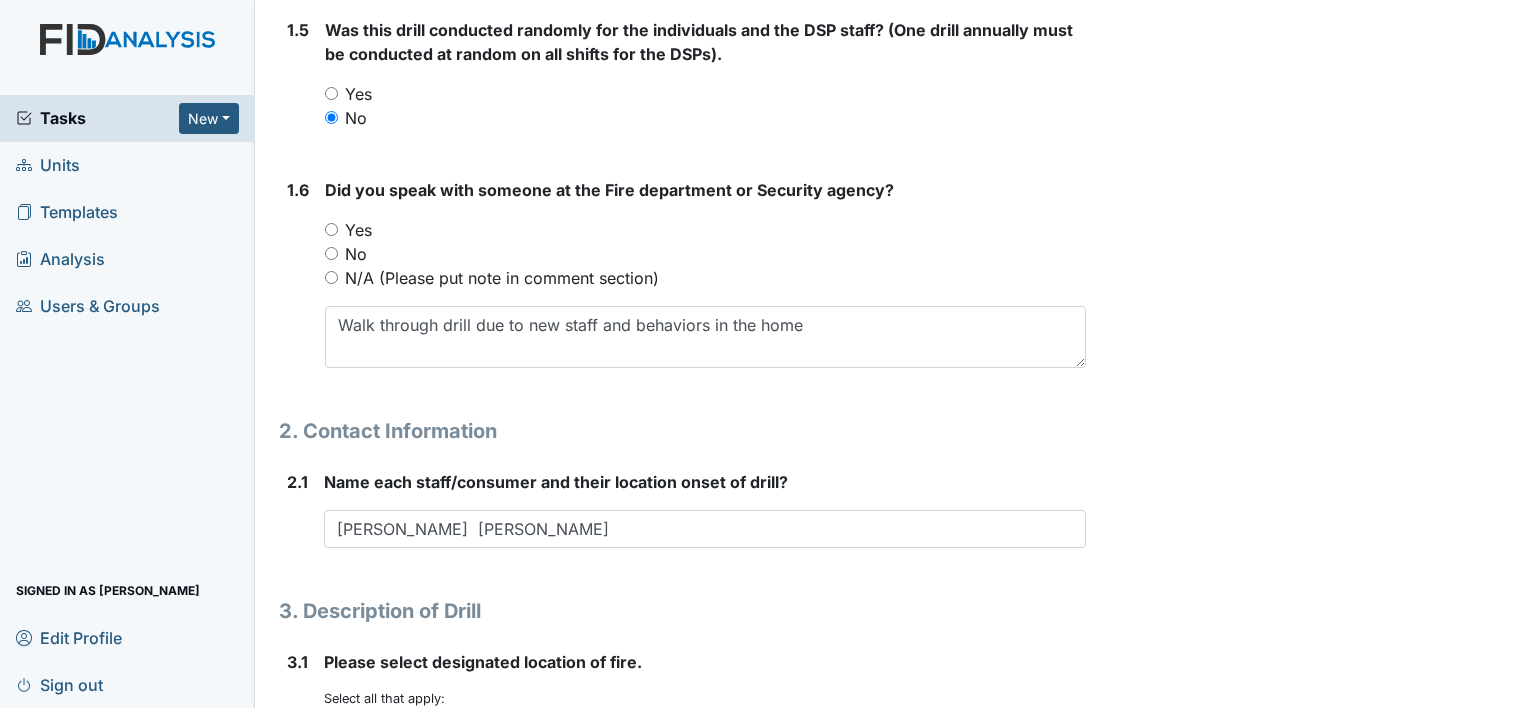 scroll, scrollTop: 983, scrollLeft: 0, axis: vertical 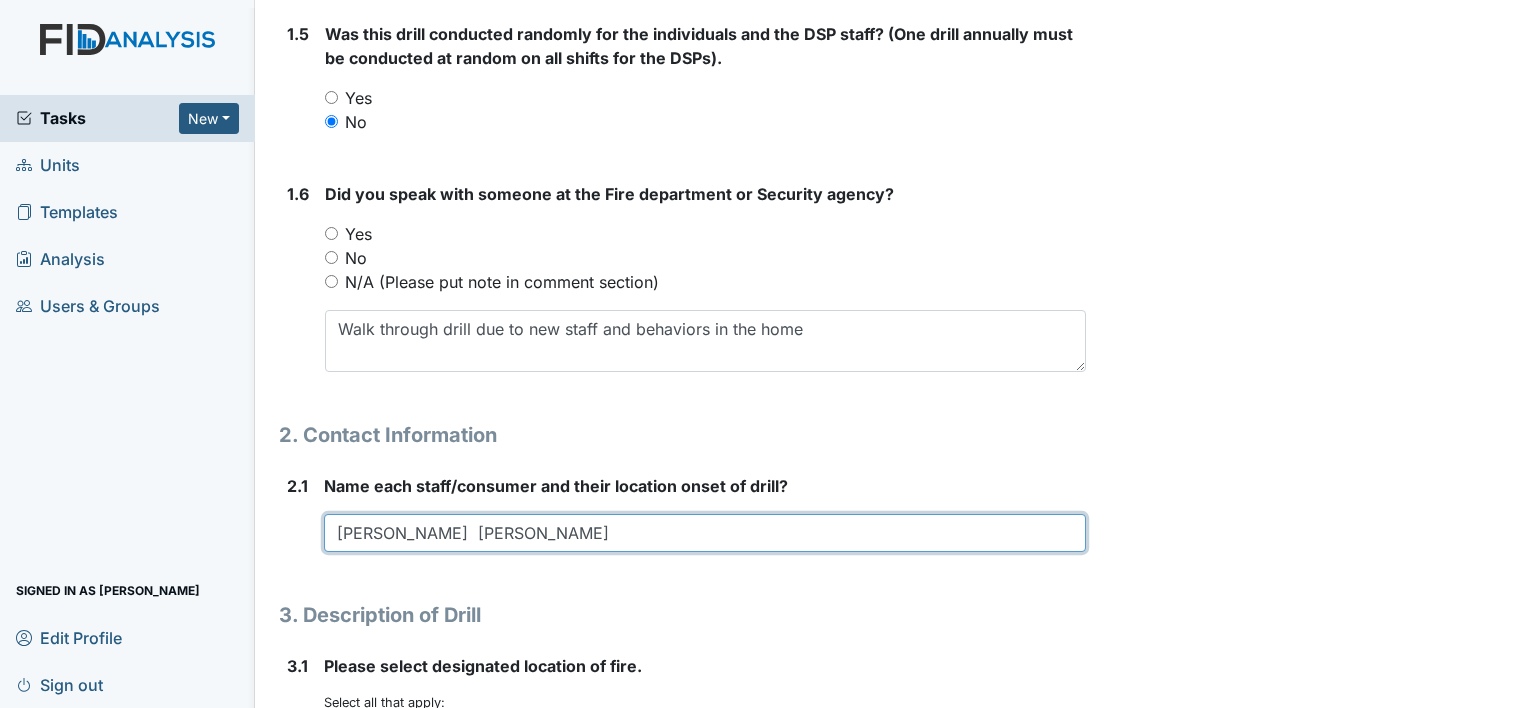 click on "[PERSON_NAME]  [PERSON_NAME]" at bounding box center [705, 533] 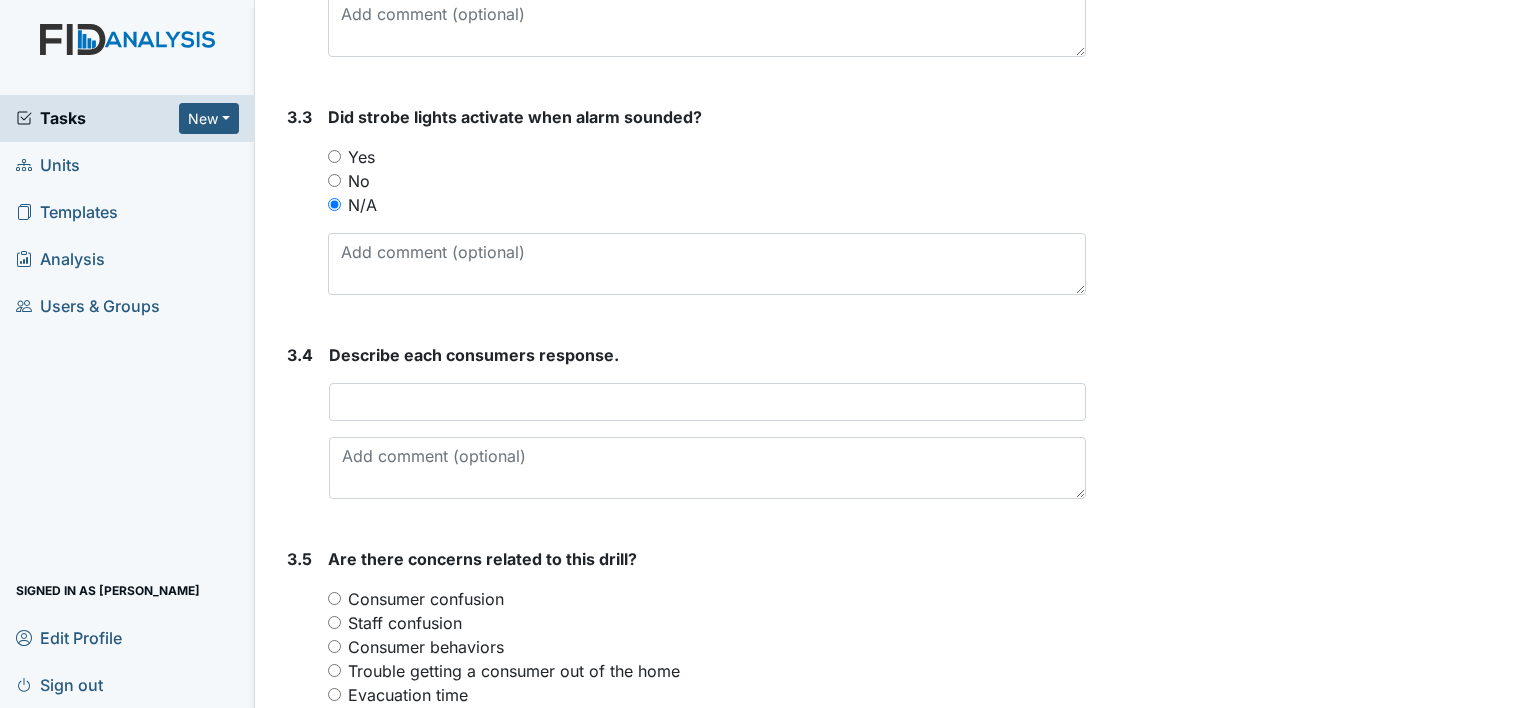 scroll, scrollTop: 2147, scrollLeft: 0, axis: vertical 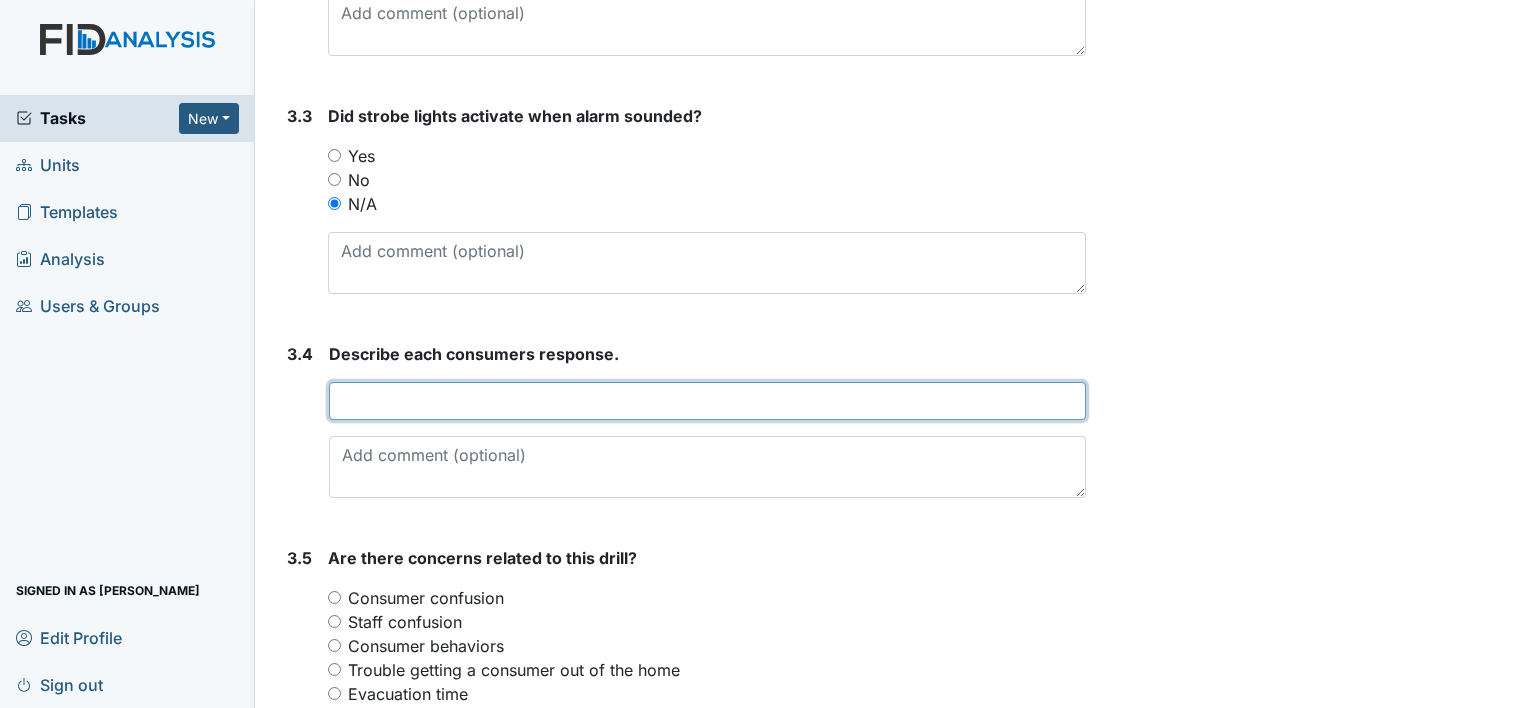 click at bounding box center [707, 401] 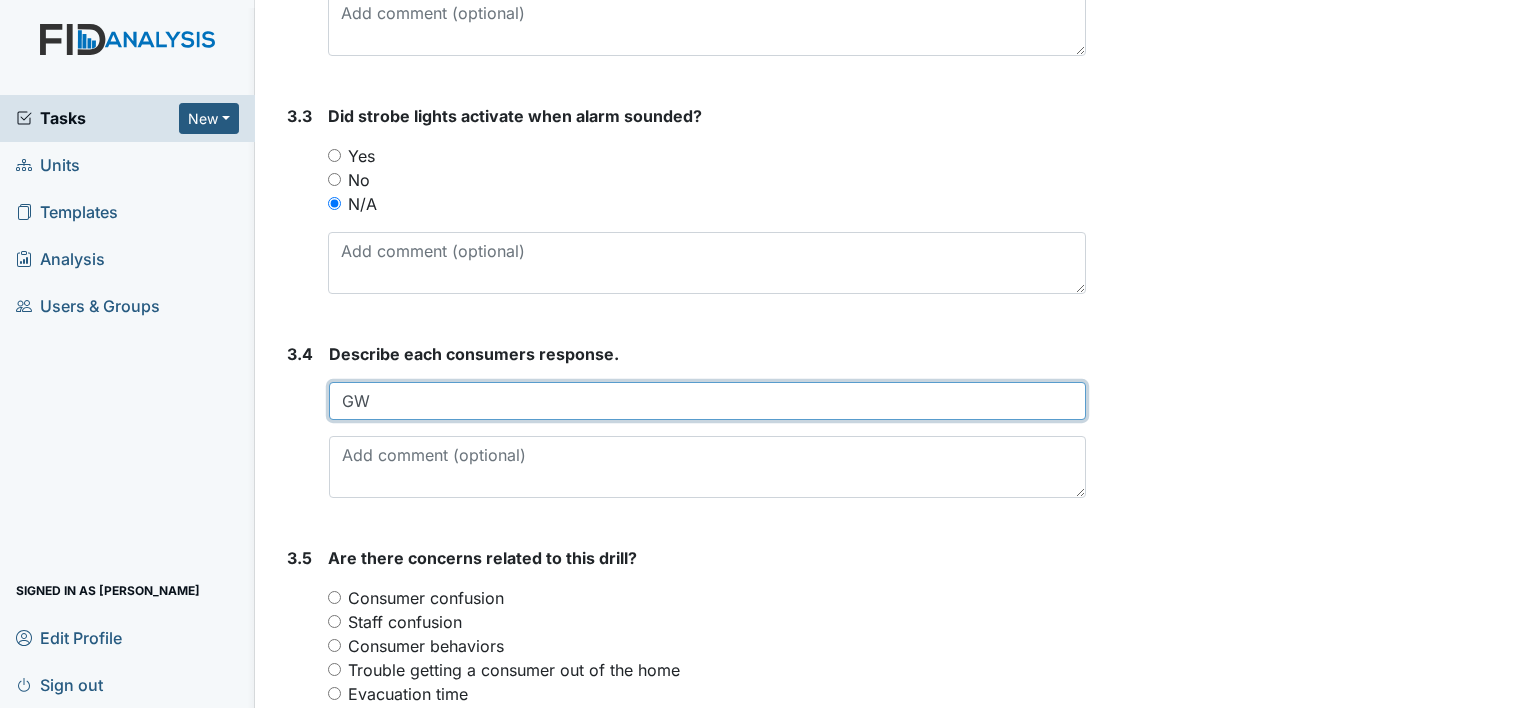 type on "GW" 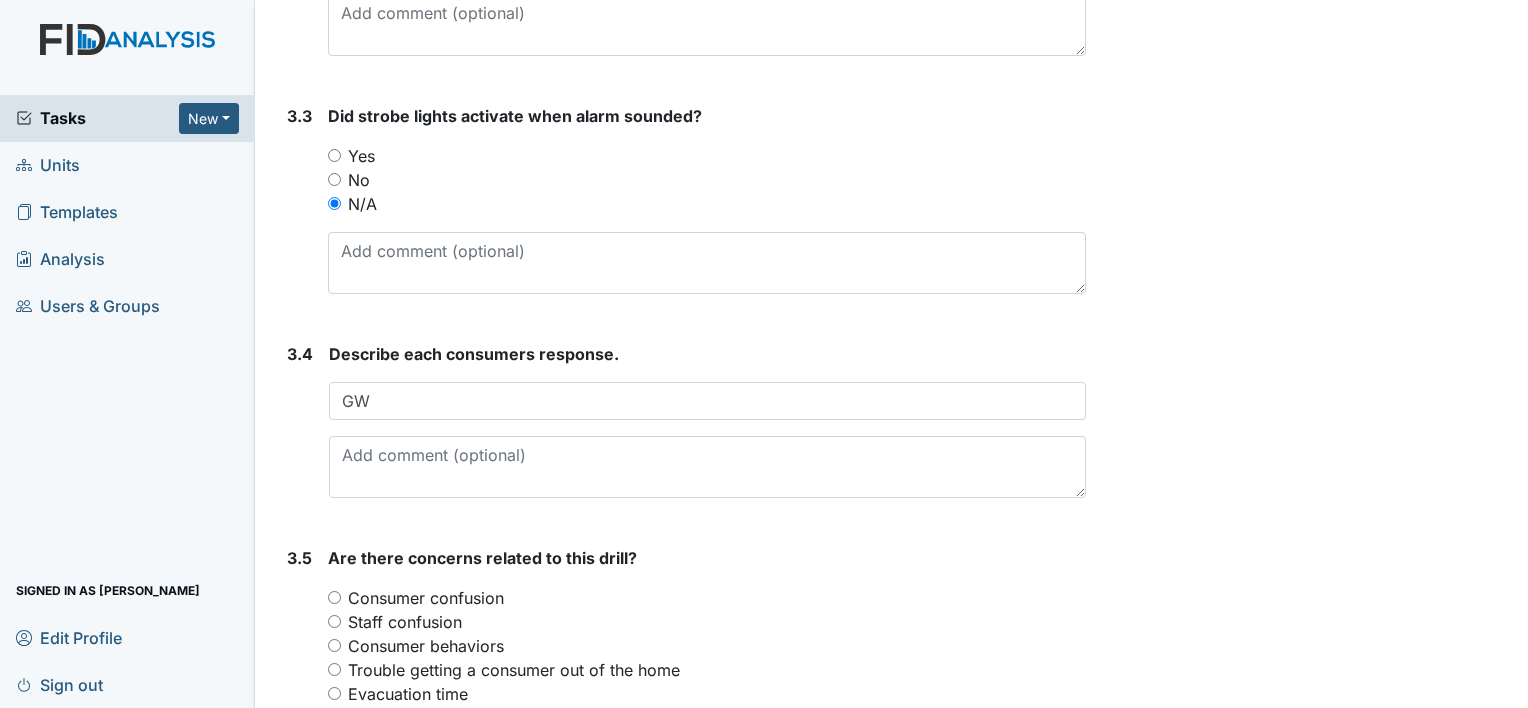 click on "Staff confusion" at bounding box center (707, 622) 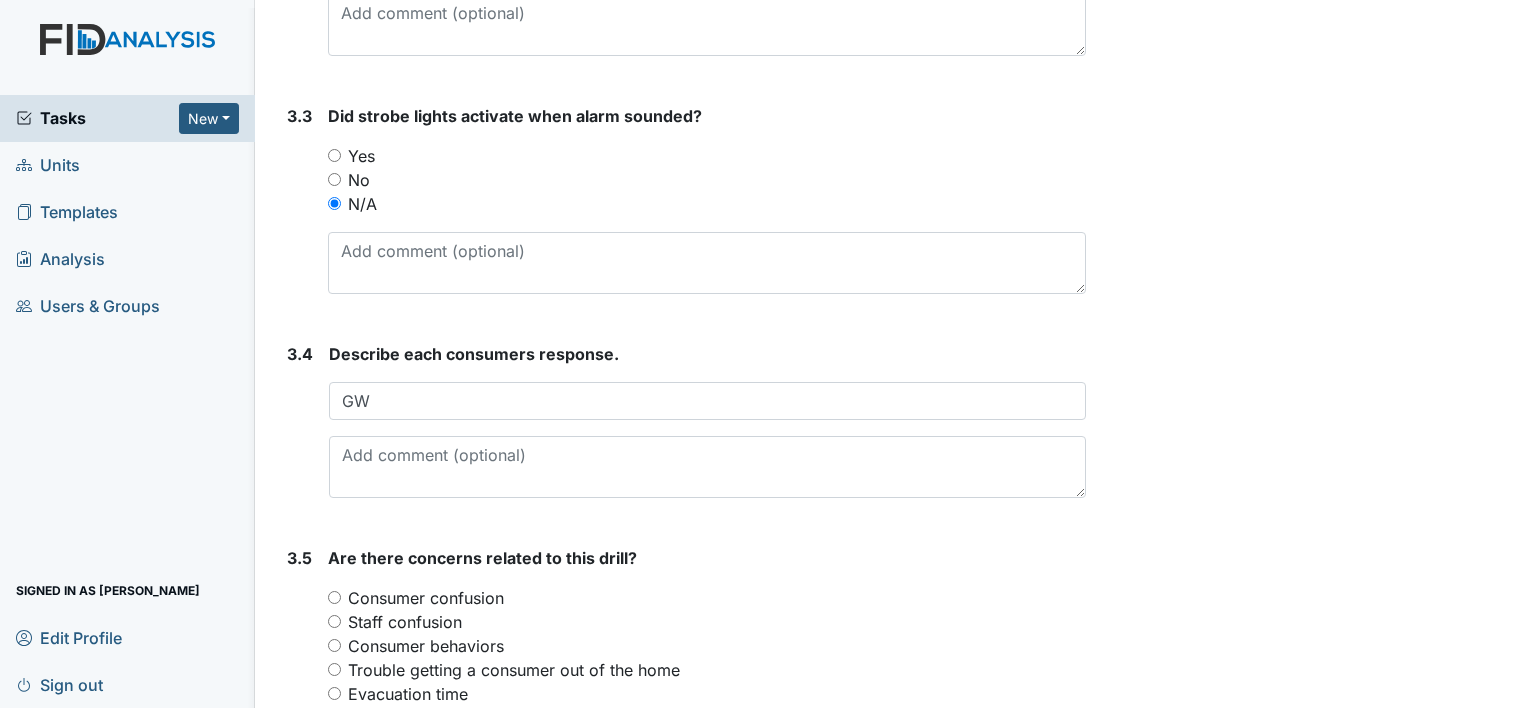 scroll, scrollTop: 2596, scrollLeft: 0, axis: vertical 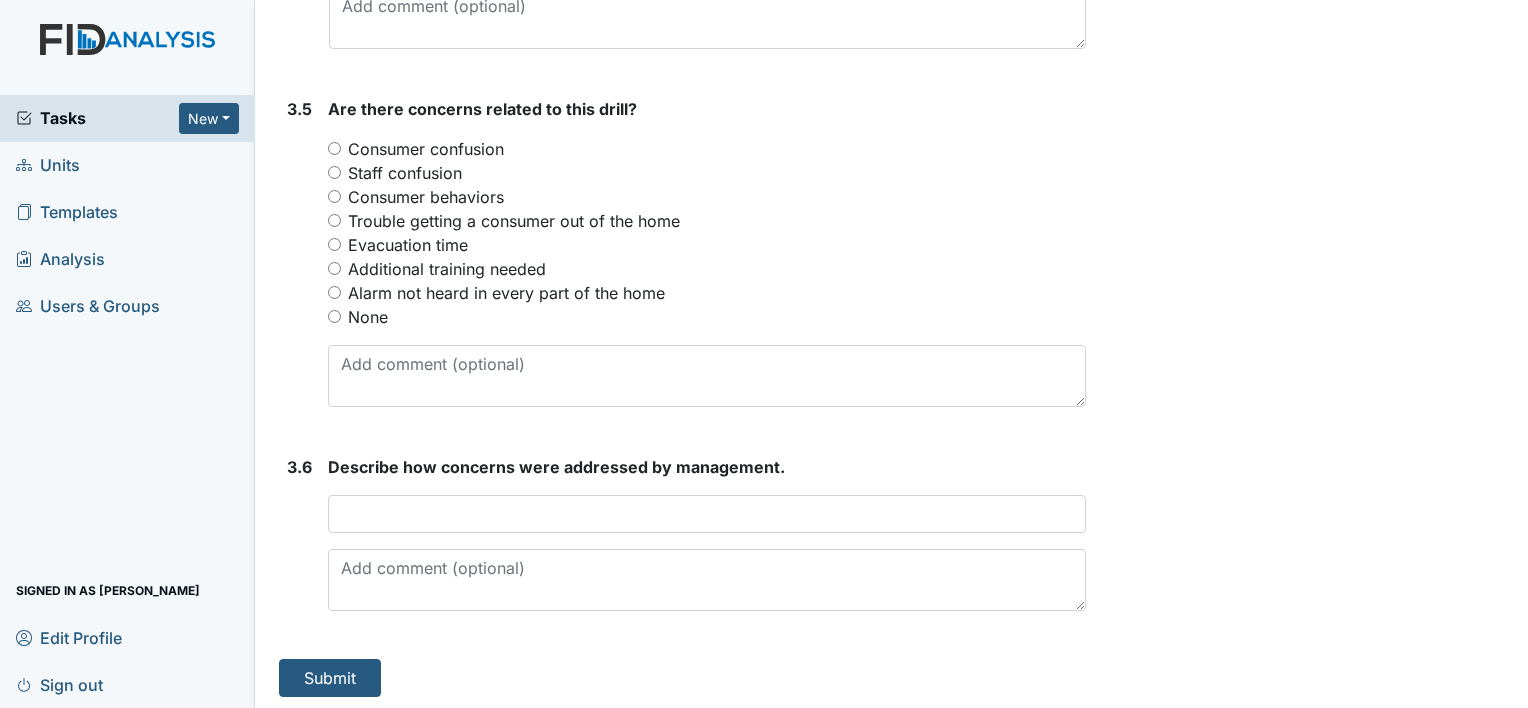 click on "Trouble getting a consumer out of the home" at bounding box center [514, 221] 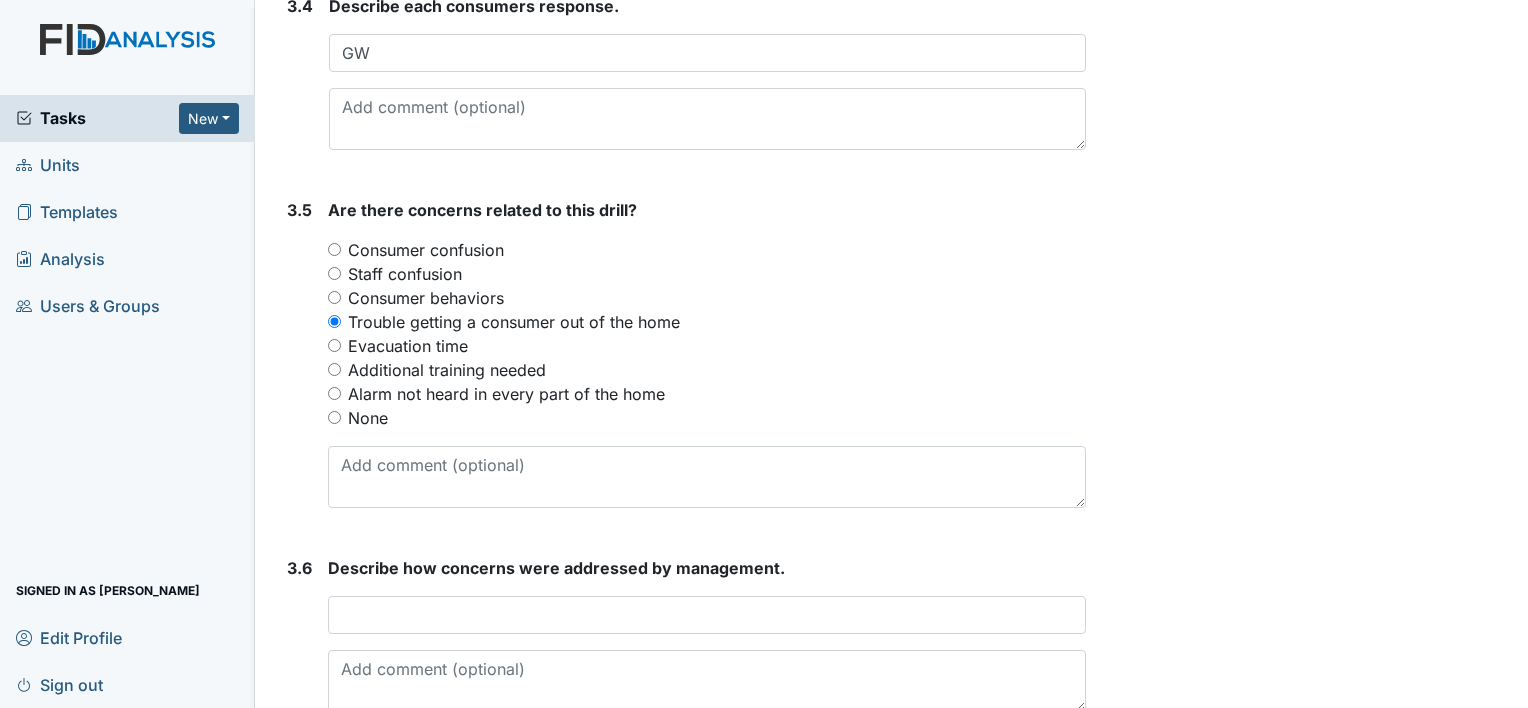 scroll, scrollTop: 2489, scrollLeft: 0, axis: vertical 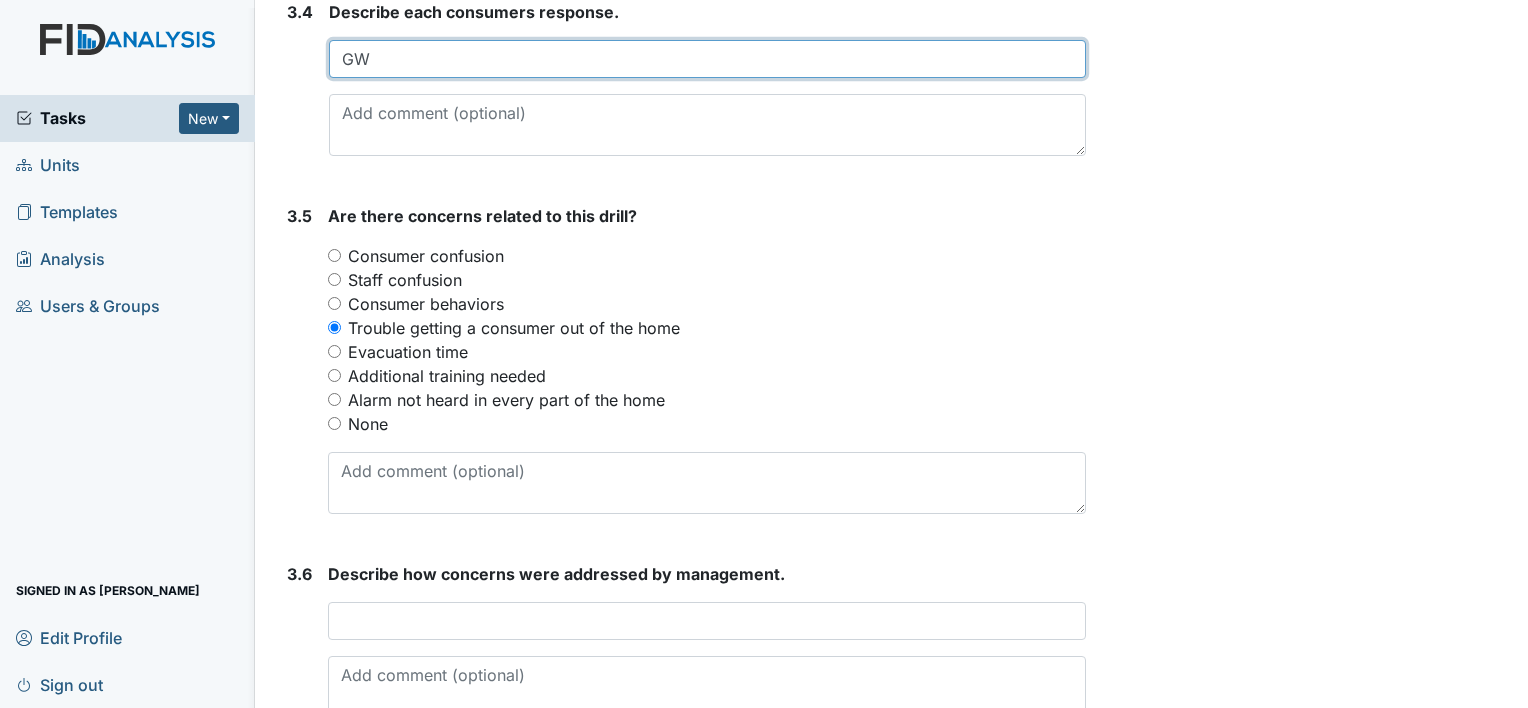 click on "GW" at bounding box center (707, 59) 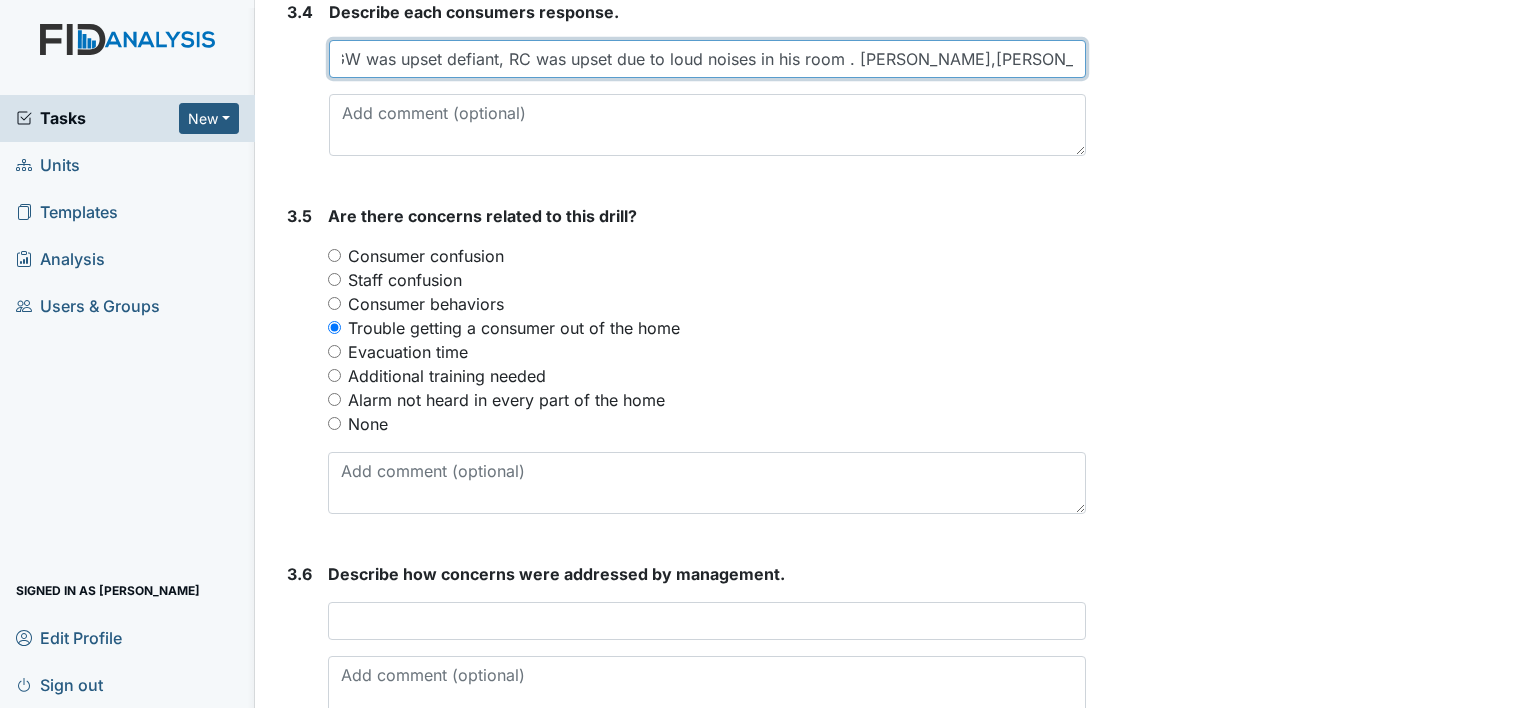 scroll, scrollTop: 0, scrollLeft: 14, axis: horizontal 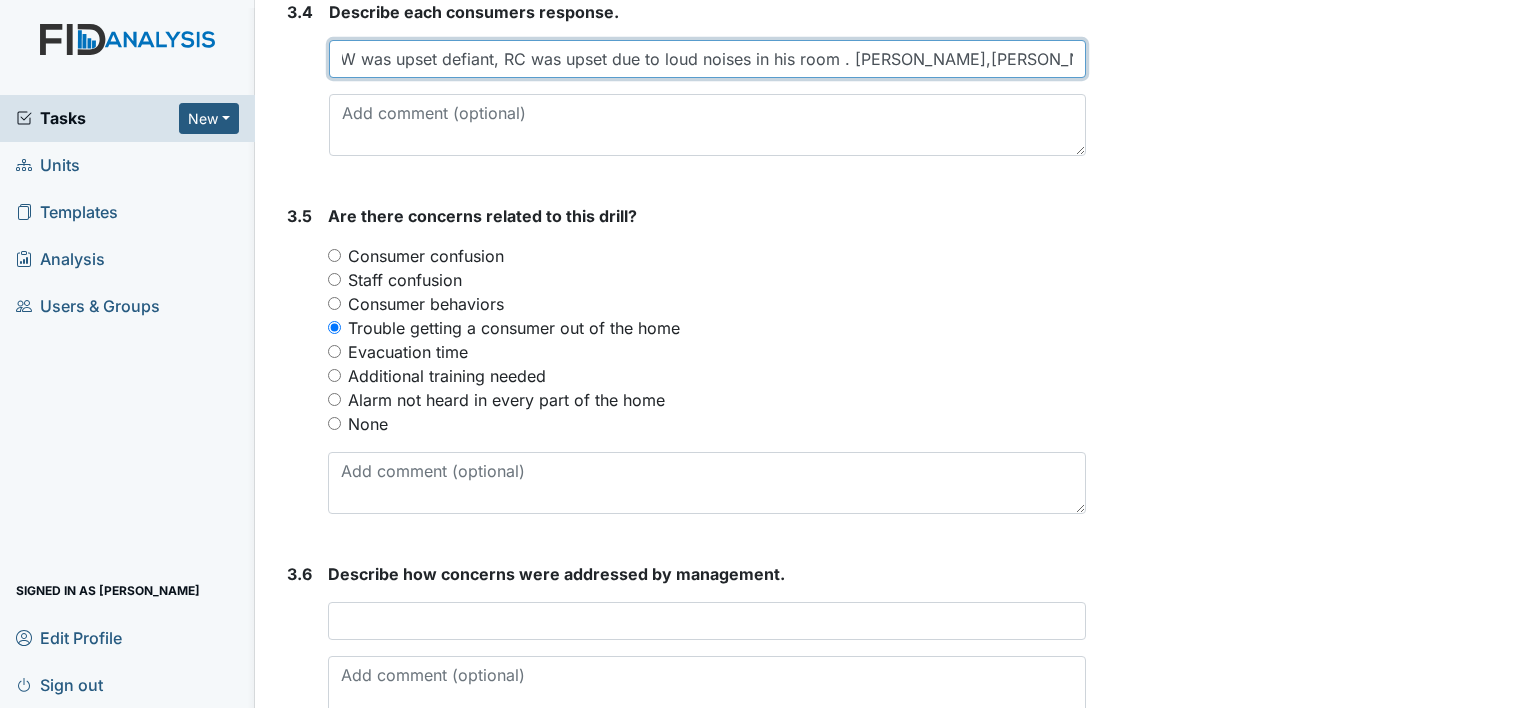type on "GW was upset defiant, RC was upset due to loud noises in his room . DW,RB,LM AND JS ASLEEP" 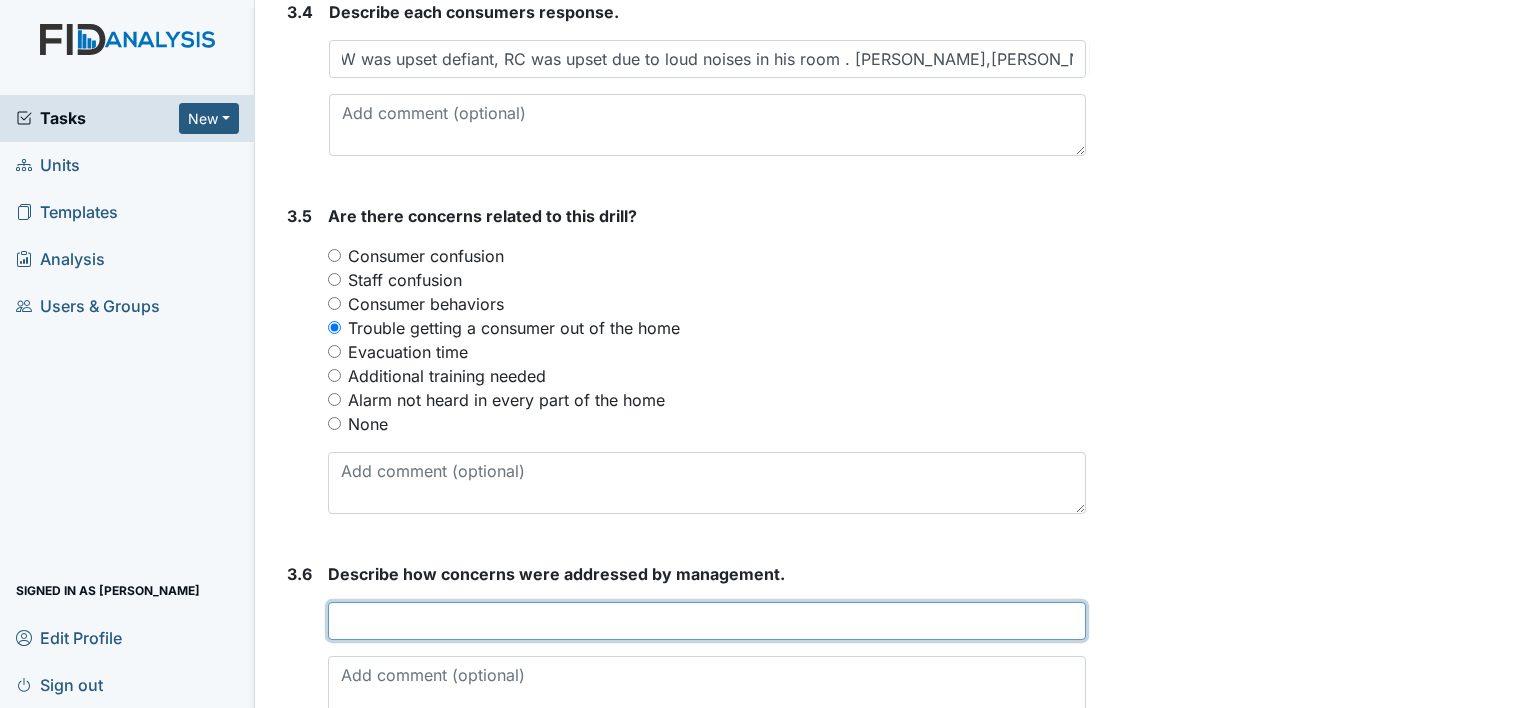 scroll, scrollTop: 0, scrollLeft: 0, axis: both 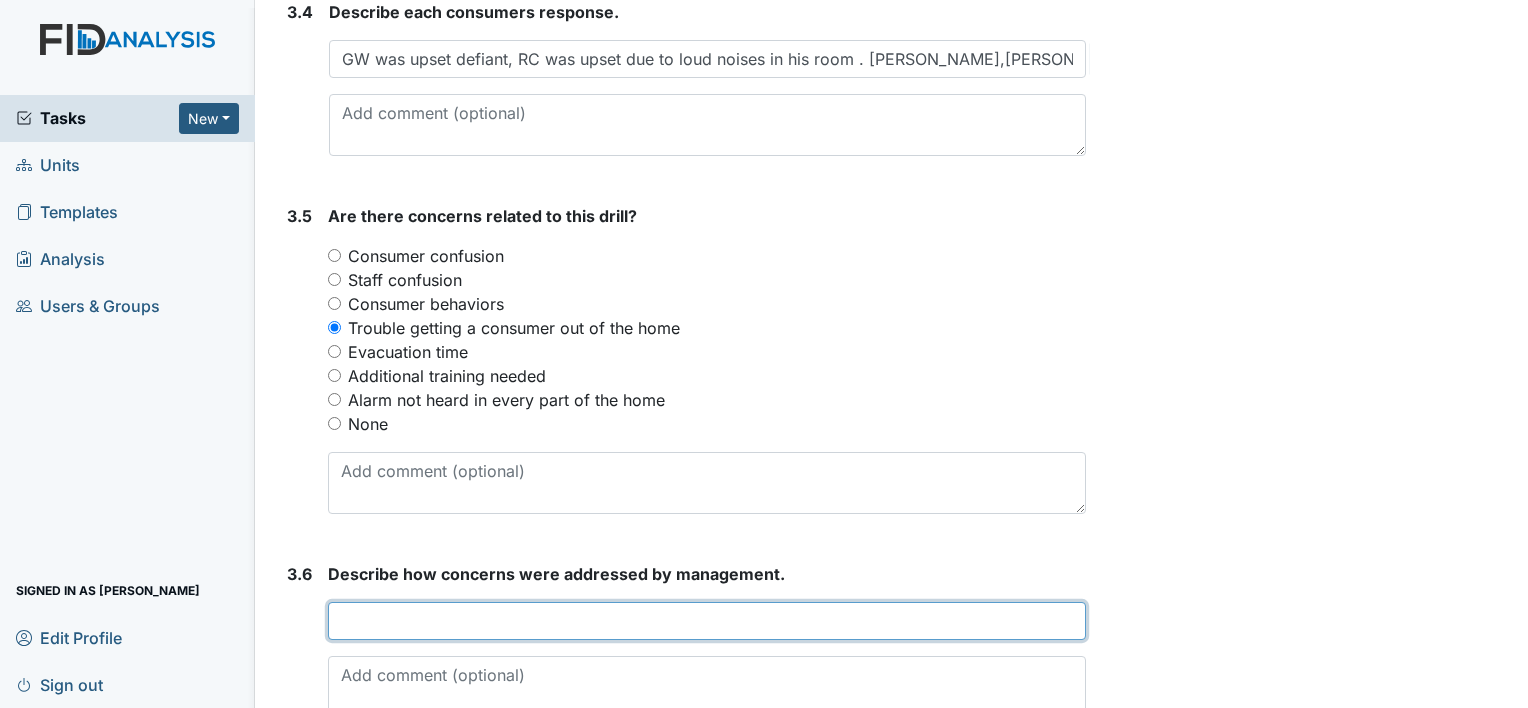 drag, startPoint x: 404, startPoint y: 62, endPoint x: 472, endPoint y: 620, distance: 562.1281 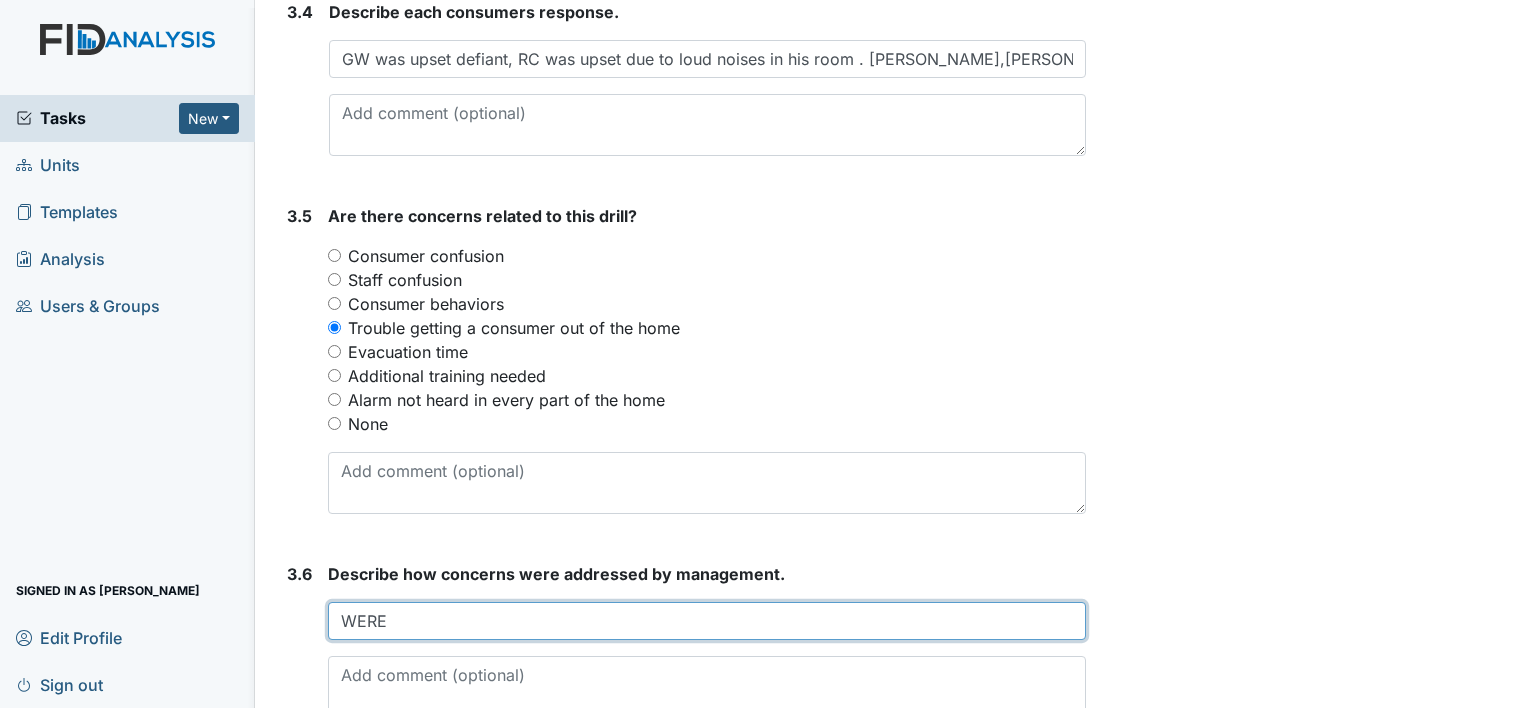 click on "WERE" at bounding box center (707, 621) 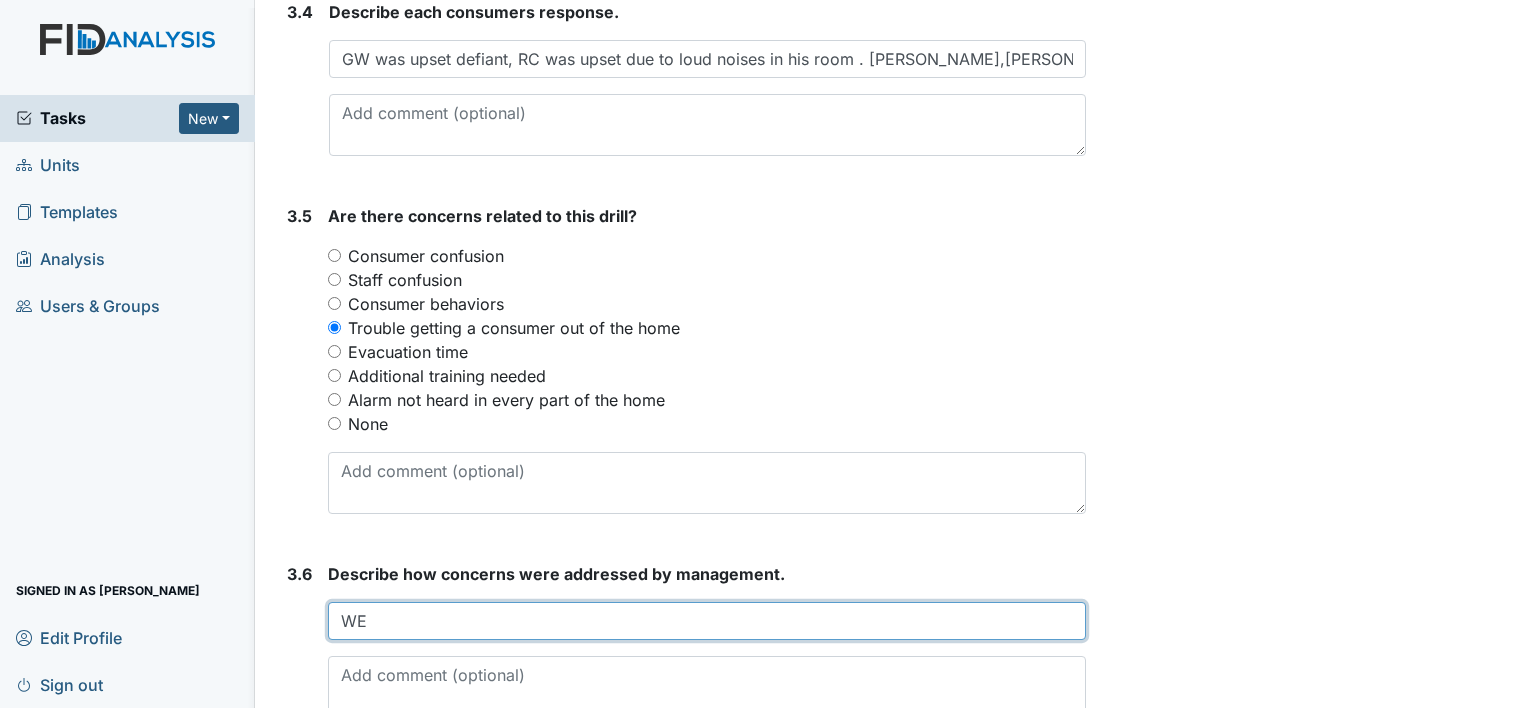 type on "W" 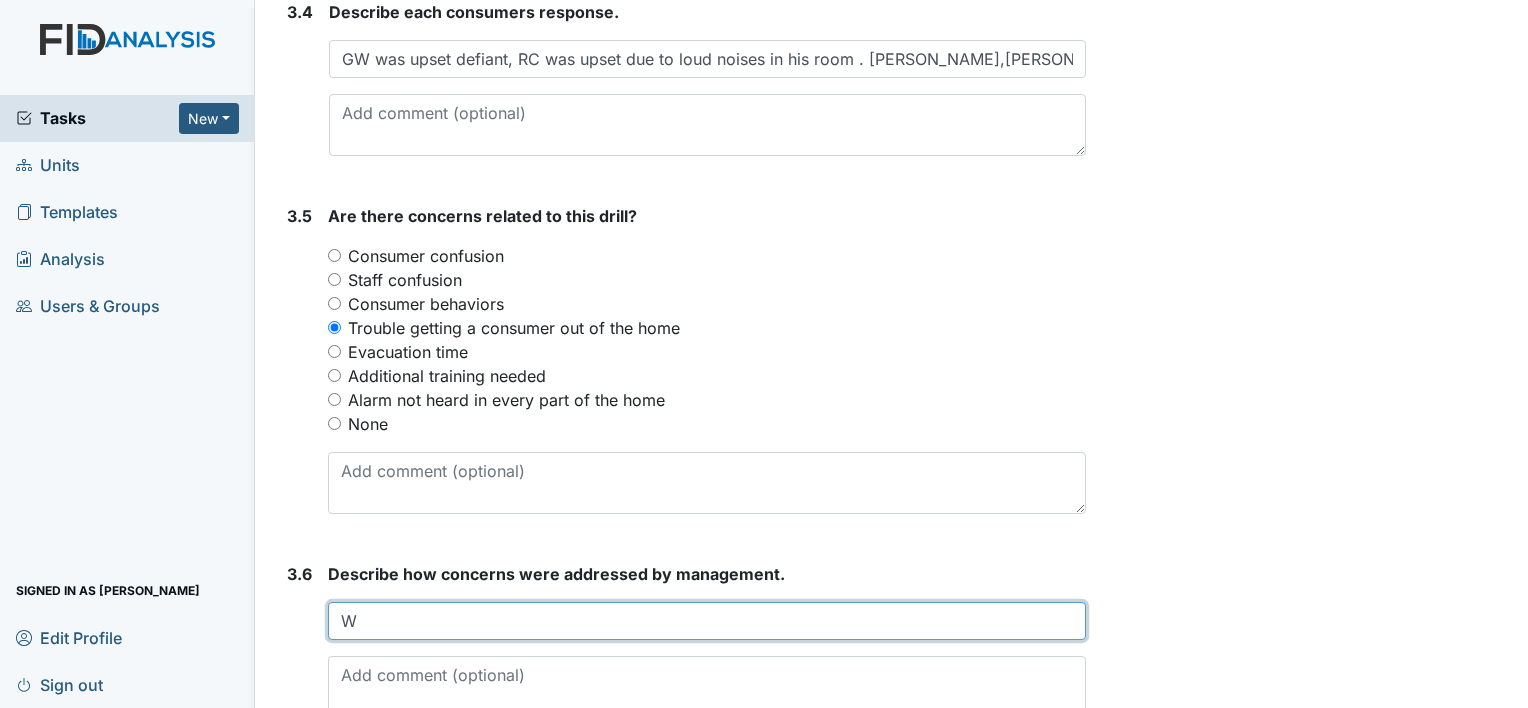 type 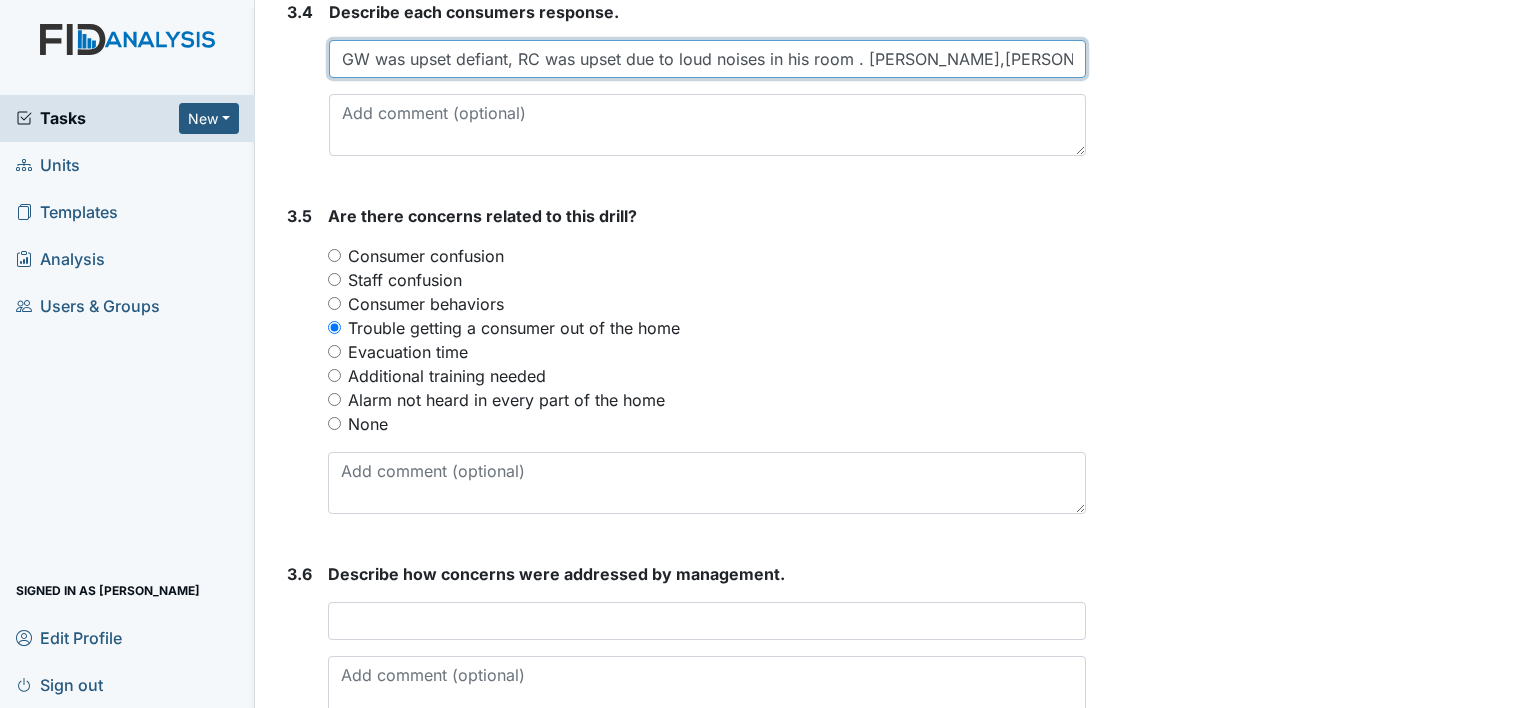 click on "GW was upset defiant, RC was upset due to loud noises in his room . DW,RB,LM AND JS ASLEEP" at bounding box center (707, 59) 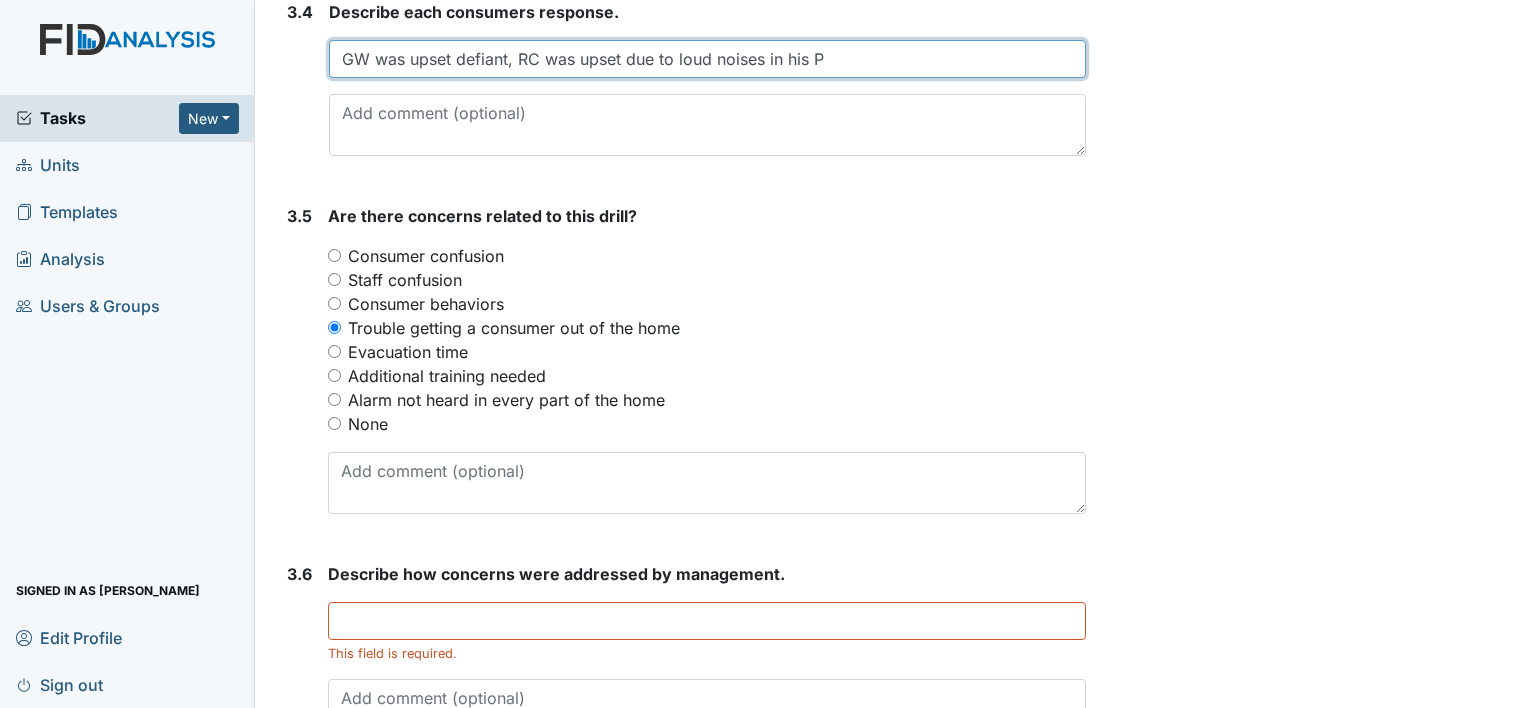click on "GW was upset defiant, RC was upset due to loud noises in his P" at bounding box center (707, 59) 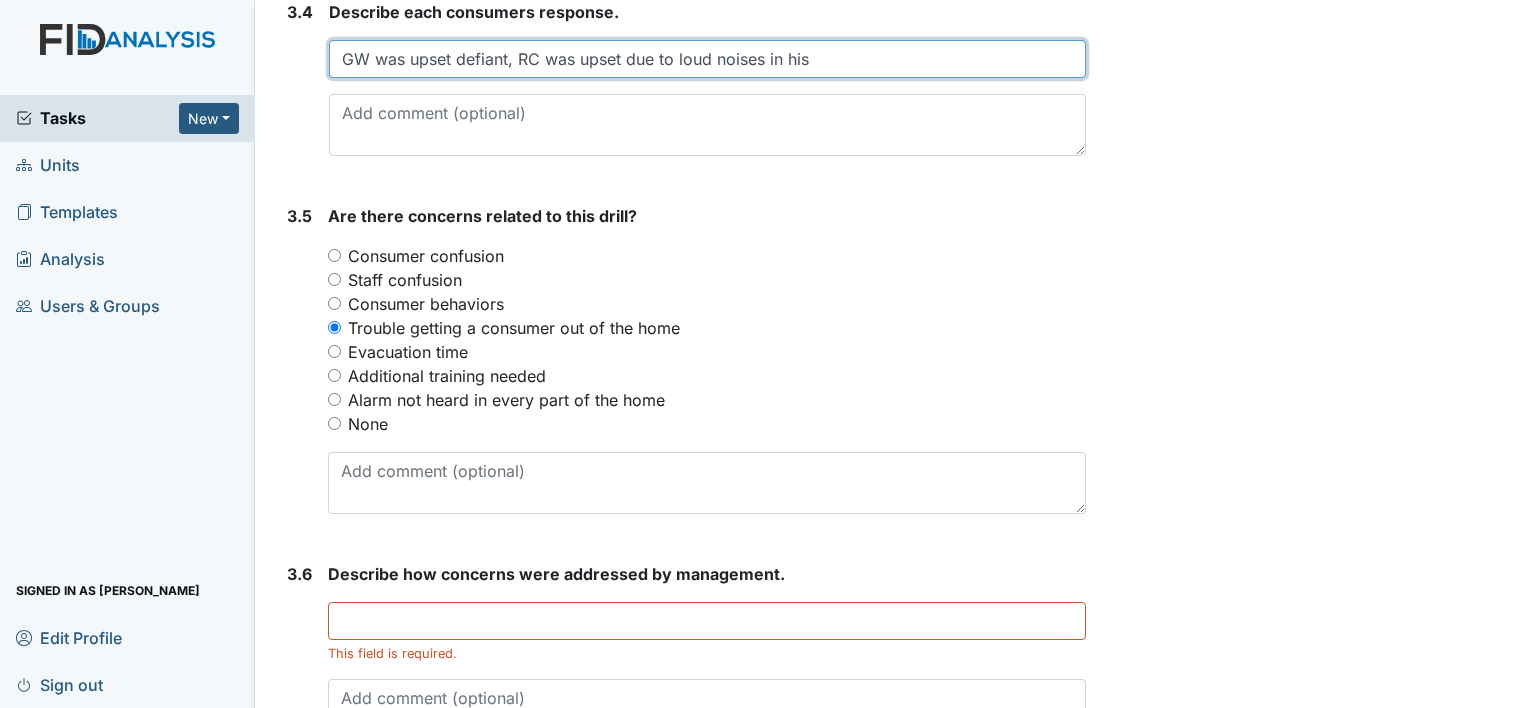 click on "GW was upset defiant, RC was upset due to loud noises in his" at bounding box center [707, 59] 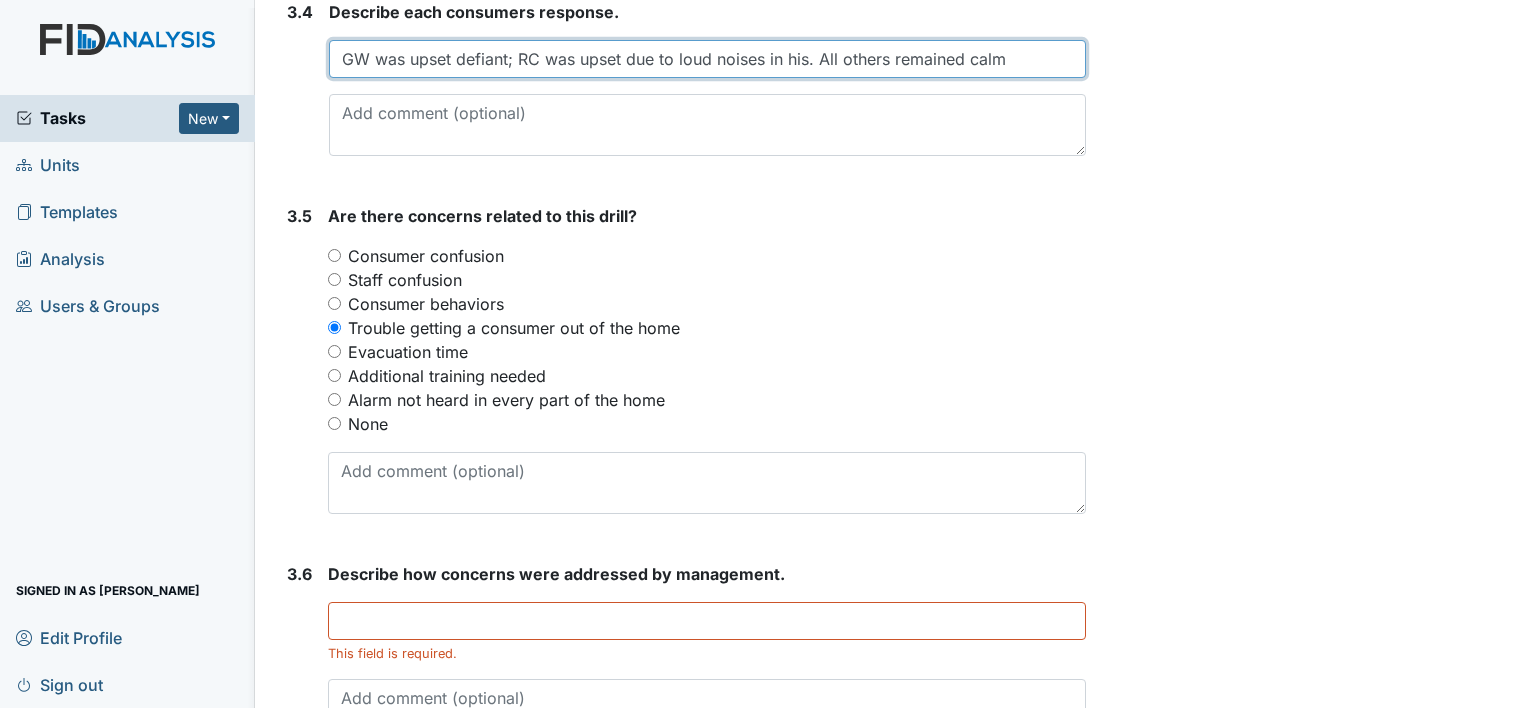 type on "GW was upset defiant; RC was upset due to loud noises in his. All others remained calm" 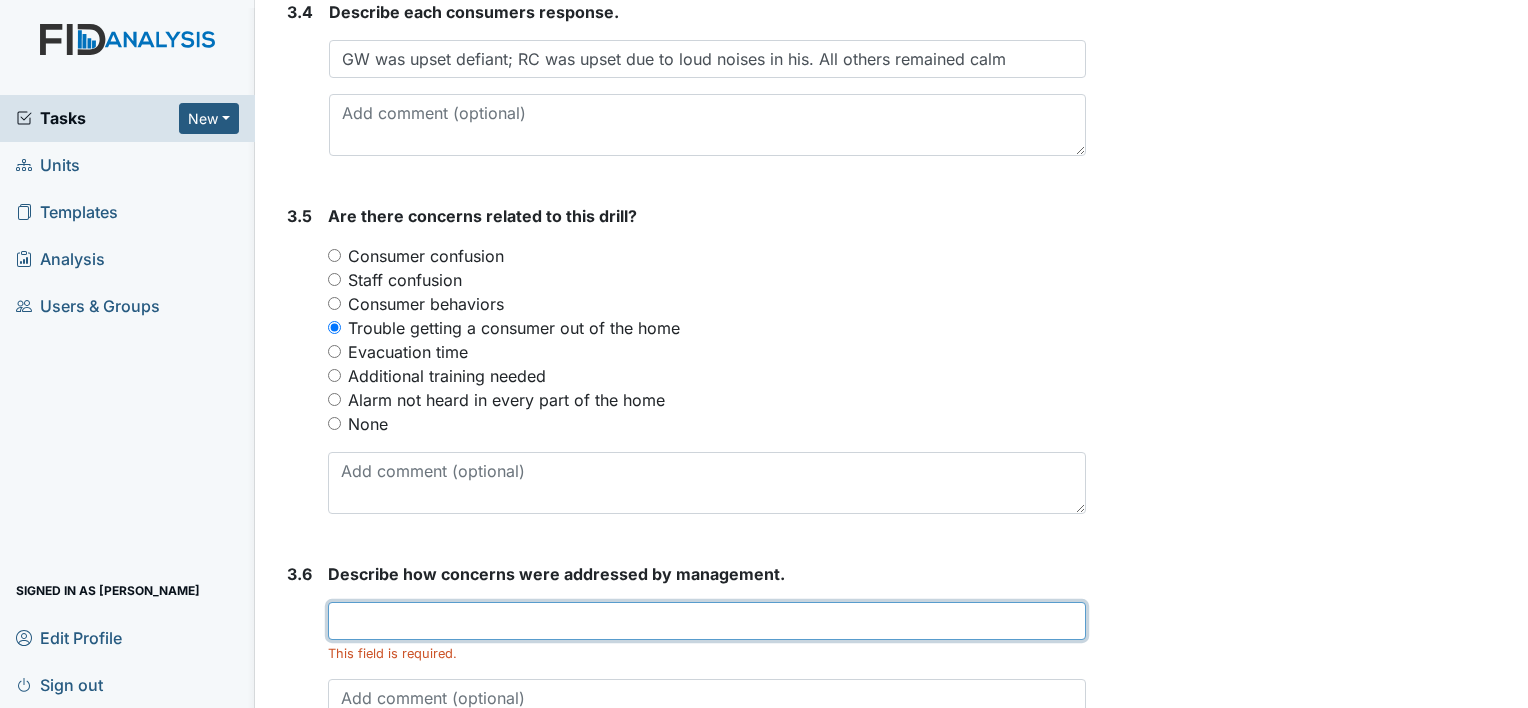click at bounding box center (707, 621) 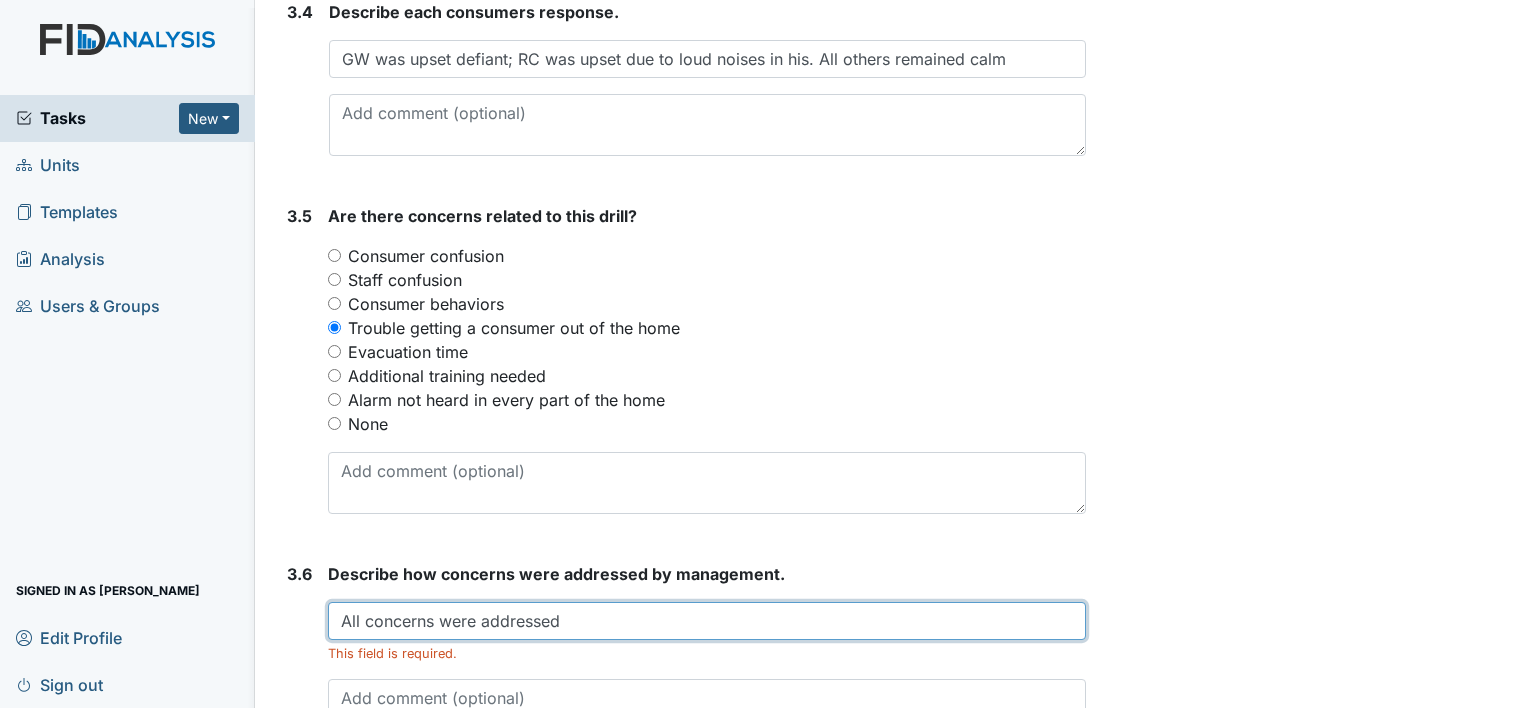 click on "All concerns were addressed" at bounding box center (707, 621) 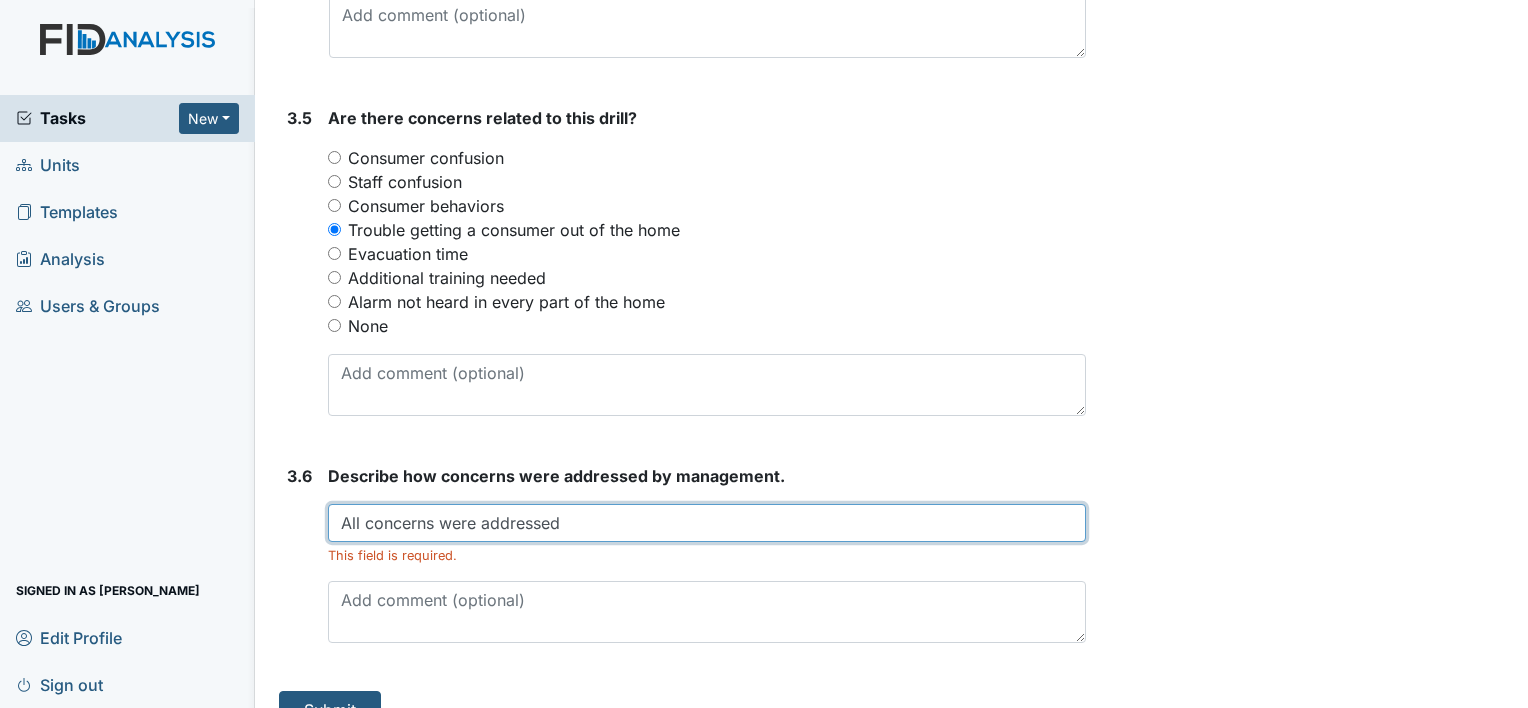 scroll, scrollTop: 2620, scrollLeft: 0, axis: vertical 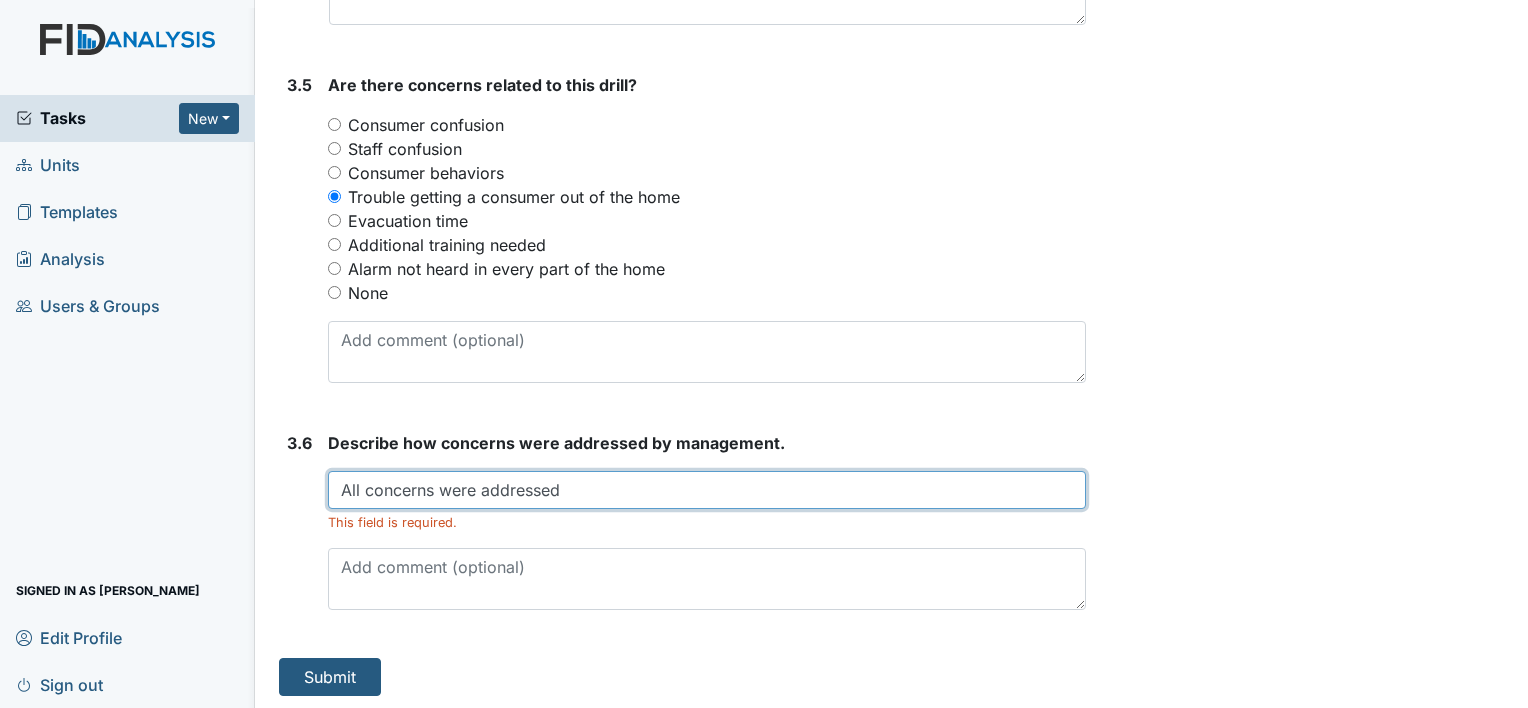 type on "All concerns were addressed" 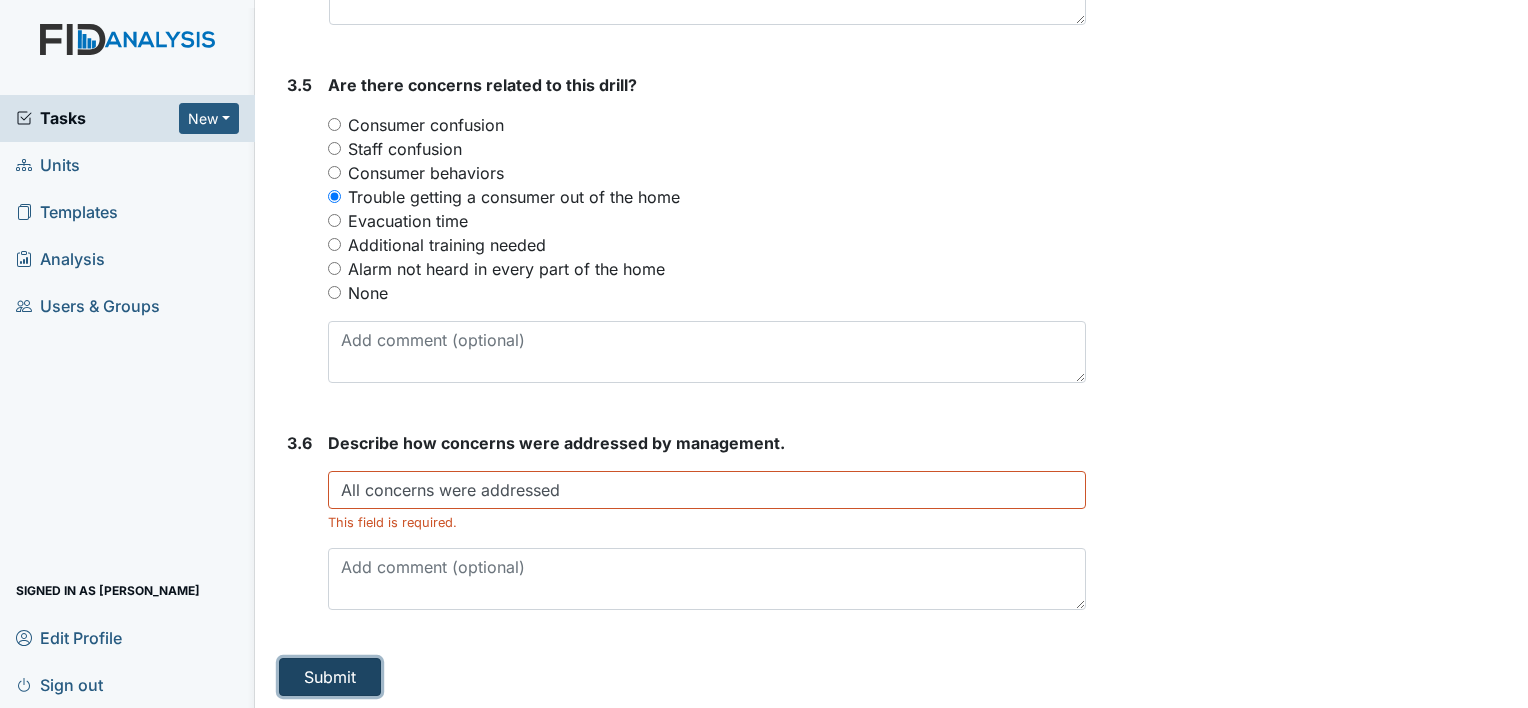 click on "Submit" at bounding box center (330, 677) 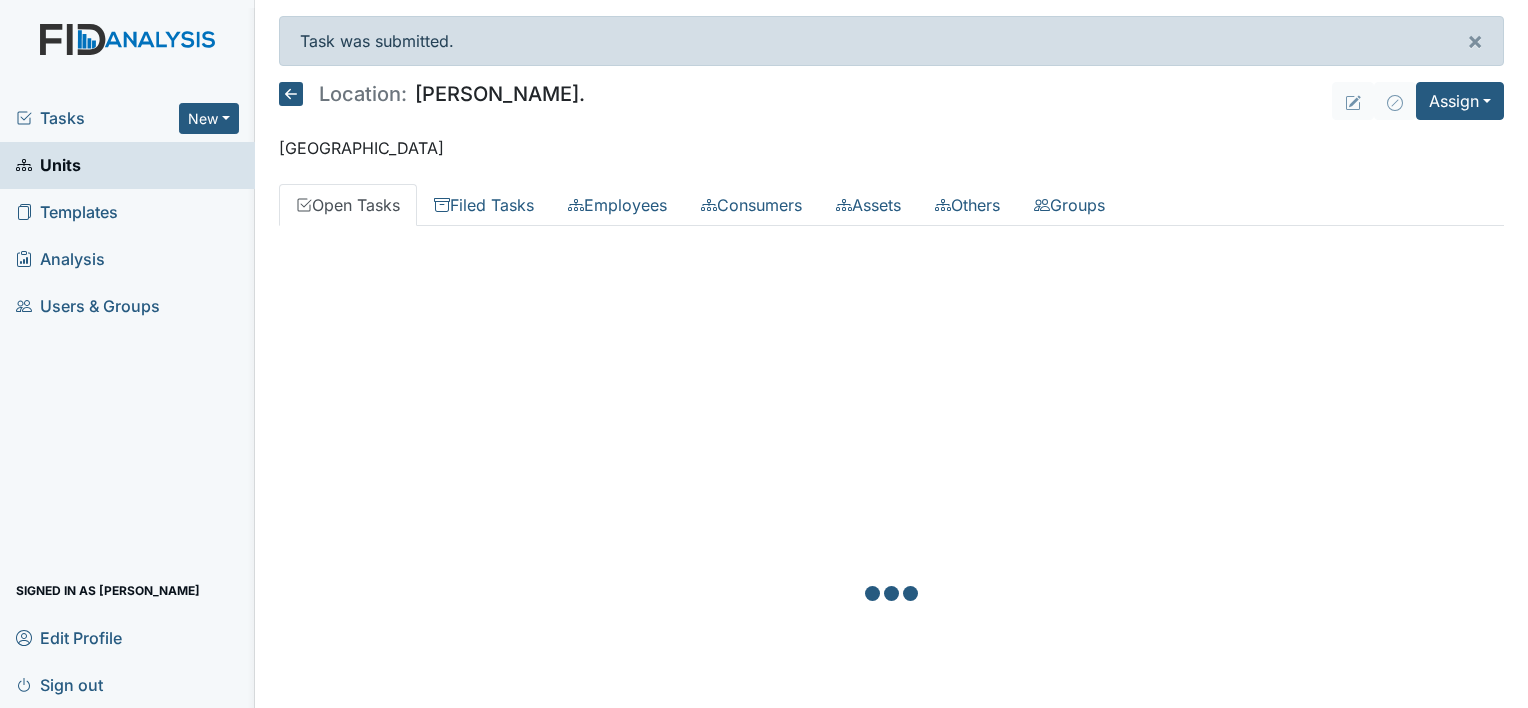 scroll, scrollTop: 0, scrollLeft: 0, axis: both 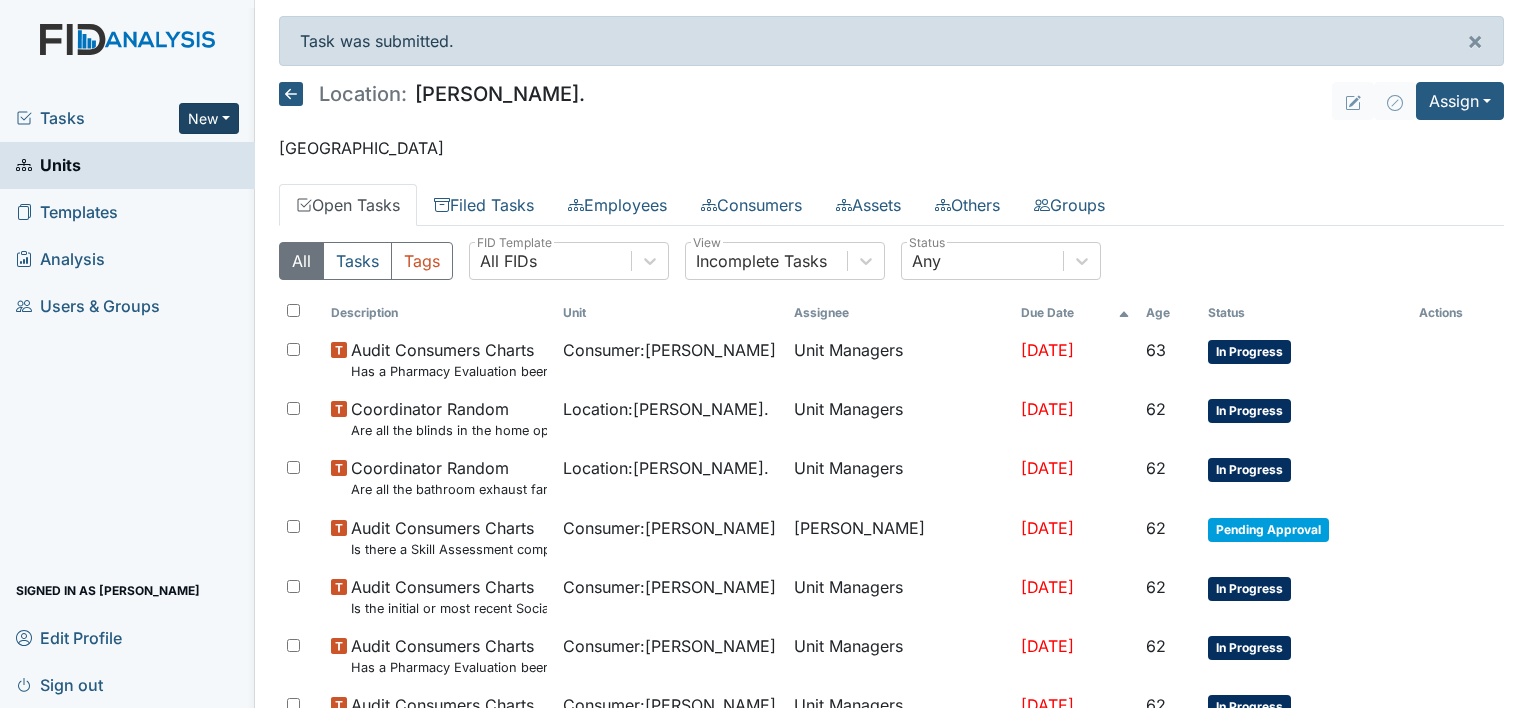click on "New" at bounding box center [209, 118] 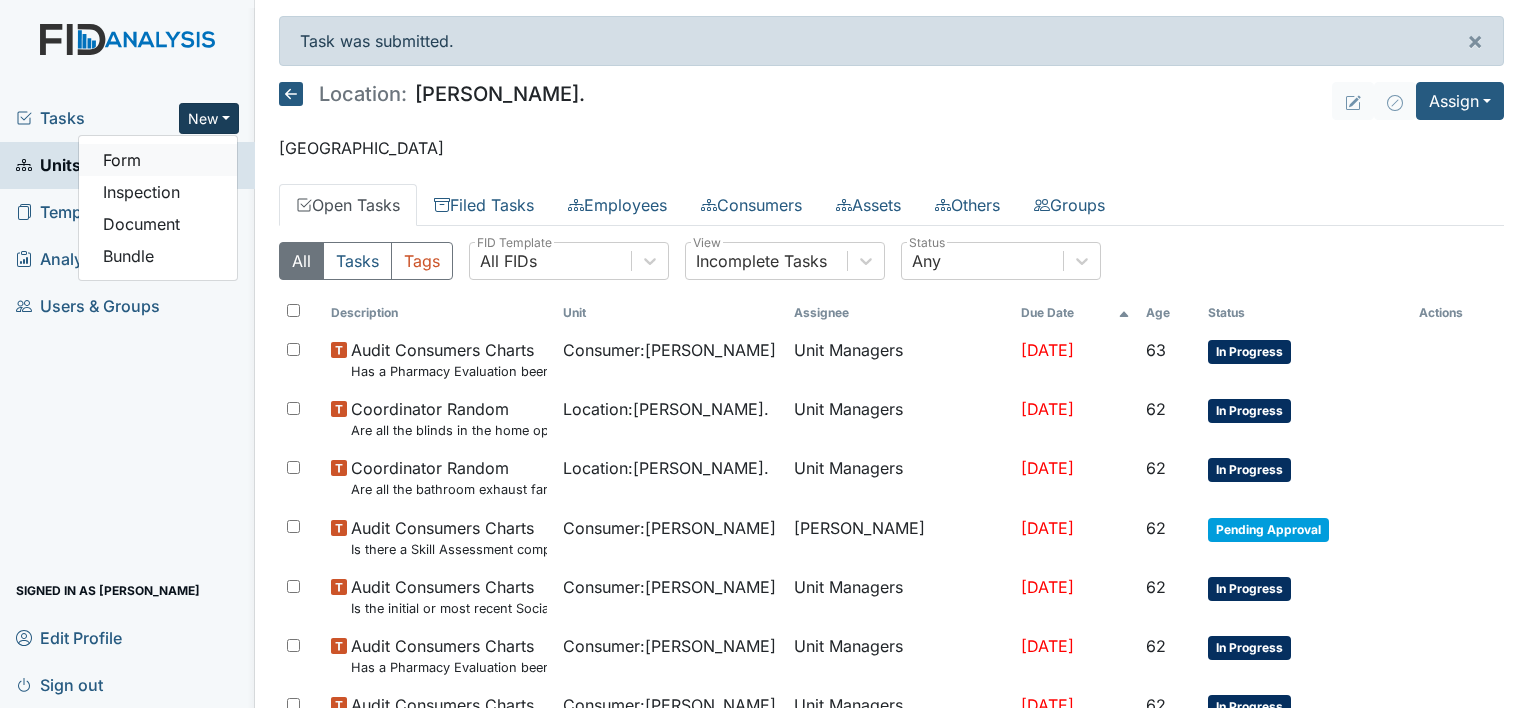 click on "Form" at bounding box center [158, 160] 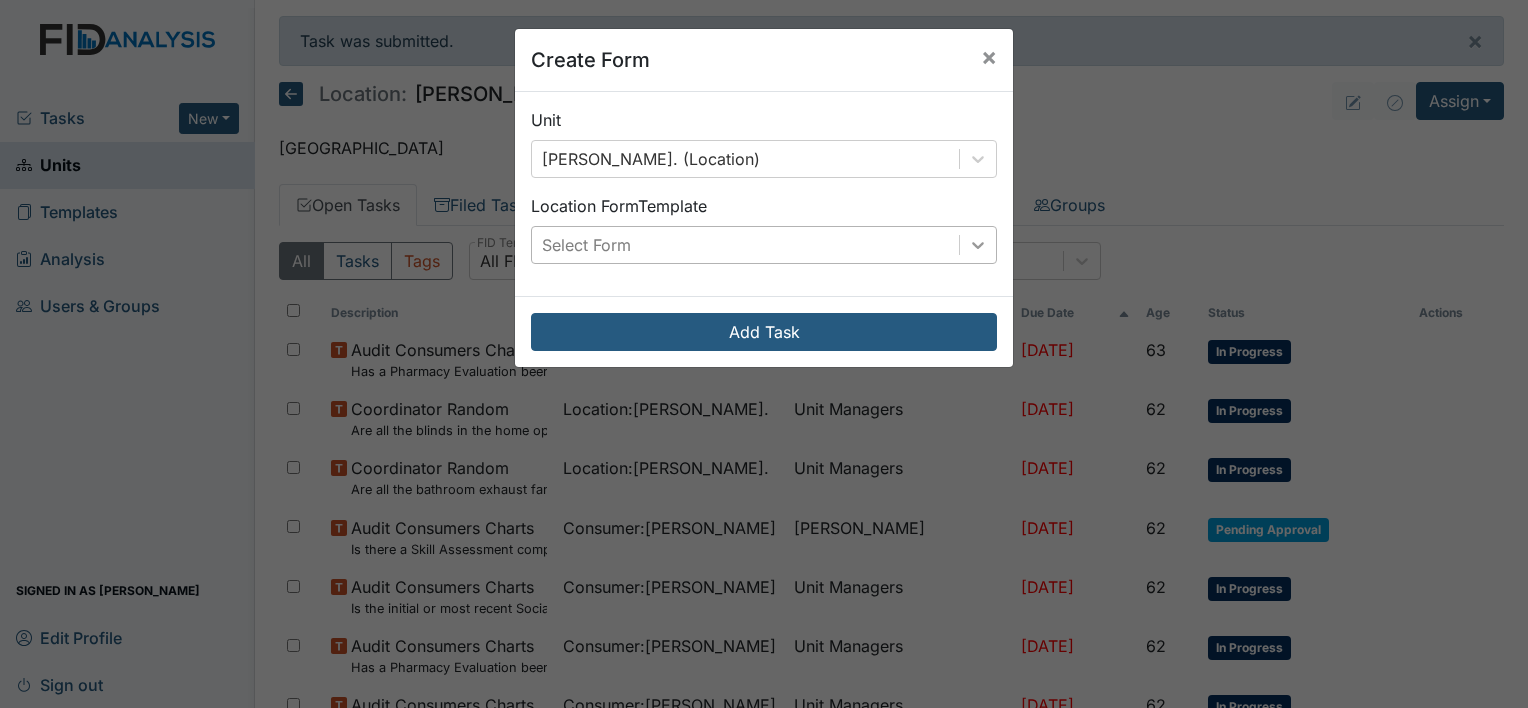 click at bounding box center (978, 245) 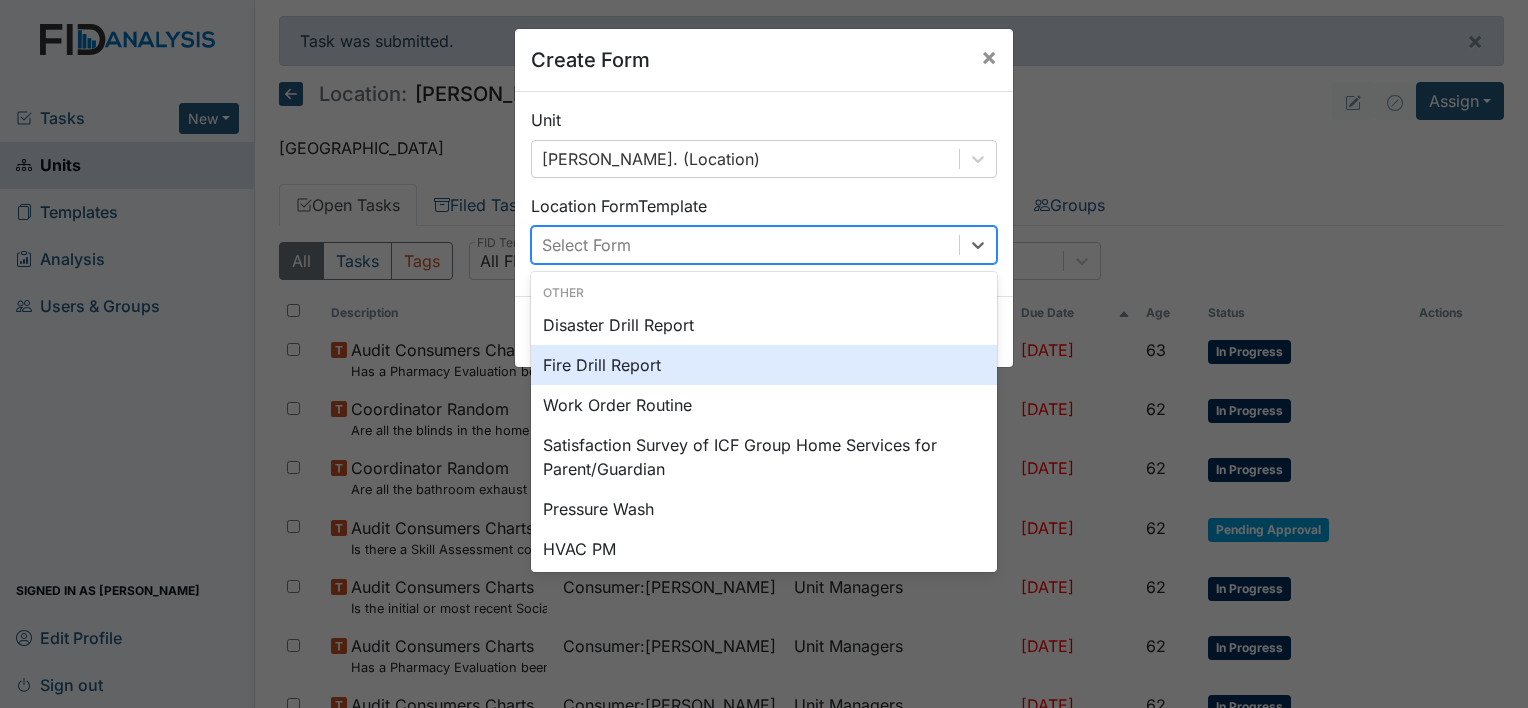 click on "Fire Drill Report" at bounding box center [764, 365] 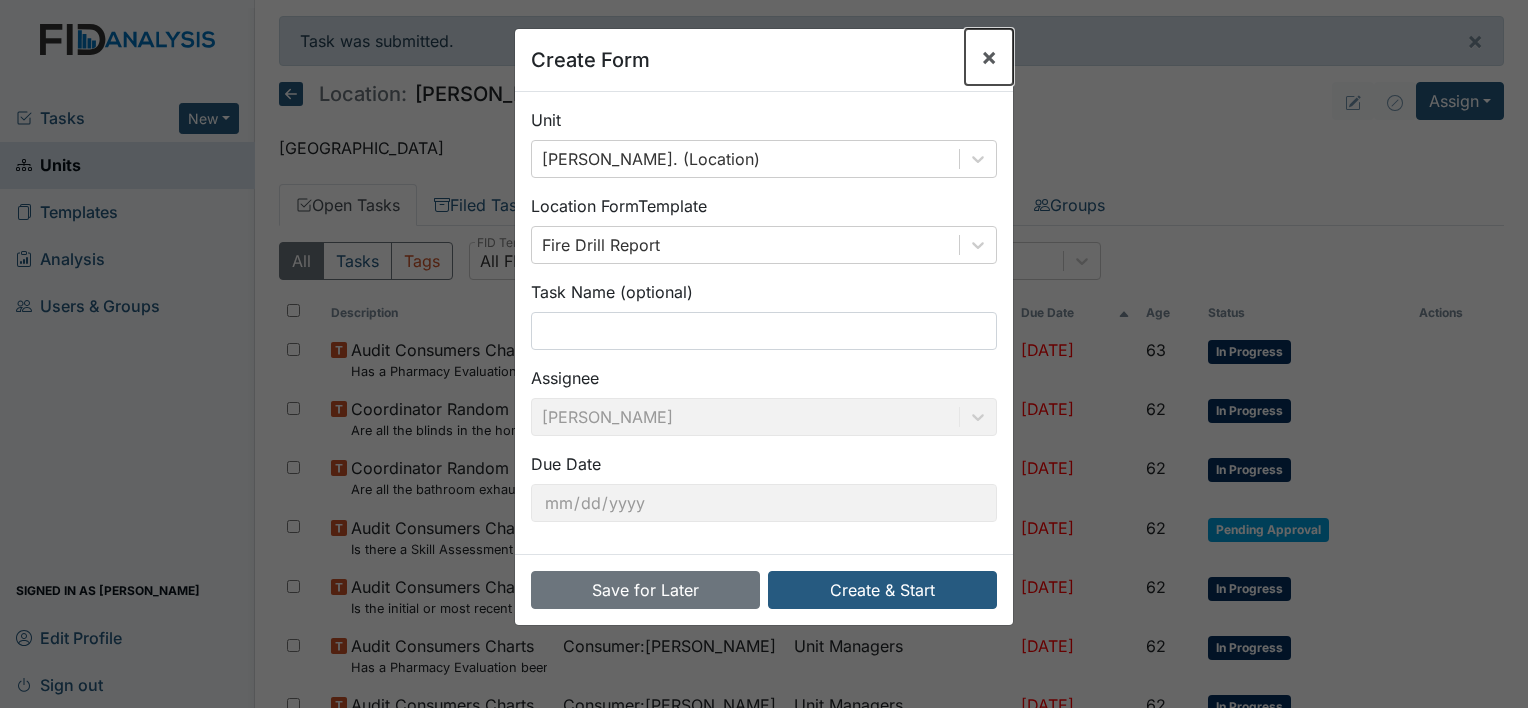 click on "×" at bounding box center [989, 56] 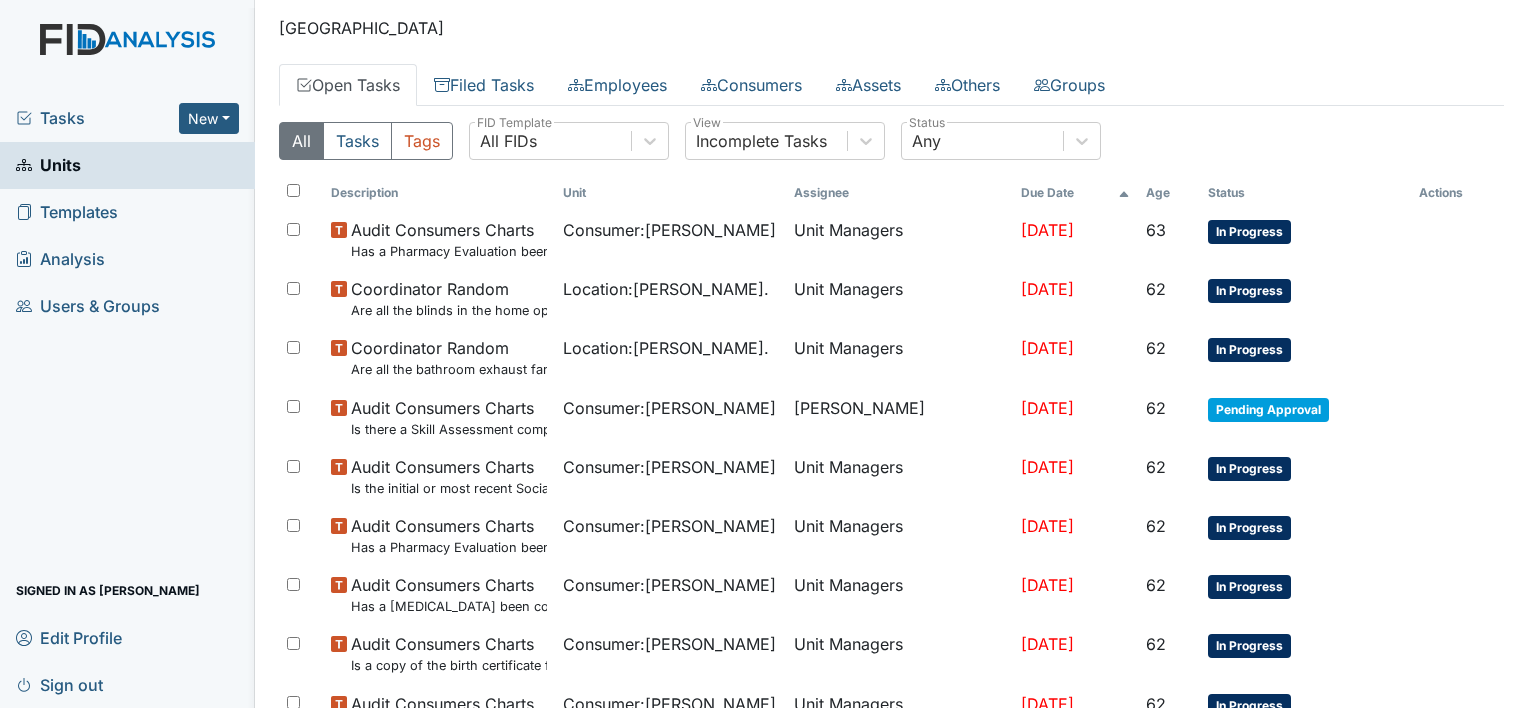 scroll, scrollTop: 160, scrollLeft: 0, axis: vertical 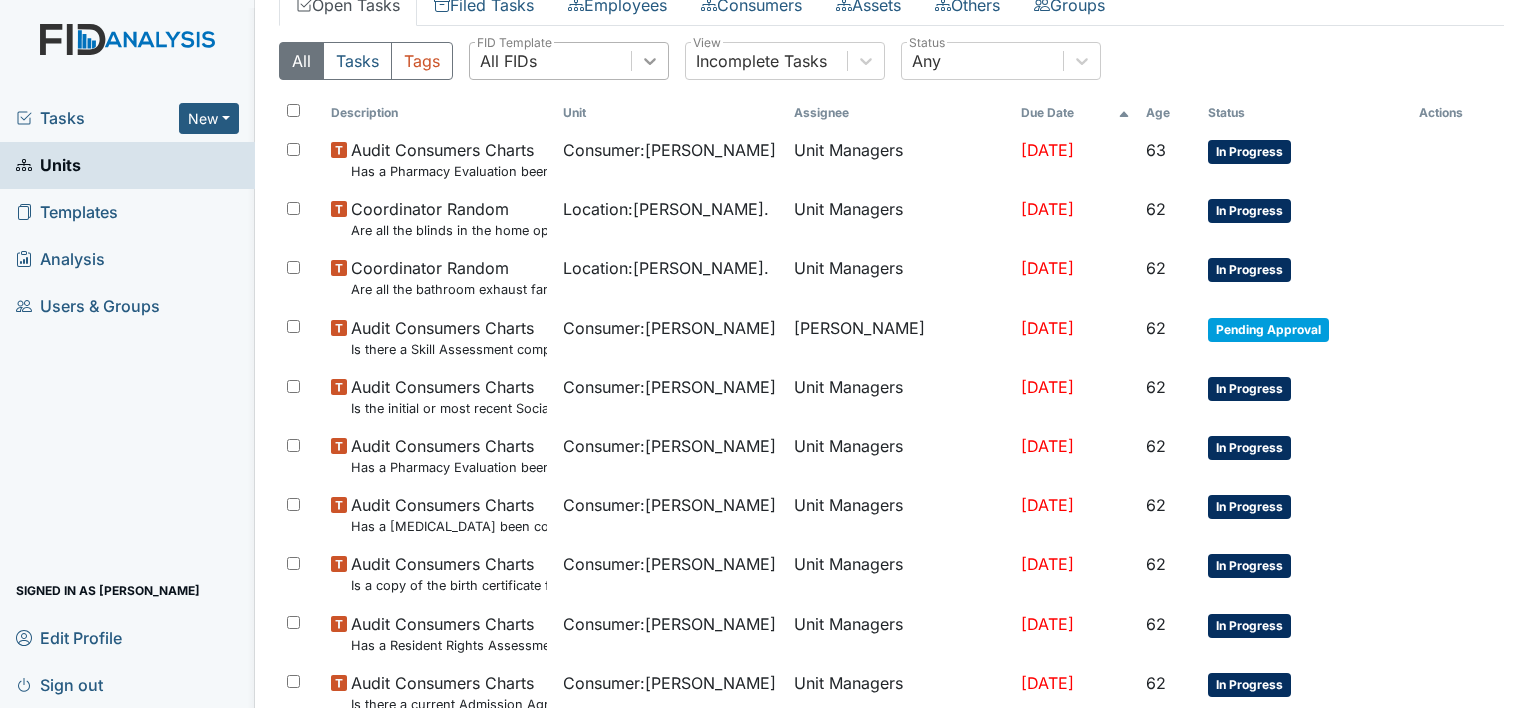 click 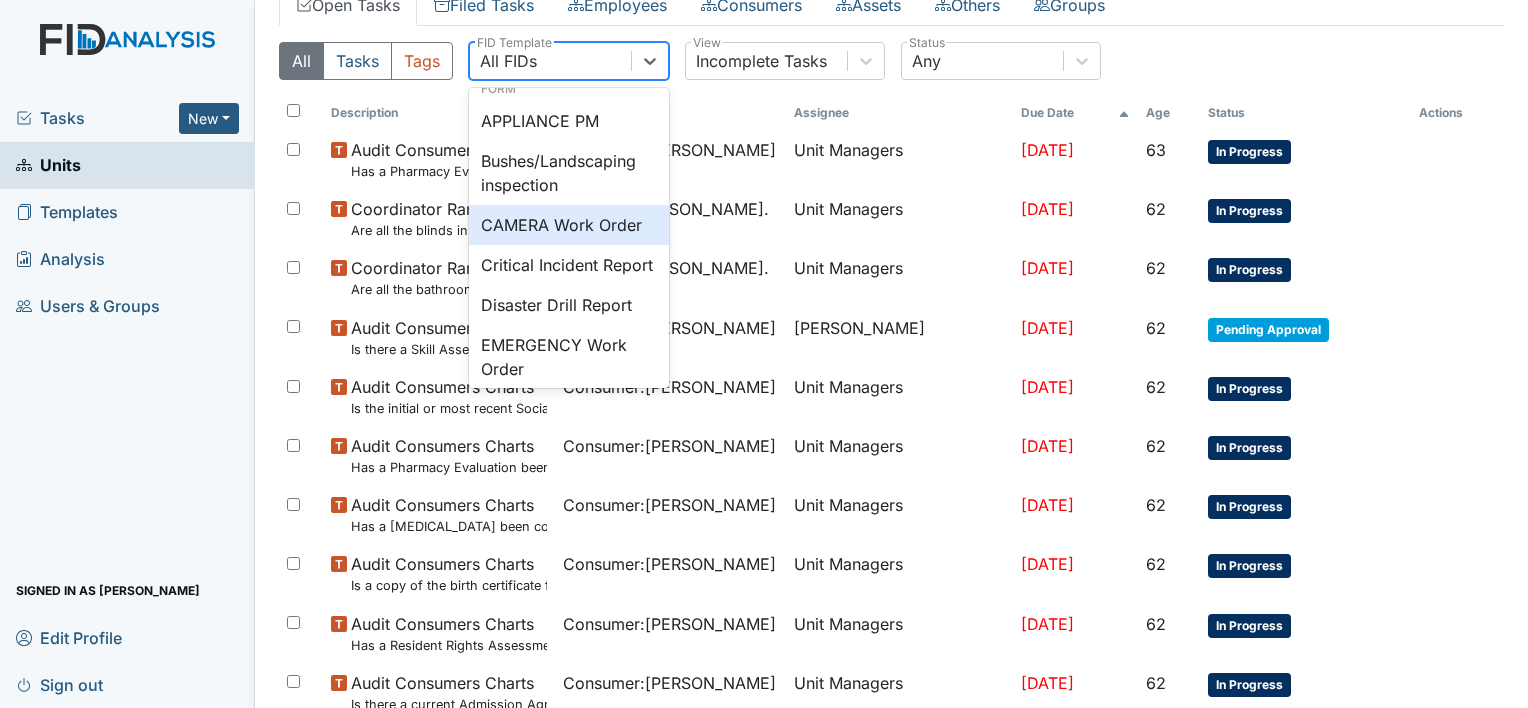 scroll, scrollTop: 80, scrollLeft: 0, axis: vertical 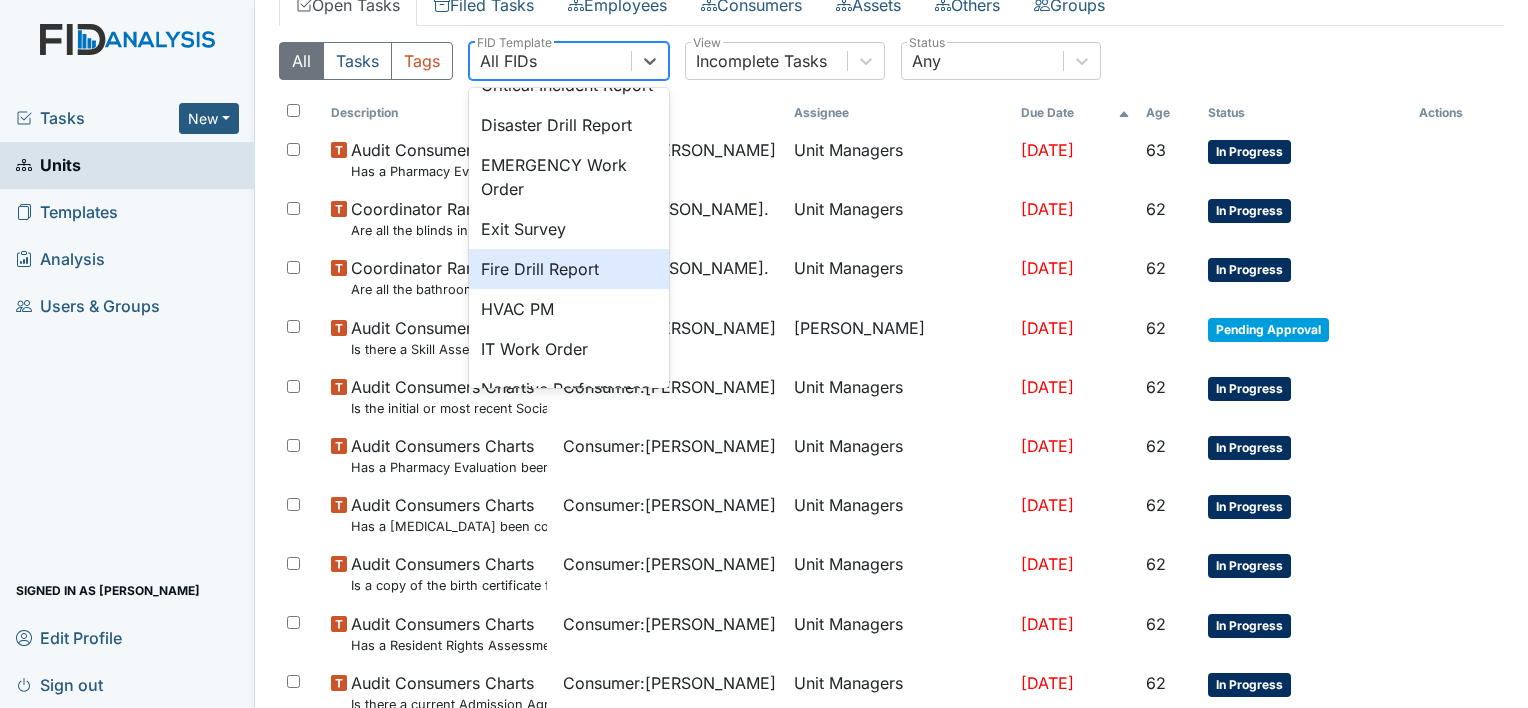 click on "Fire Drill Report" at bounding box center (569, 269) 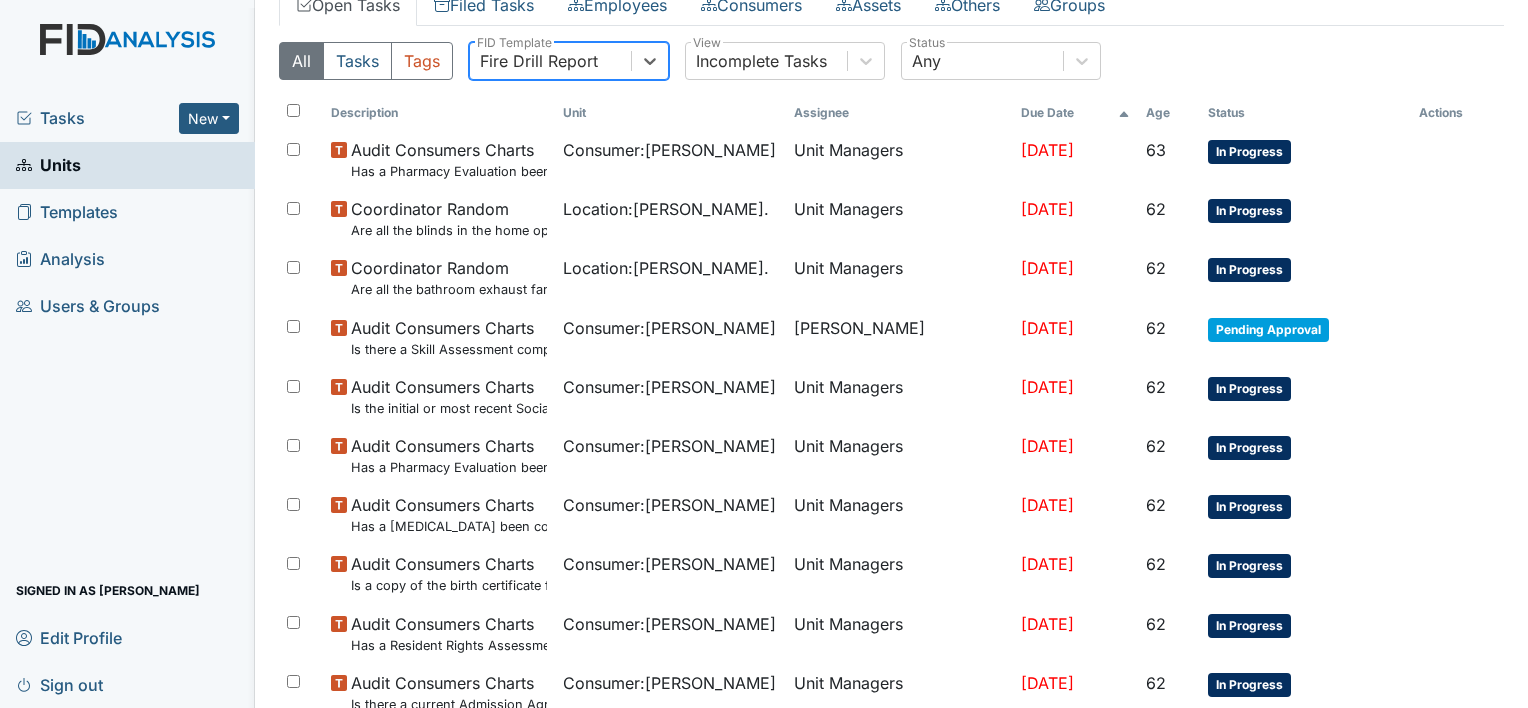 scroll, scrollTop: 0, scrollLeft: 0, axis: both 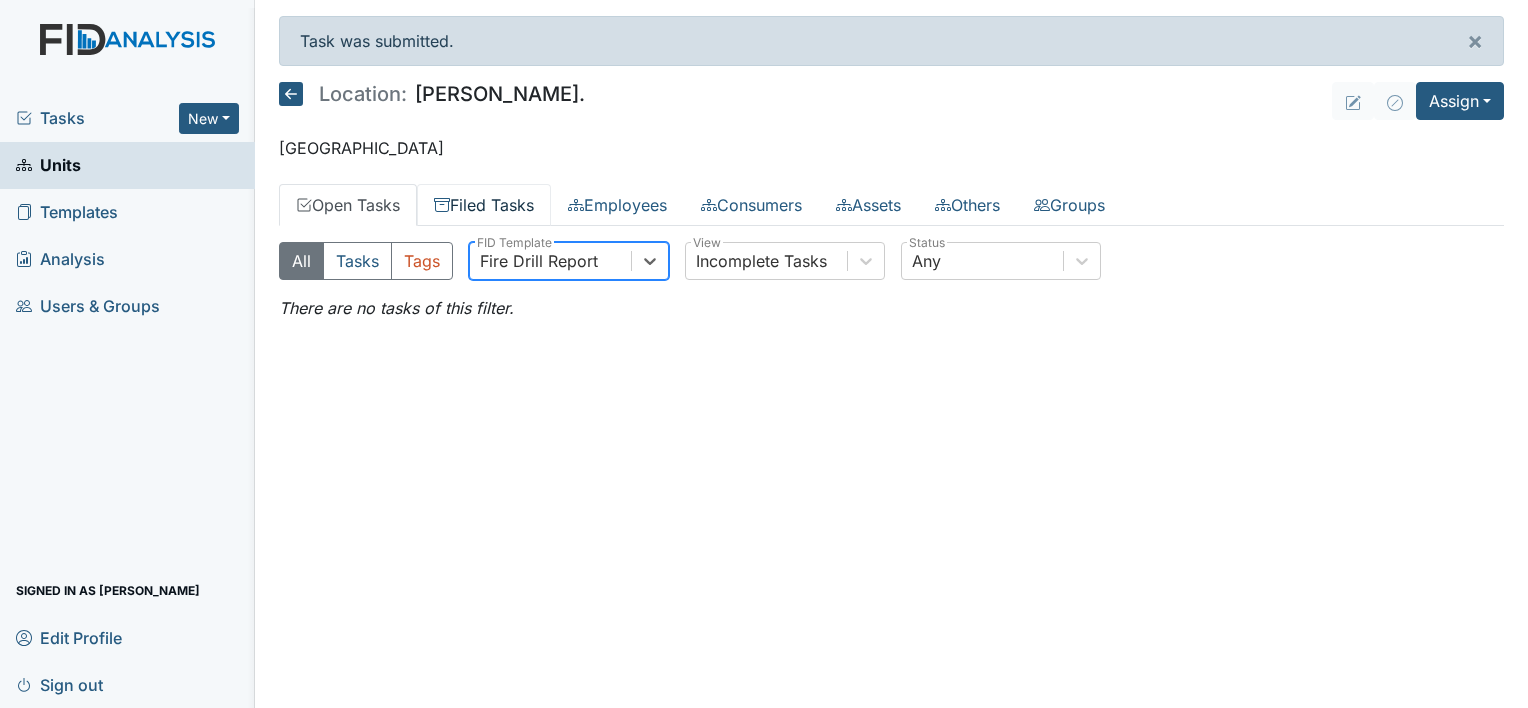 click on "Filed Tasks" at bounding box center (484, 205) 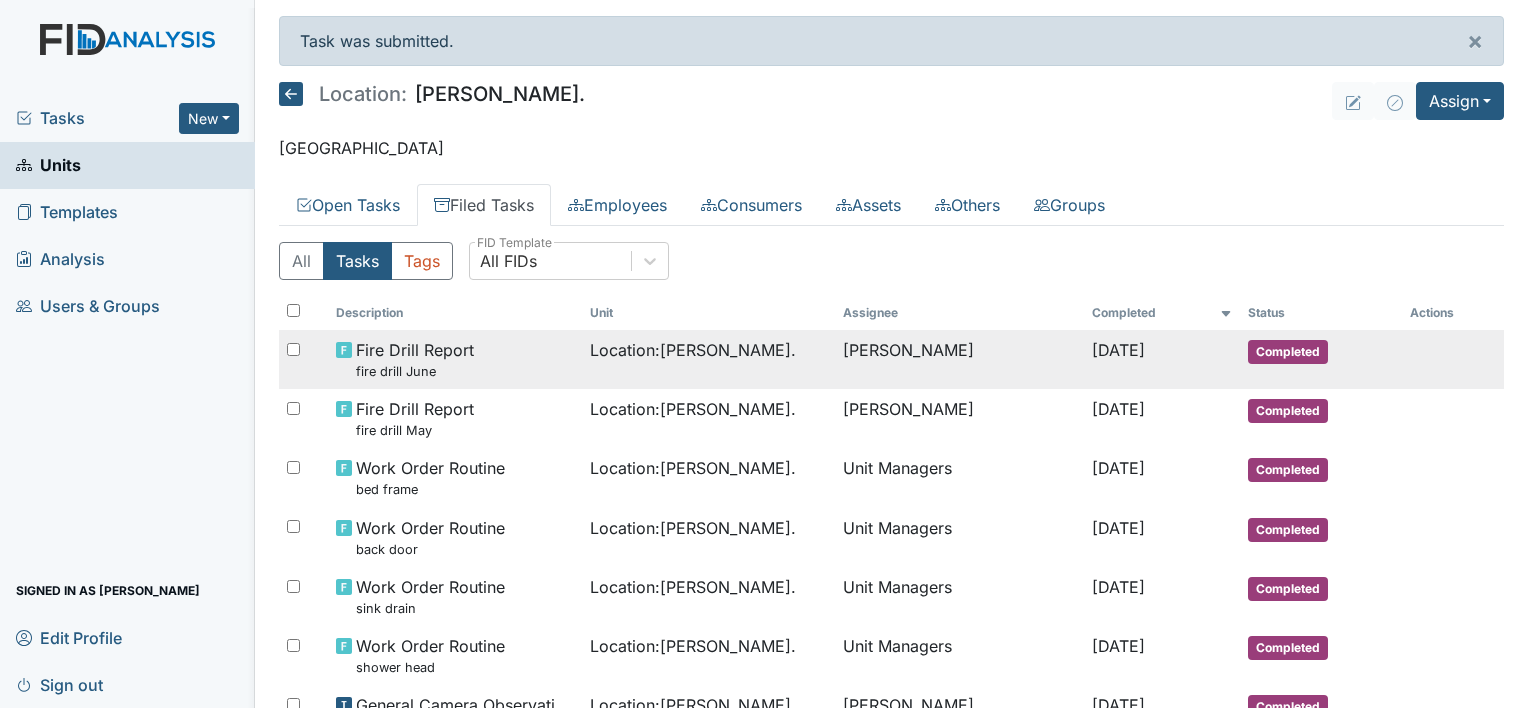 click on "Fire Drill Report fire drill June" at bounding box center (455, 359) 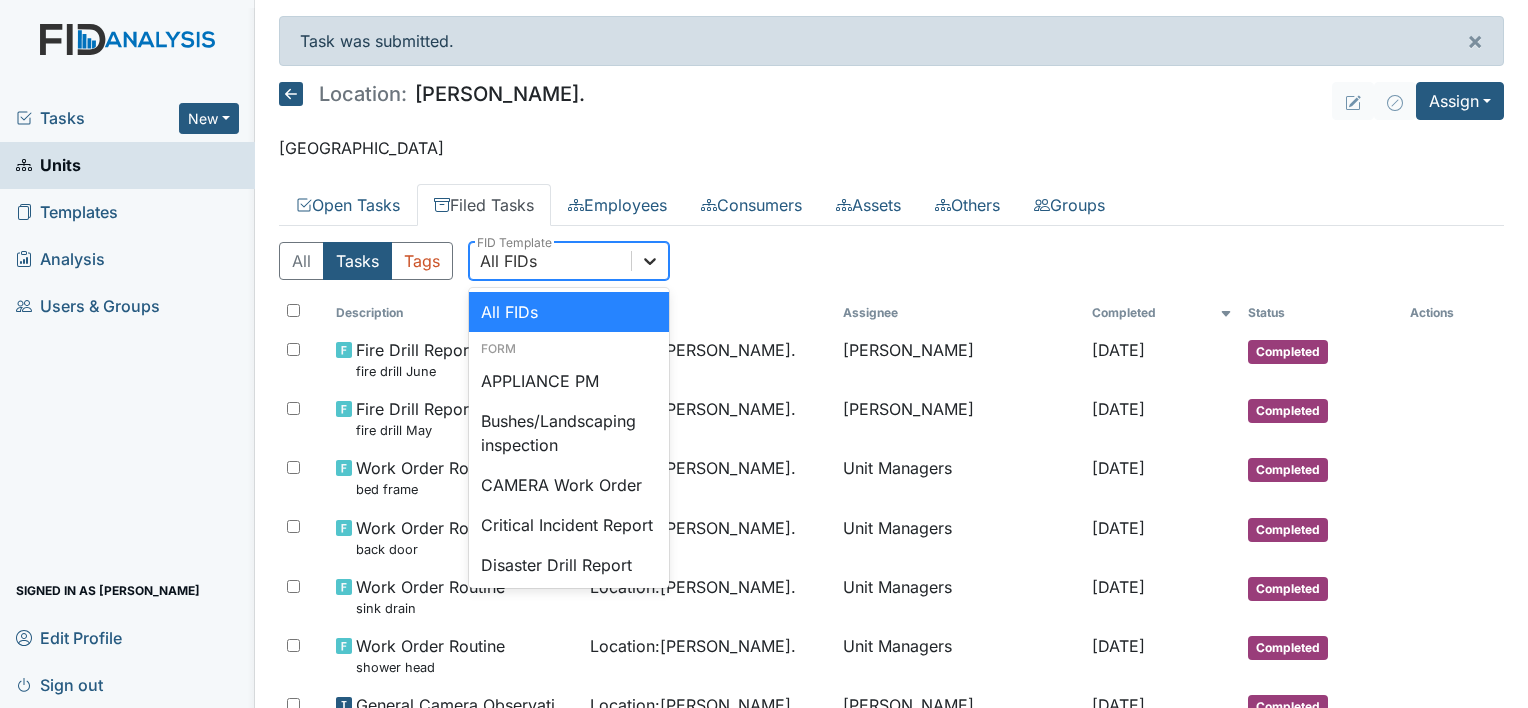 click at bounding box center (650, 261) 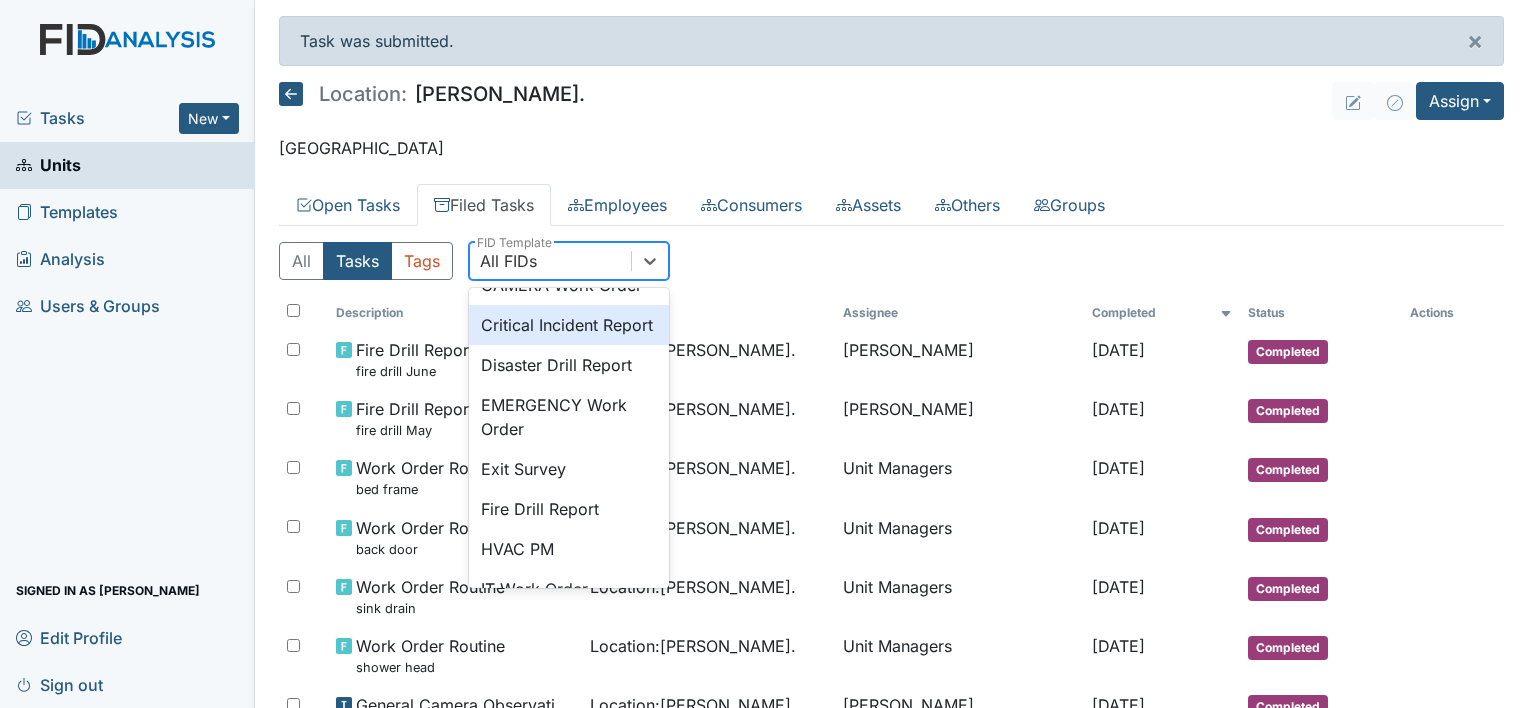 scroll, scrollTop: 240, scrollLeft: 0, axis: vertical 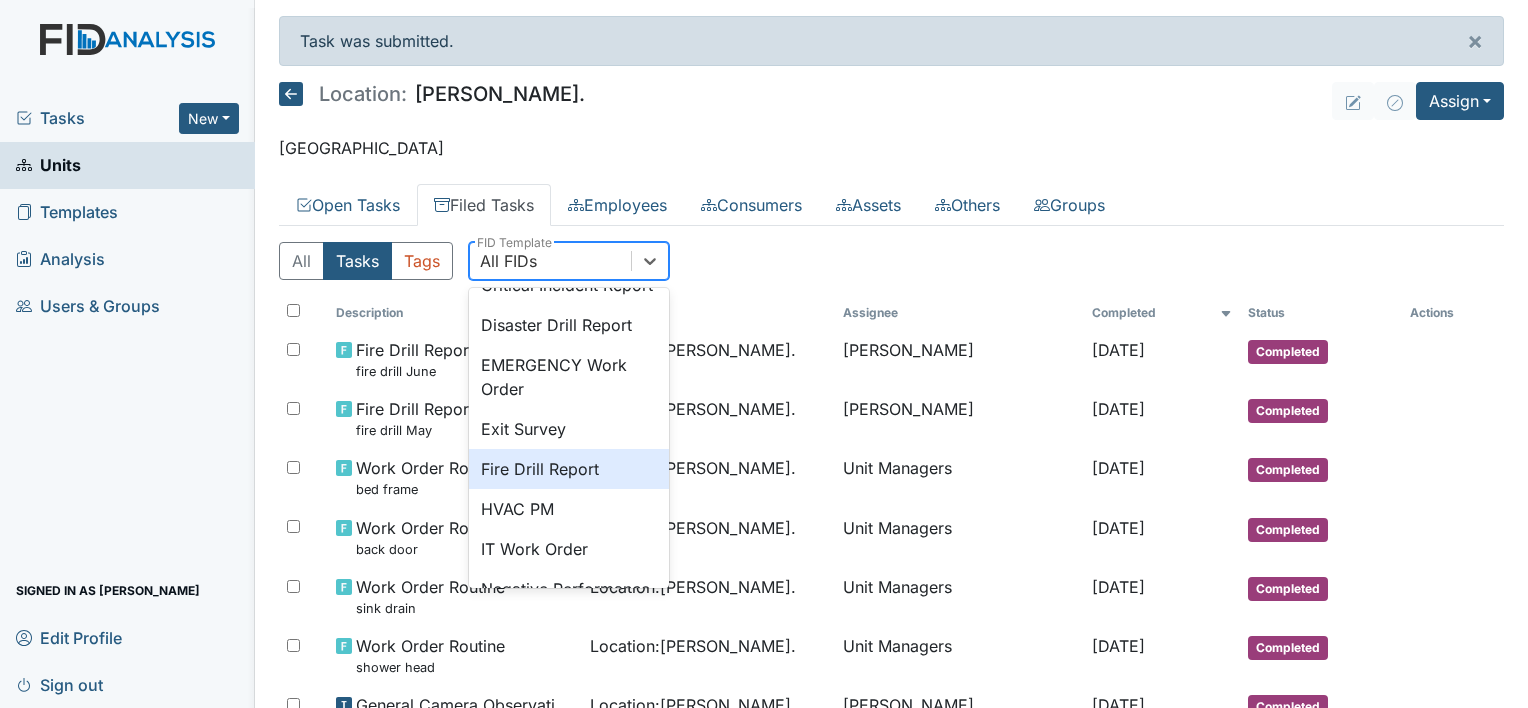 click on "Fire Drill Report" at bounding box center [569, 469] 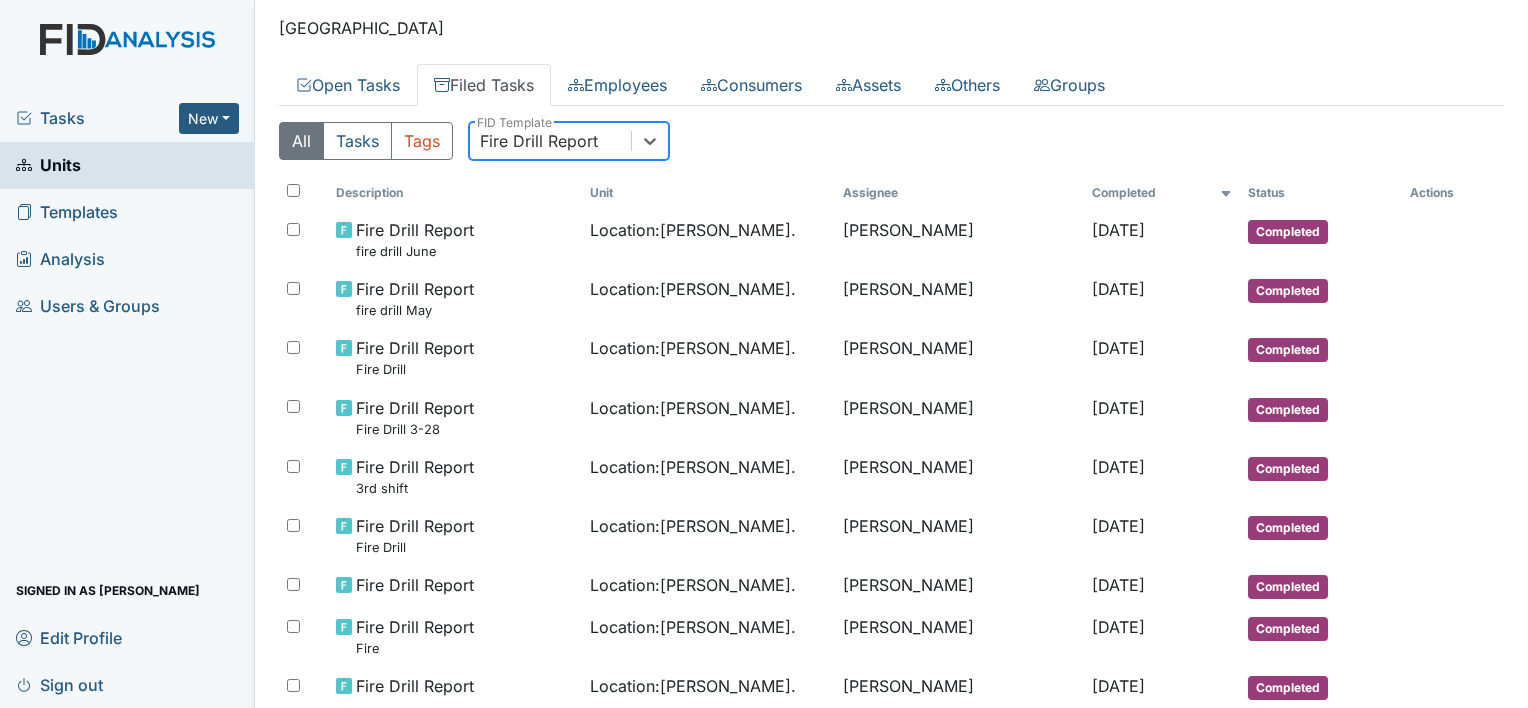 scroll, scrollTop: 160, scrollLeft: 0, axis: vertical 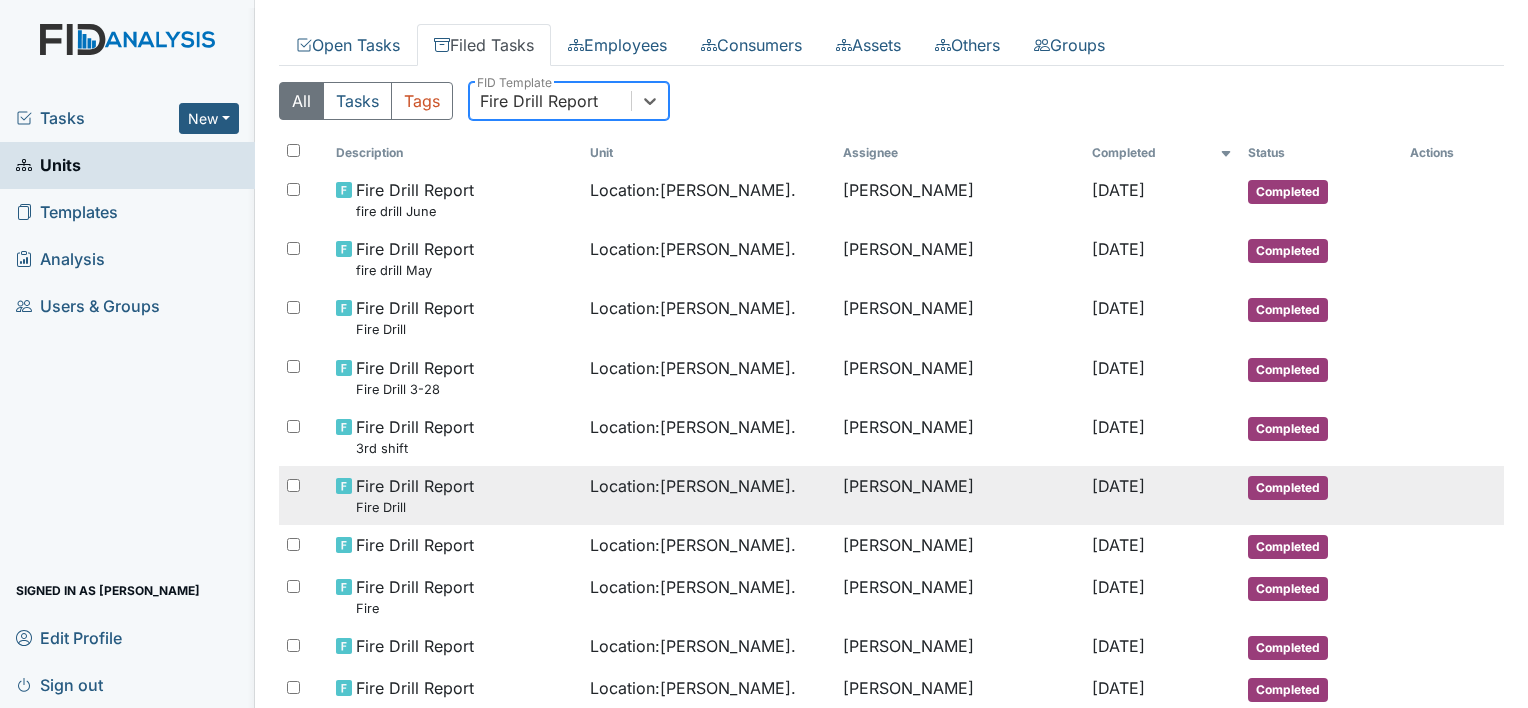 click on "Completed" at bounding box center (1321, 495) 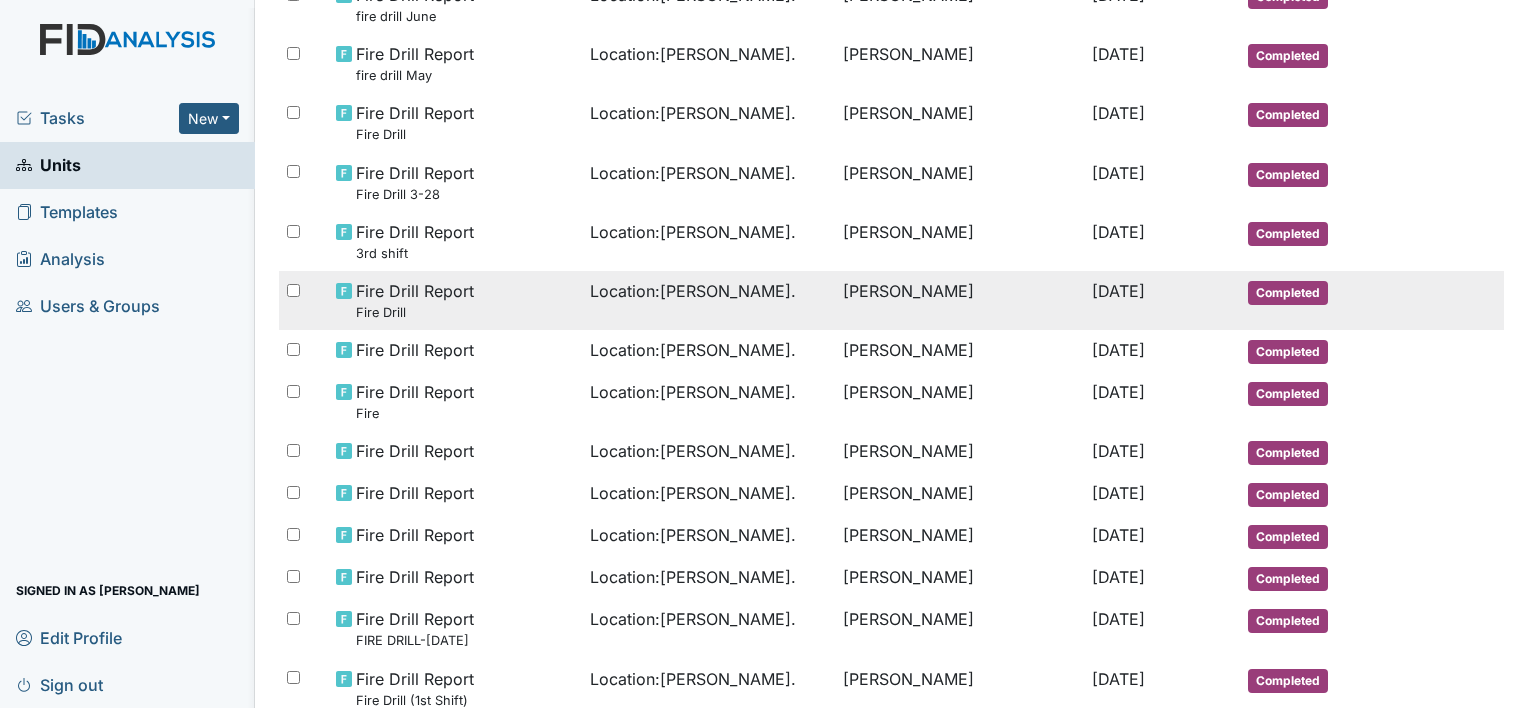 scroll, scrollTop: 356, scrollLeft: 0, axis: vertical 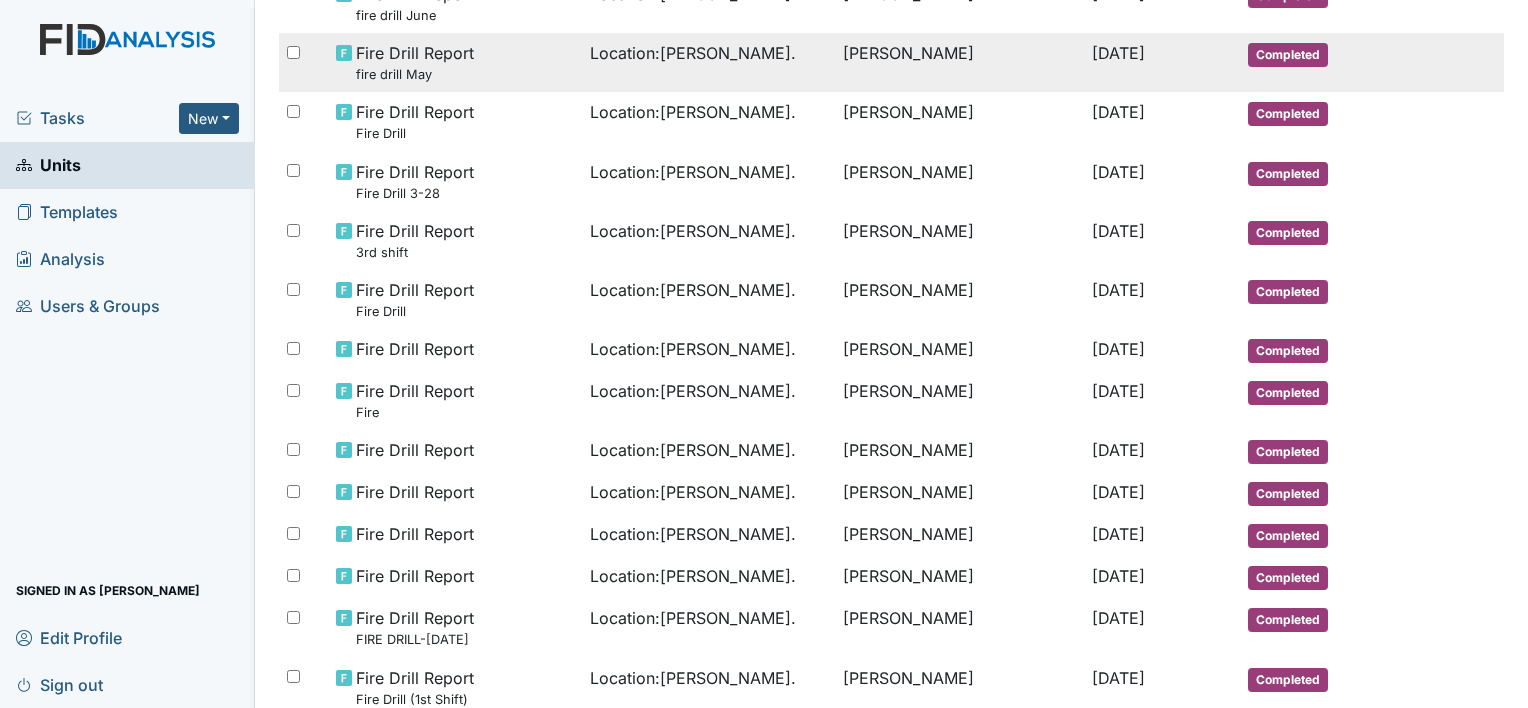click on "[PERSON_NAME]" at bounding box center (959, 62) 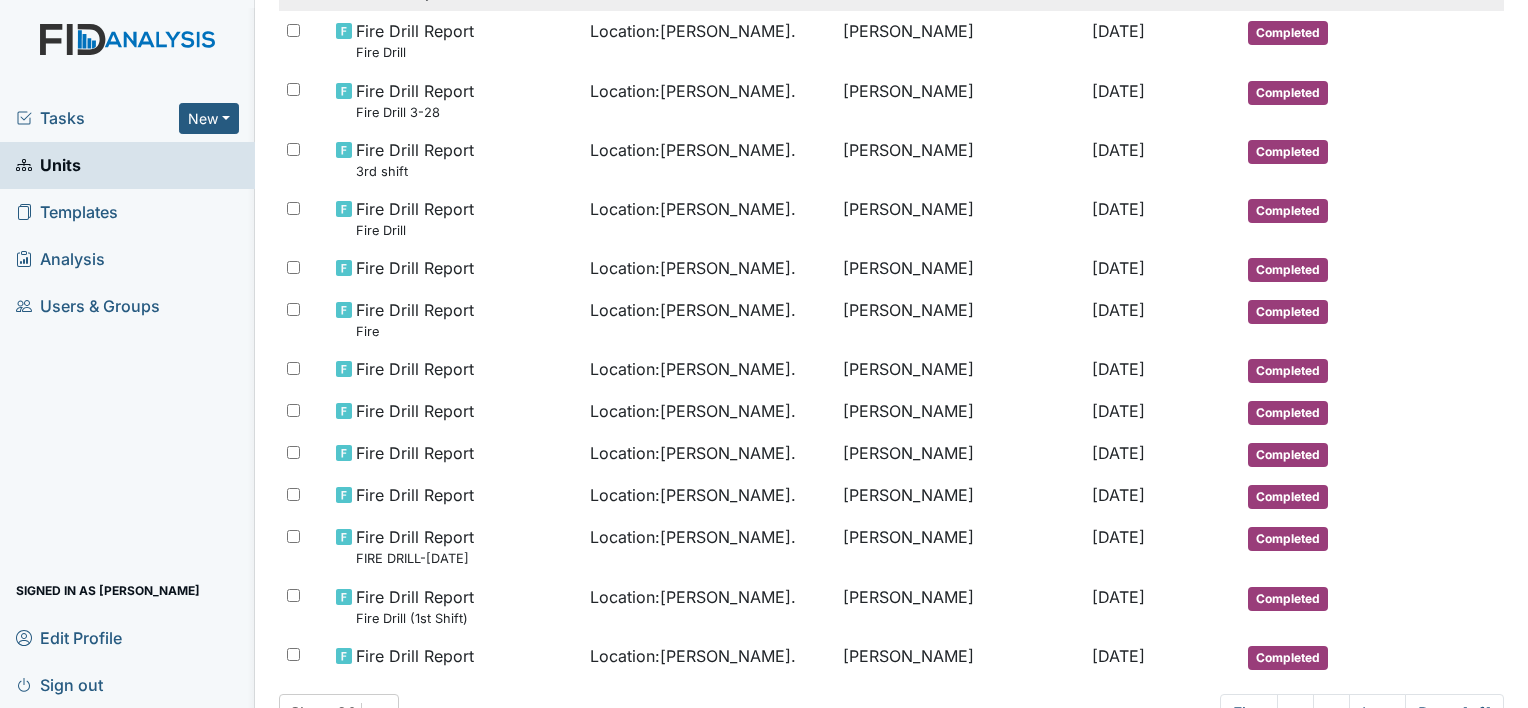 scroll, scrollTop: 503, scrollLeft: 0, axis: vertical 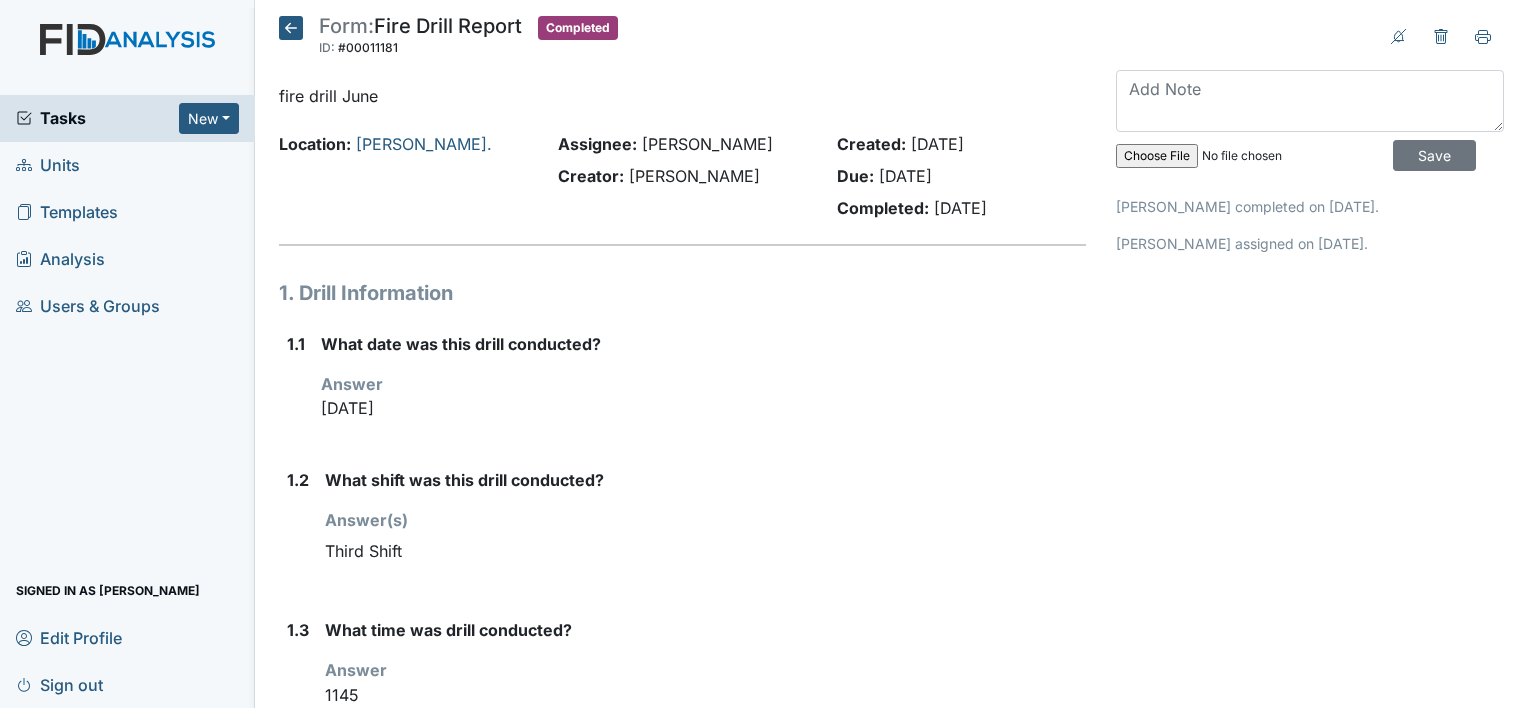 click on "1. Drill Information
1.1
What date was this drill conducted?
Answer
[DATE]
1.2
What shift was this drill conducted?
Answer(s)
Third Shift
1.3
What time was drill conducted?
Answer
1145
1.4
What was the evacuation time?
Answer
1146
1.5
Was this drill conducted randomly for the individuals and the dsp staff?  (one drill annually must be conducted at random on all shifts for the dsps).
Answer
You must select one of the below options.
No
1.6
Did you speak with someone at the fire department or security agency?
Answer
You must select one of the below options.
N/A (Please put note in comment section)
Comments
Walk through drill due to new staff and behaviors in the home
2. Contact Information
2.1
Name each staff/consumer and their location onset of drill?
Answer
3.1" at bounding box center [682, 1325] 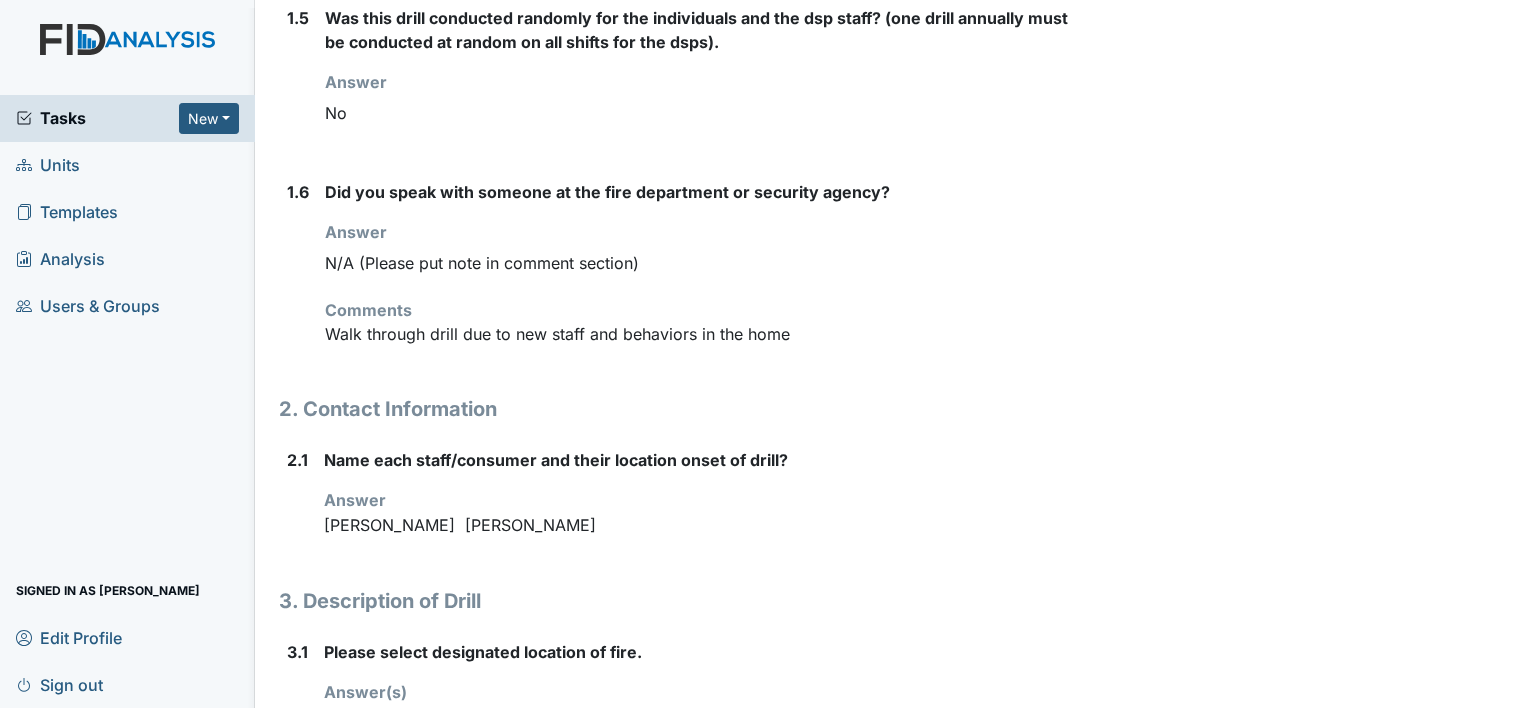 scroll, scrollTop: 890, scrollLeft: 0, axis: vertical 